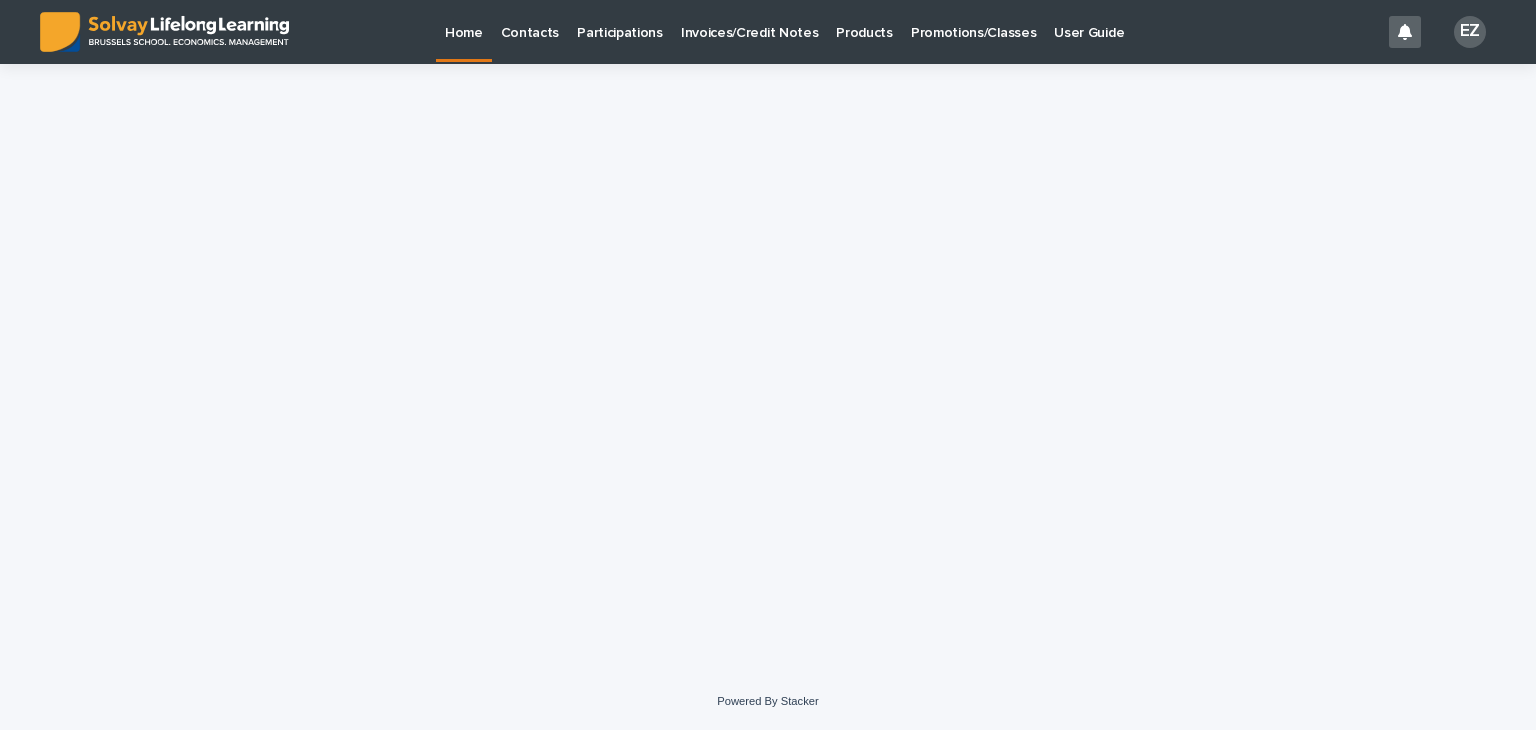 scroll, scrollTop: 0, scrollLeft: 0, axis: both 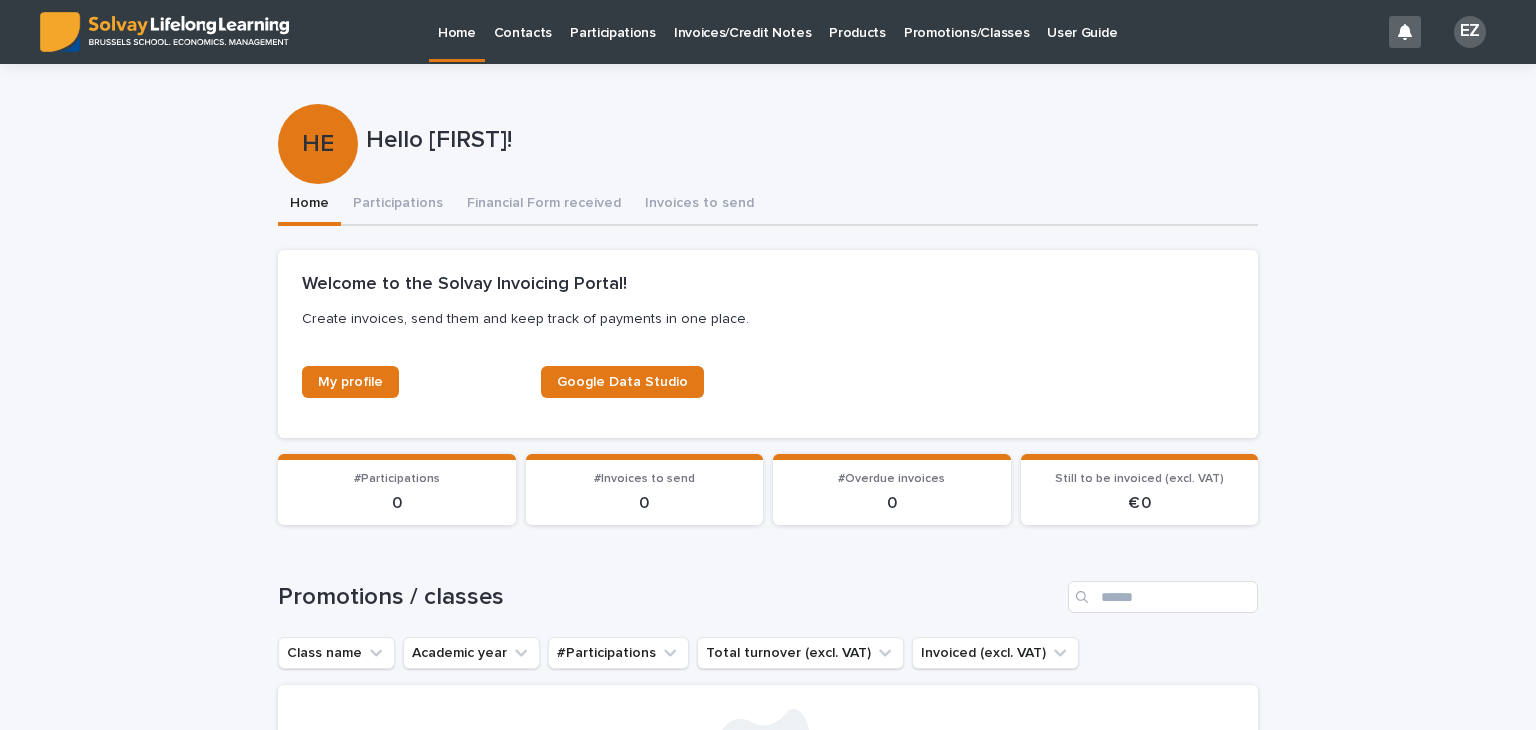 click on "Promotions/Classes" at bounding box center [966, 21] 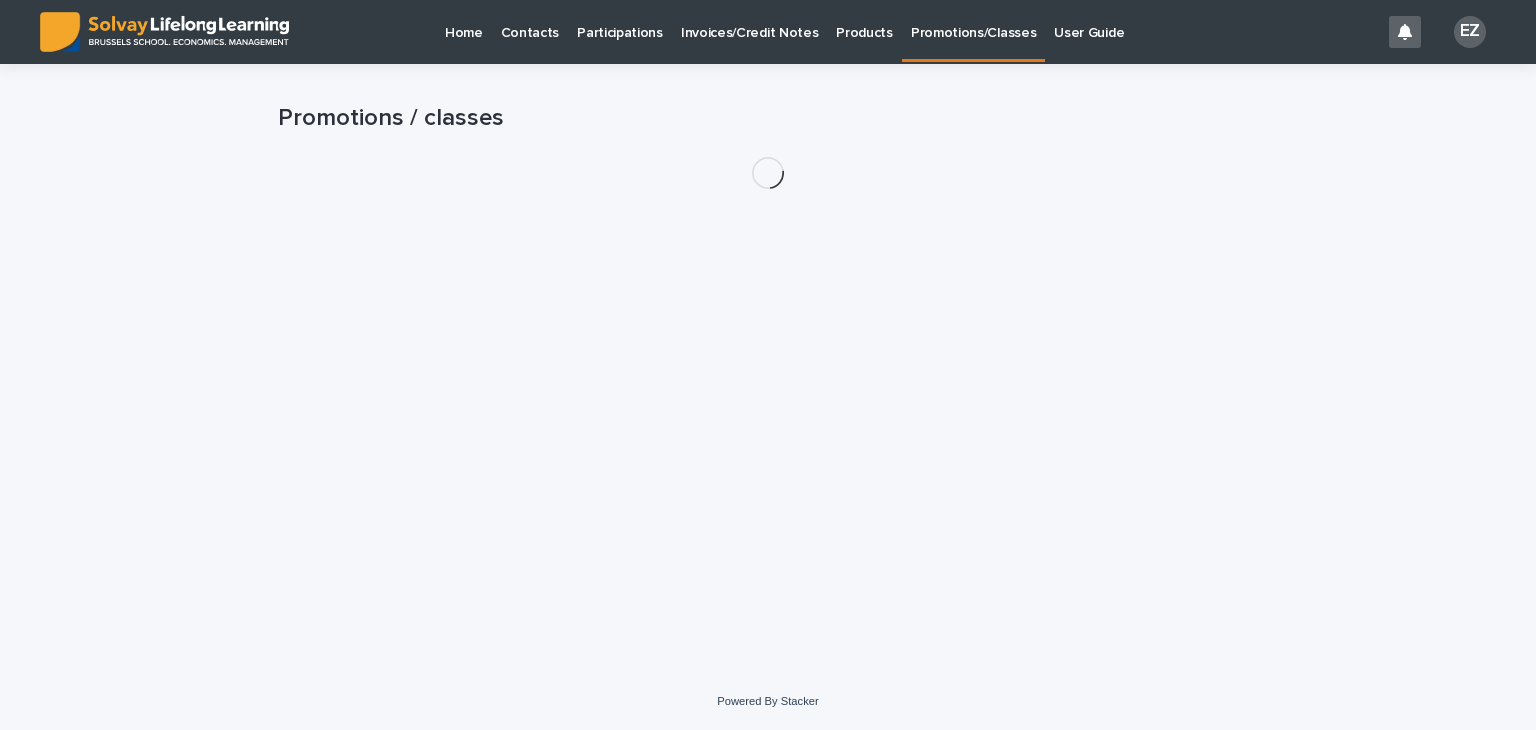 click on "Promotions/Classes" at bounding box center [973, 21] 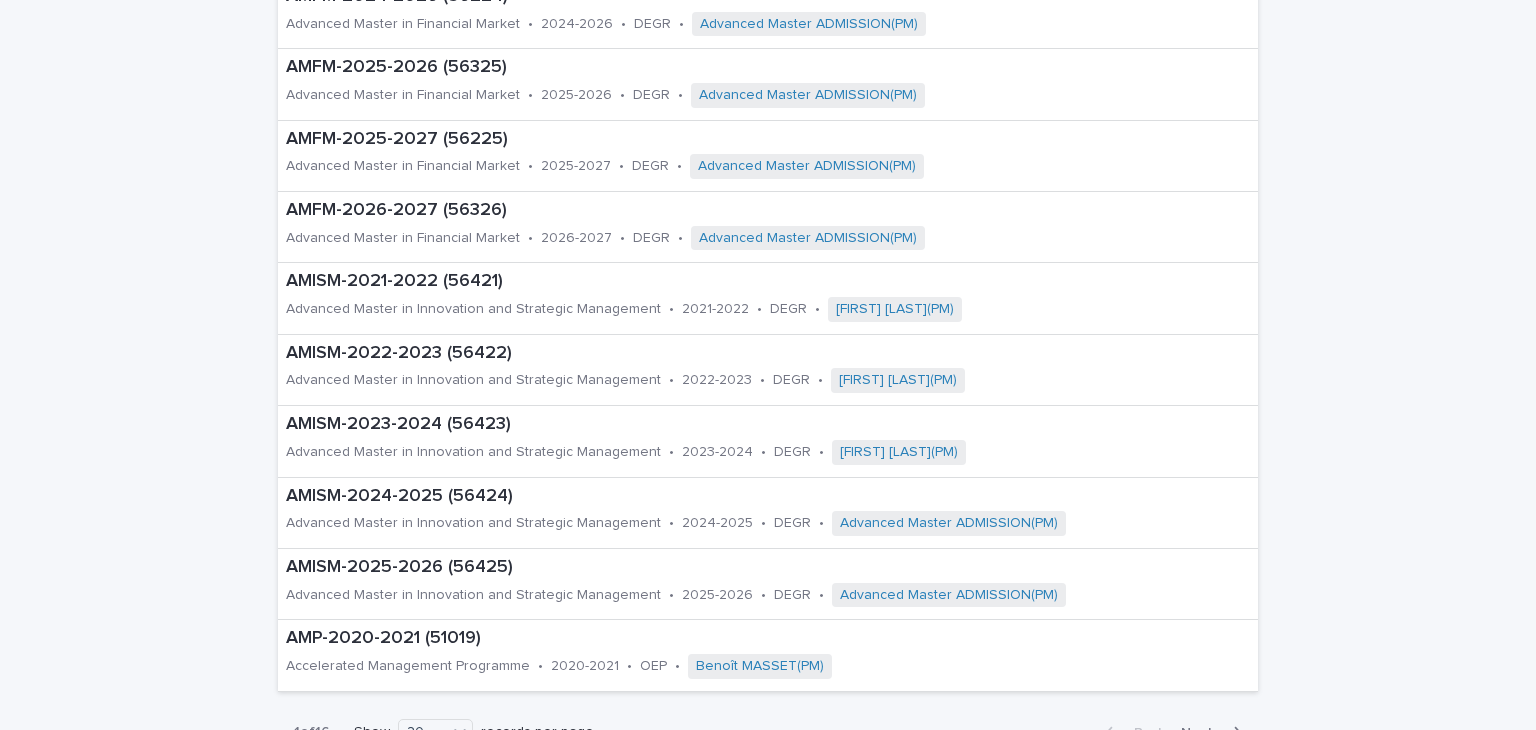 scroll, scrollTop: 994, scrollLeft: 0, axis: vertical 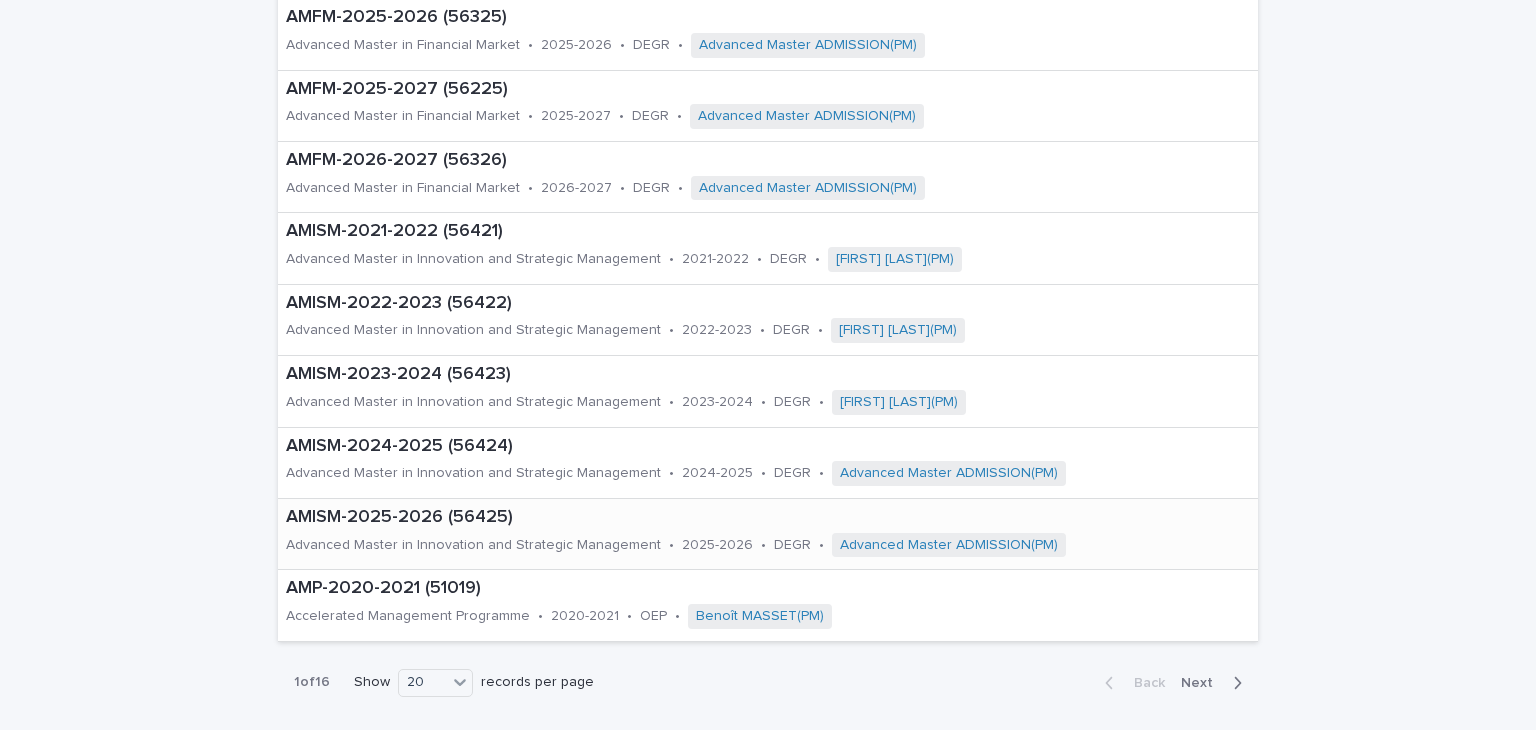 click on "Advanced Master in Innovation and Strategic Management" at bounding box center (473, 543) 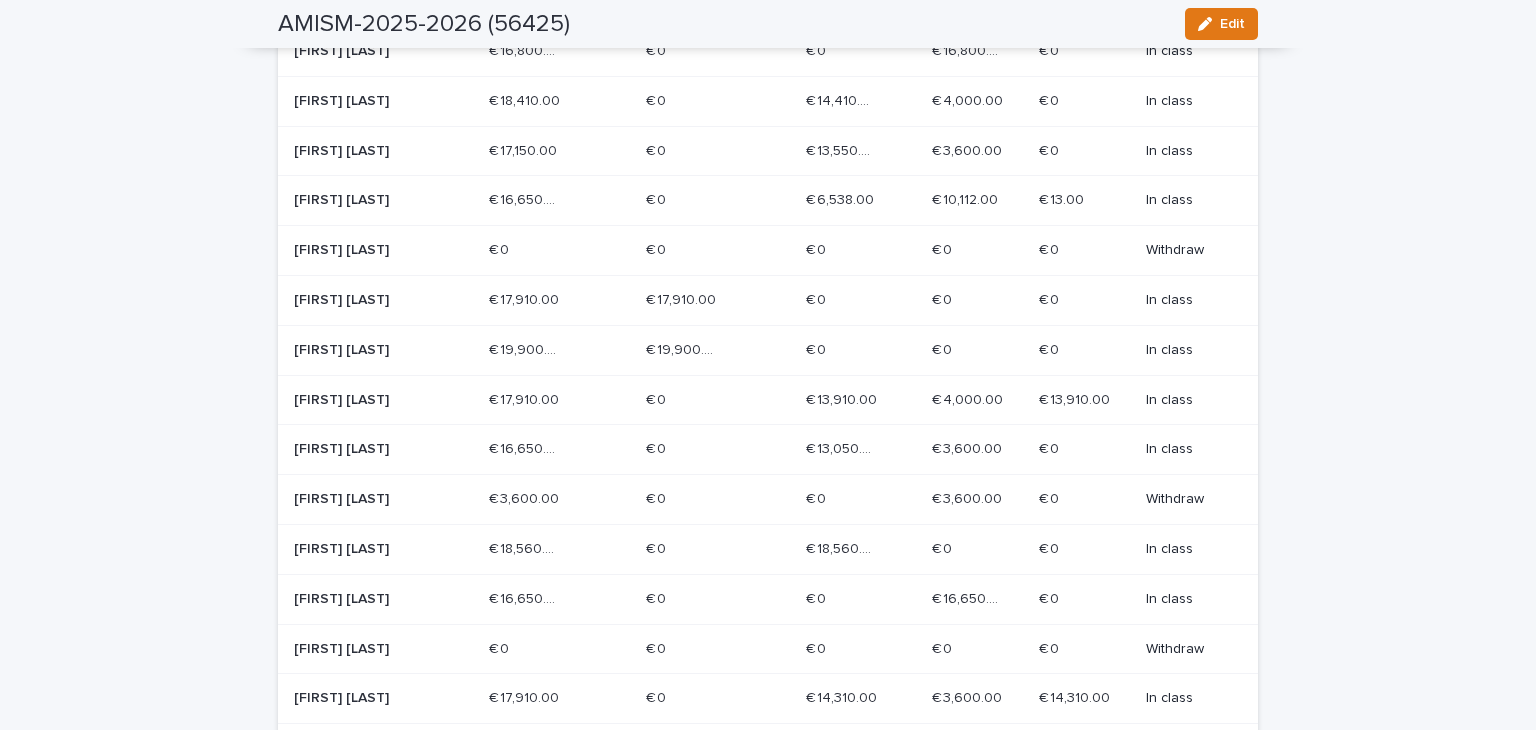 scroll, scrollTop: 555, scrollLeft: 0, axis: vertical 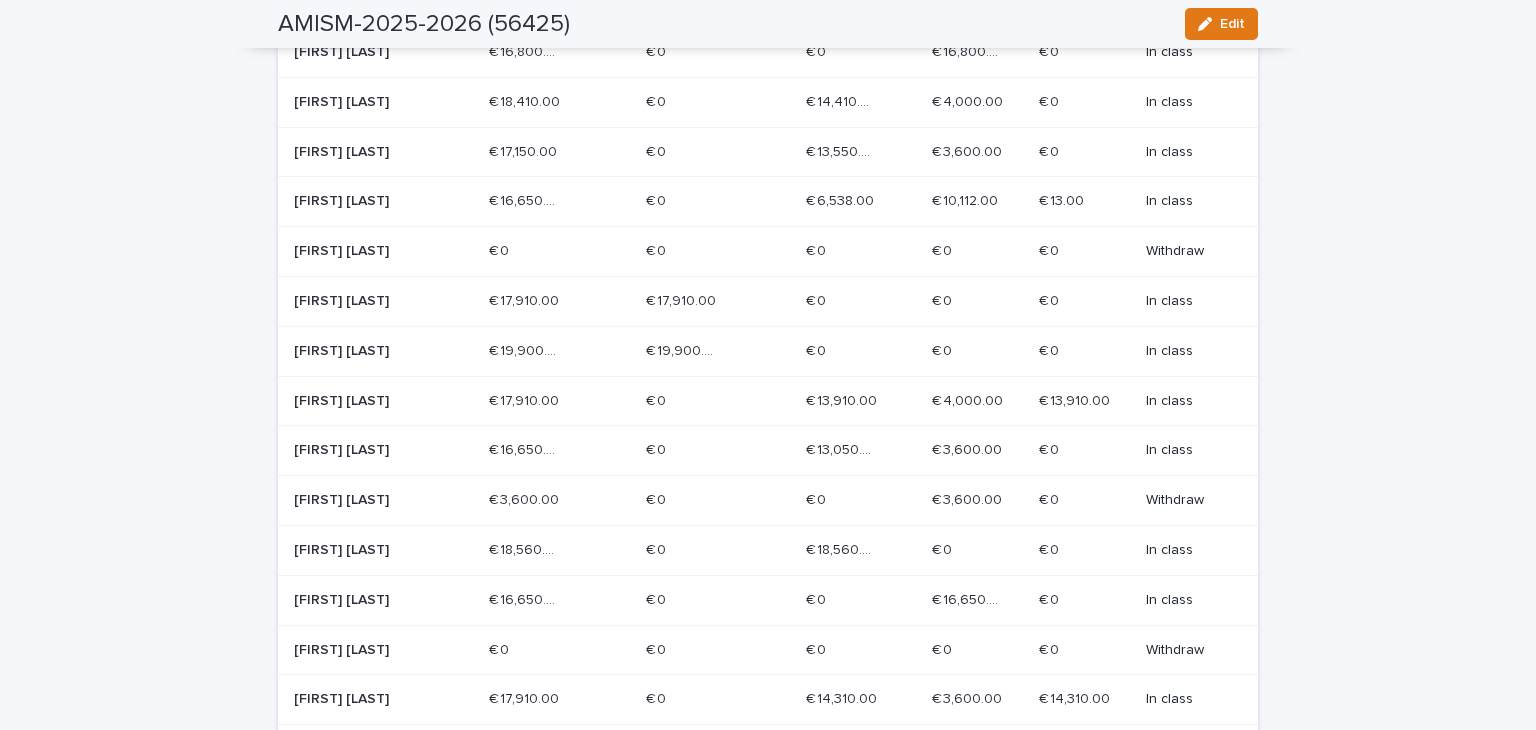 click on "[FIRST] [LAST]" at bounding box center (365, 150) 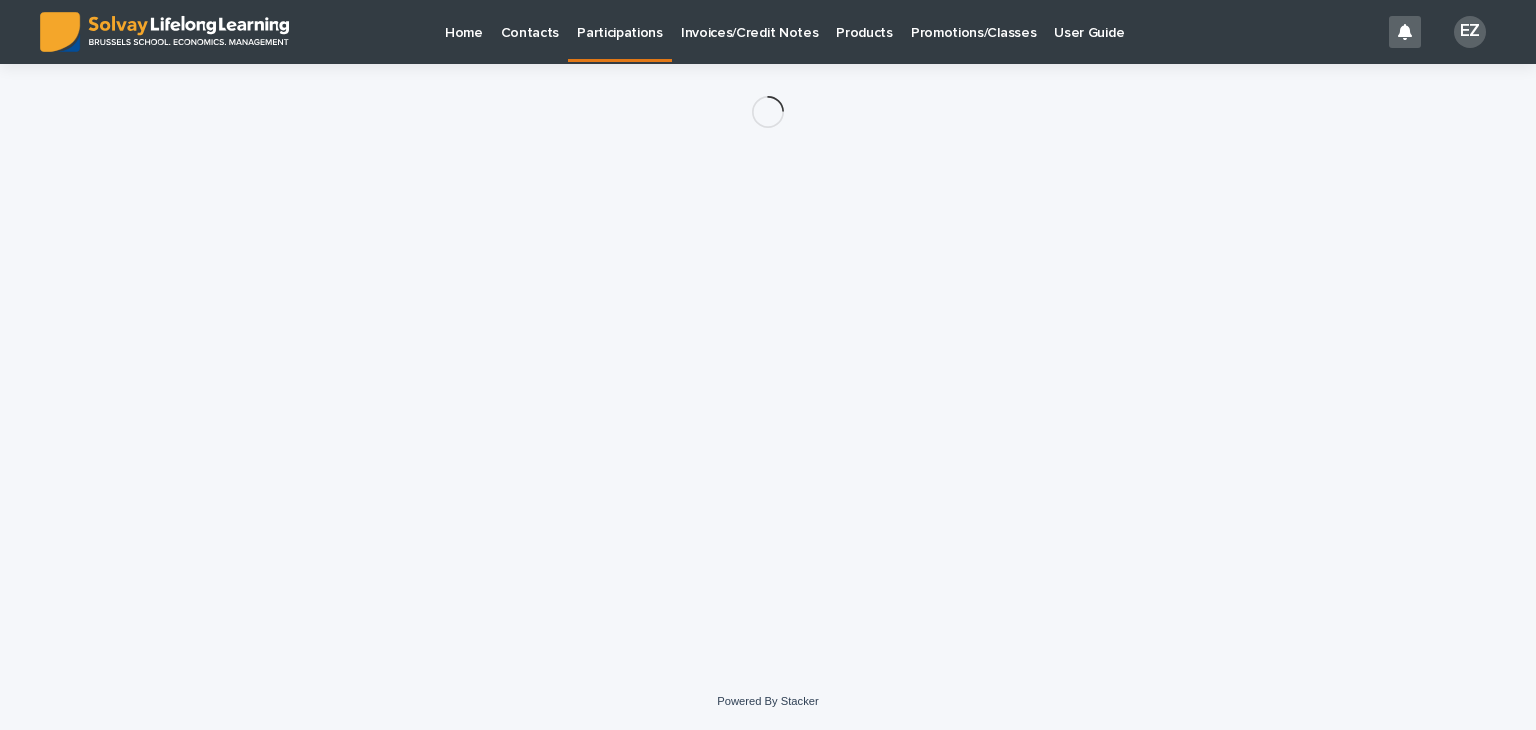 scroll, scrollTop: 0, scrollLeft: 0, axis: both 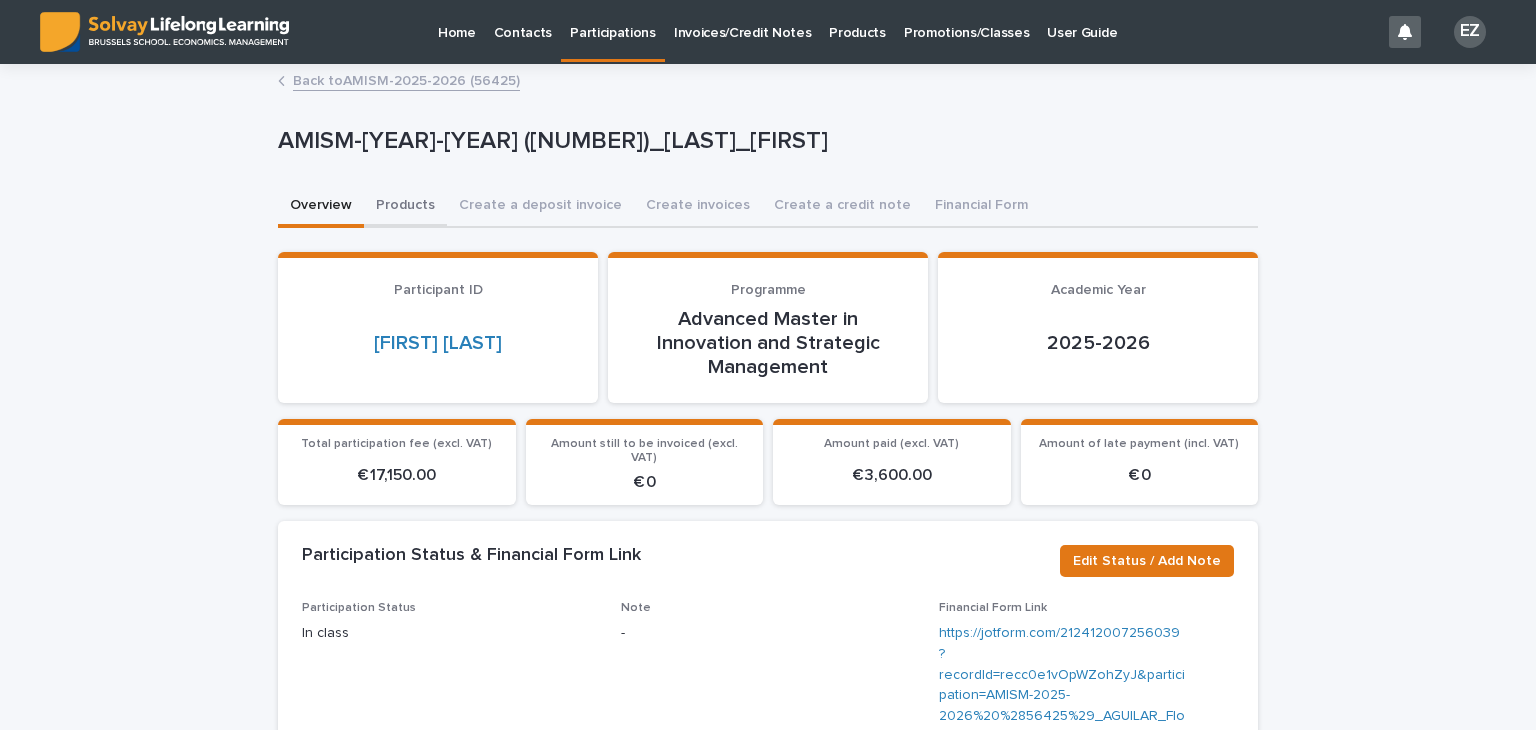 click on "Products" at bounding box center [405, 207] 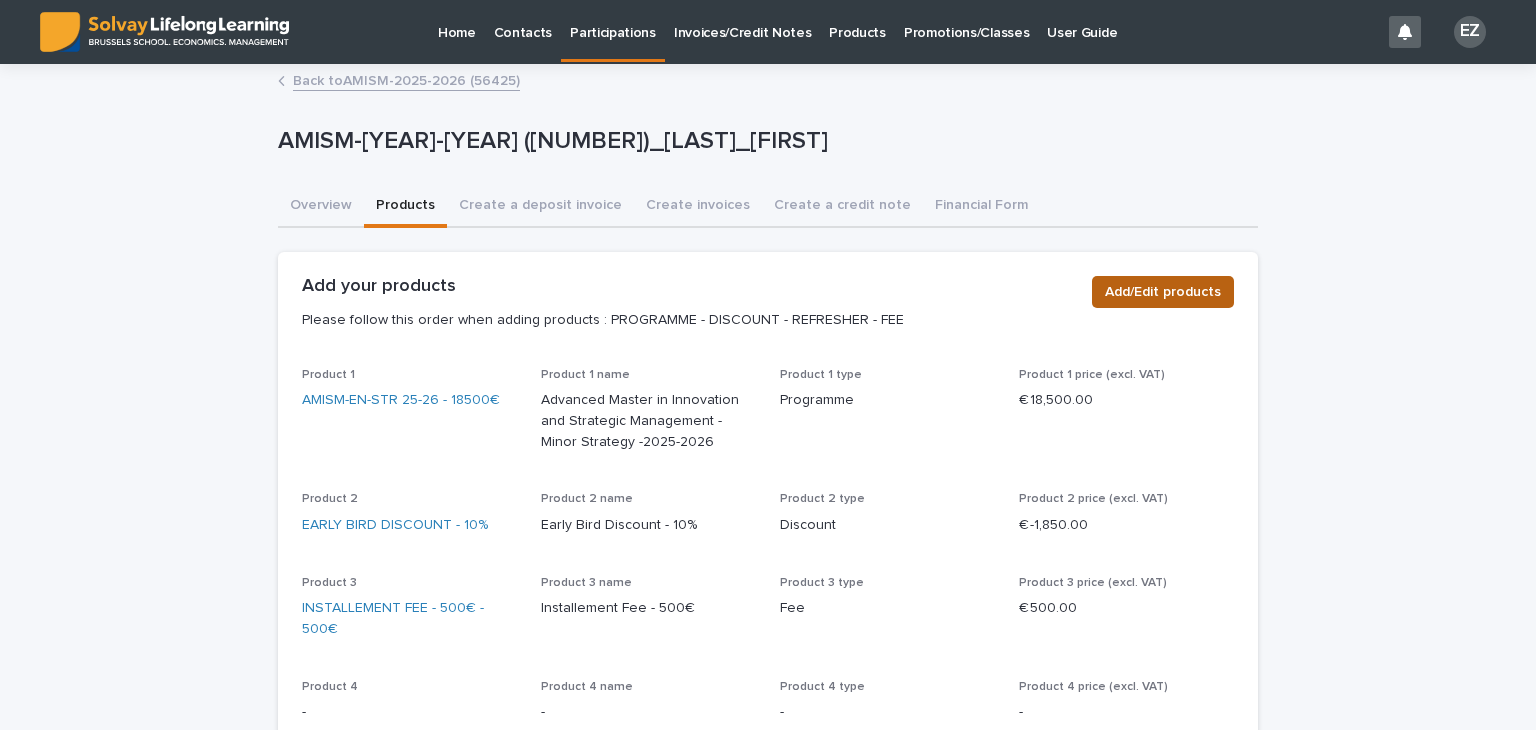 click on "Add/Edit products" at bounding box center (1163, 292) 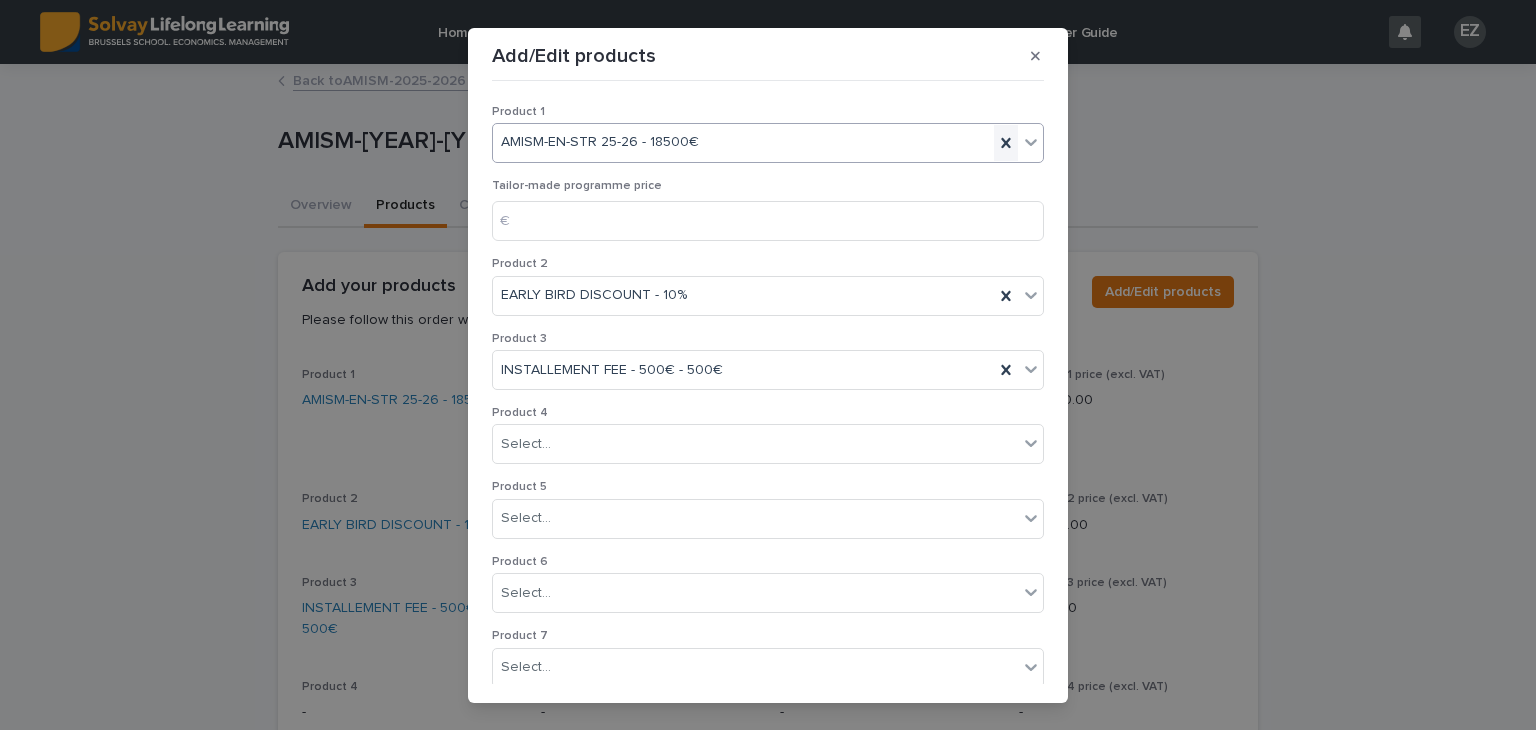 click 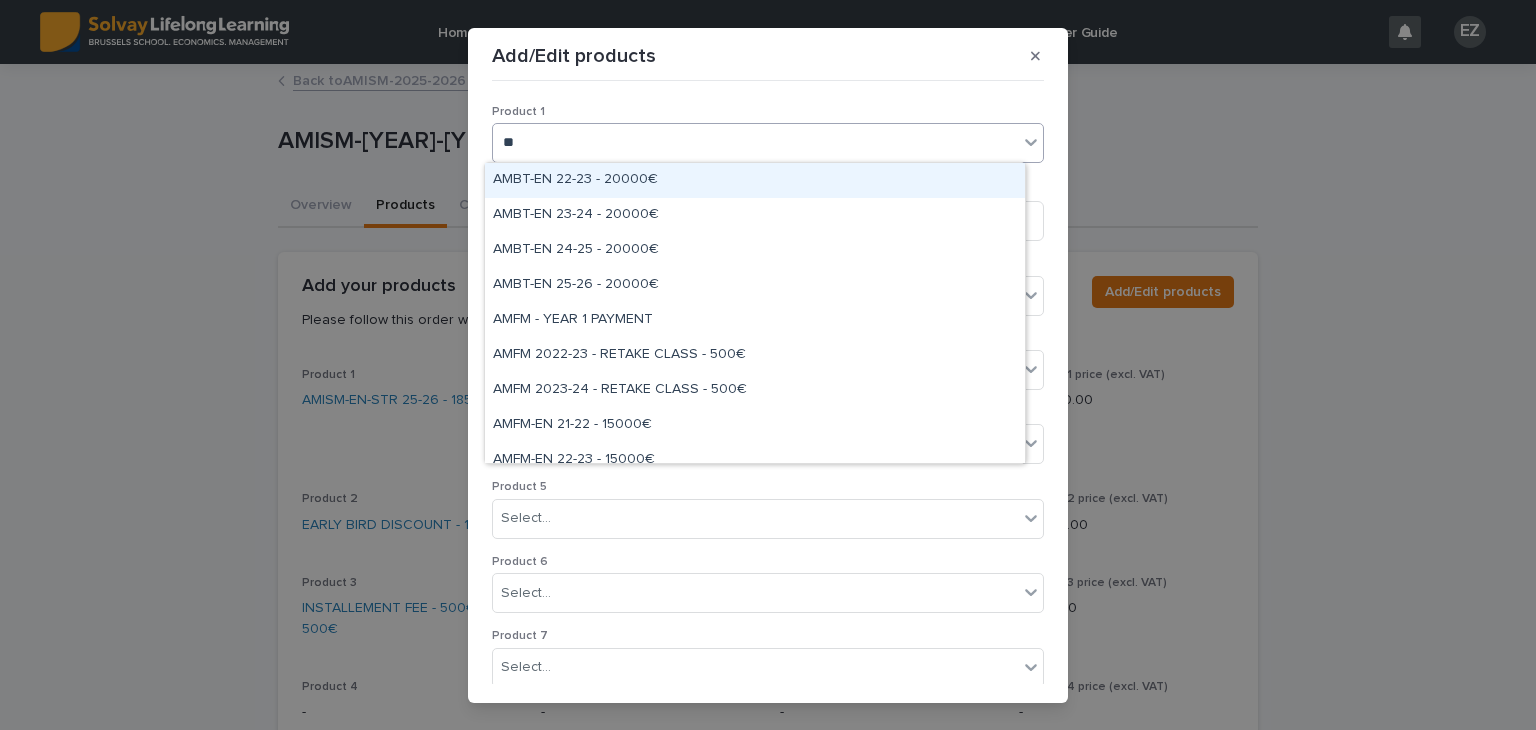 type on "***" 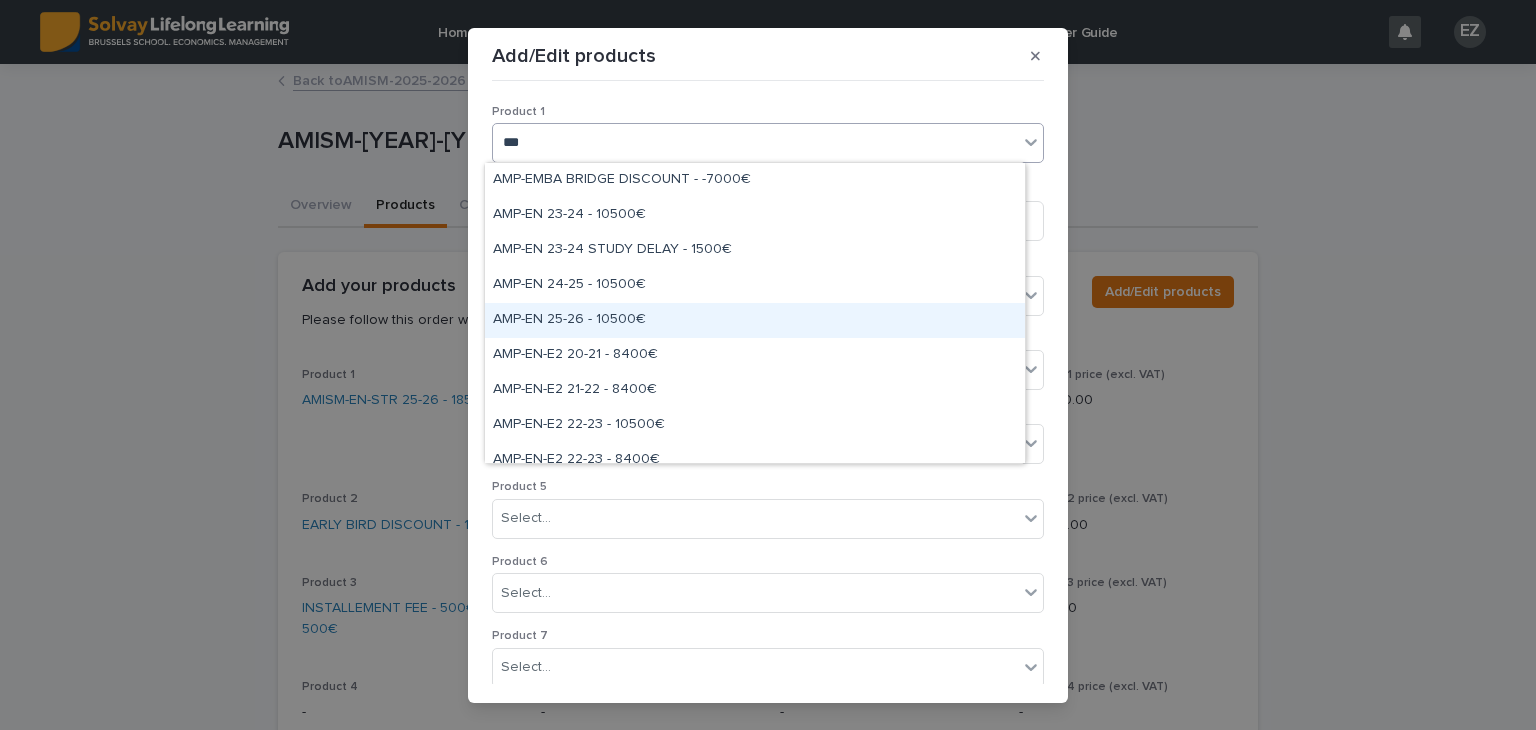 click on "AMP-EN 25-26 - 10500€" at bounding box center [755, 320] 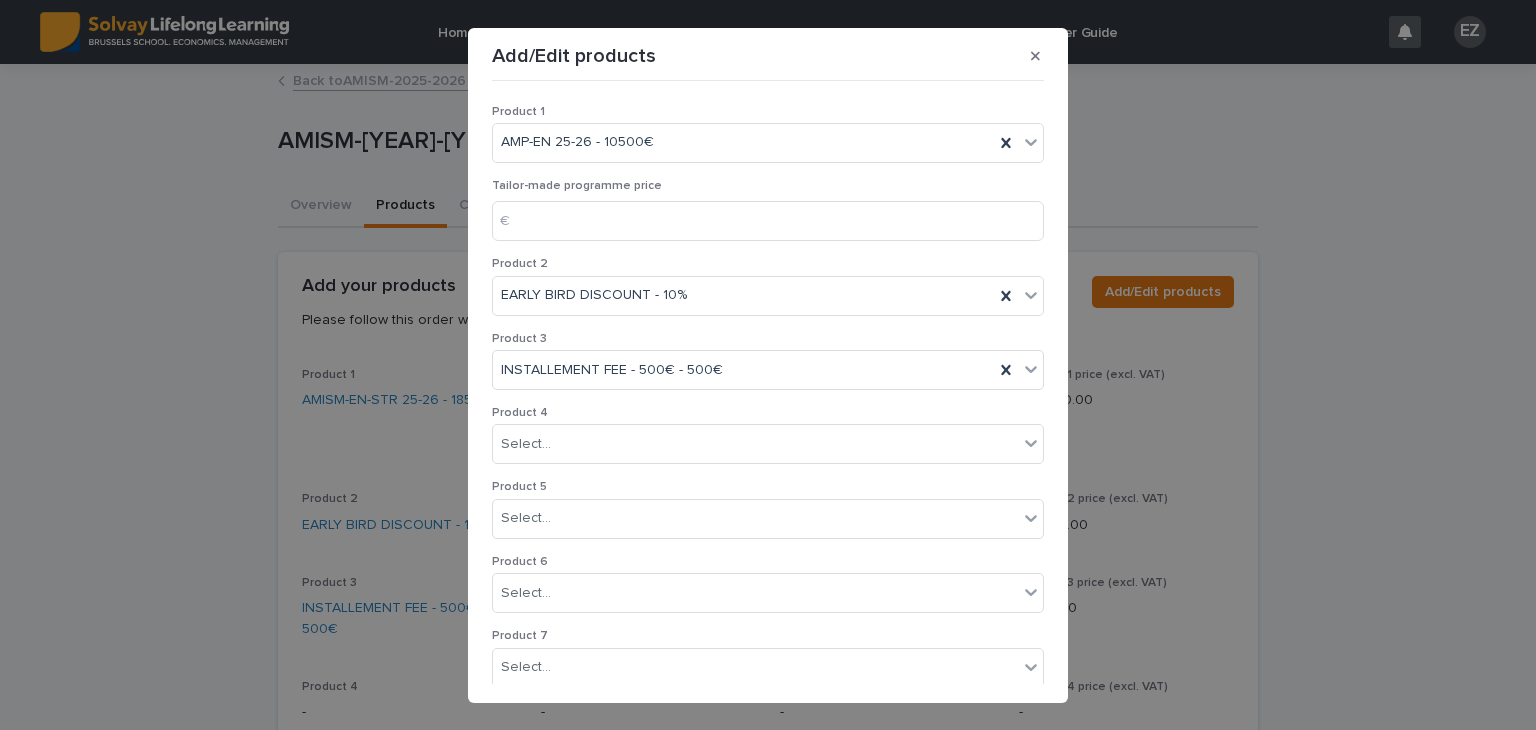 click on "Product 3" at bounding box center (768, 339) 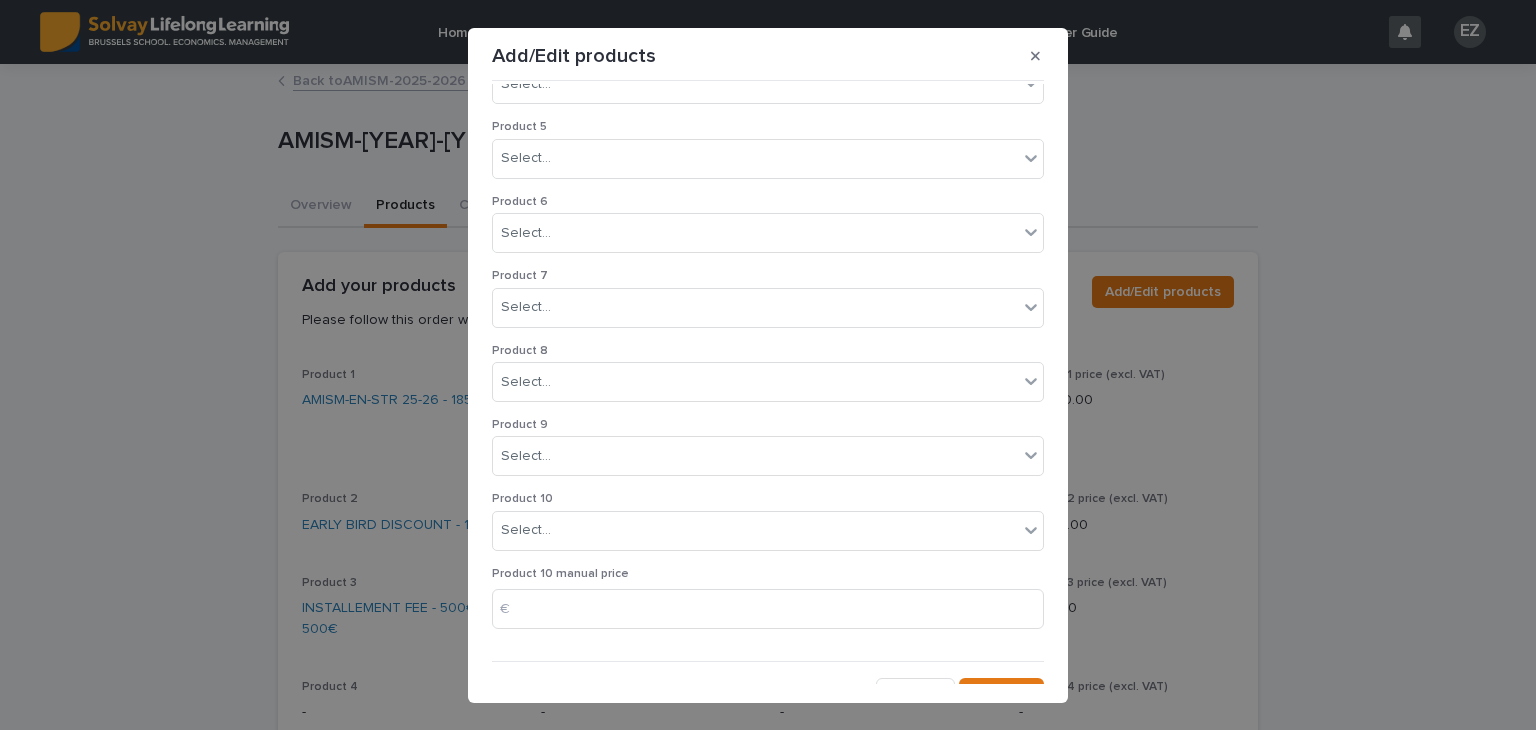 scroll, scrollTop: 383, scrollLeft: 0, axis: vertical 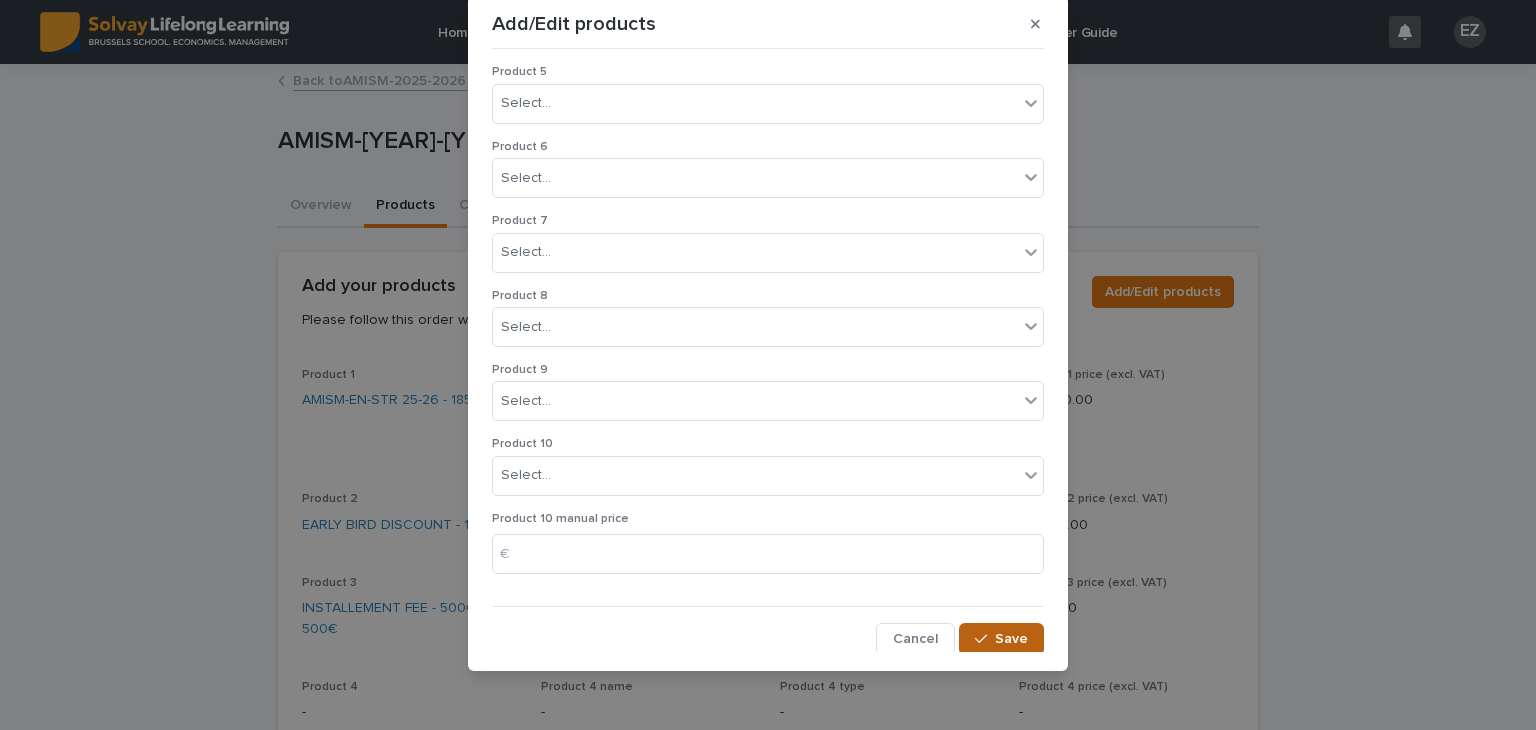 click 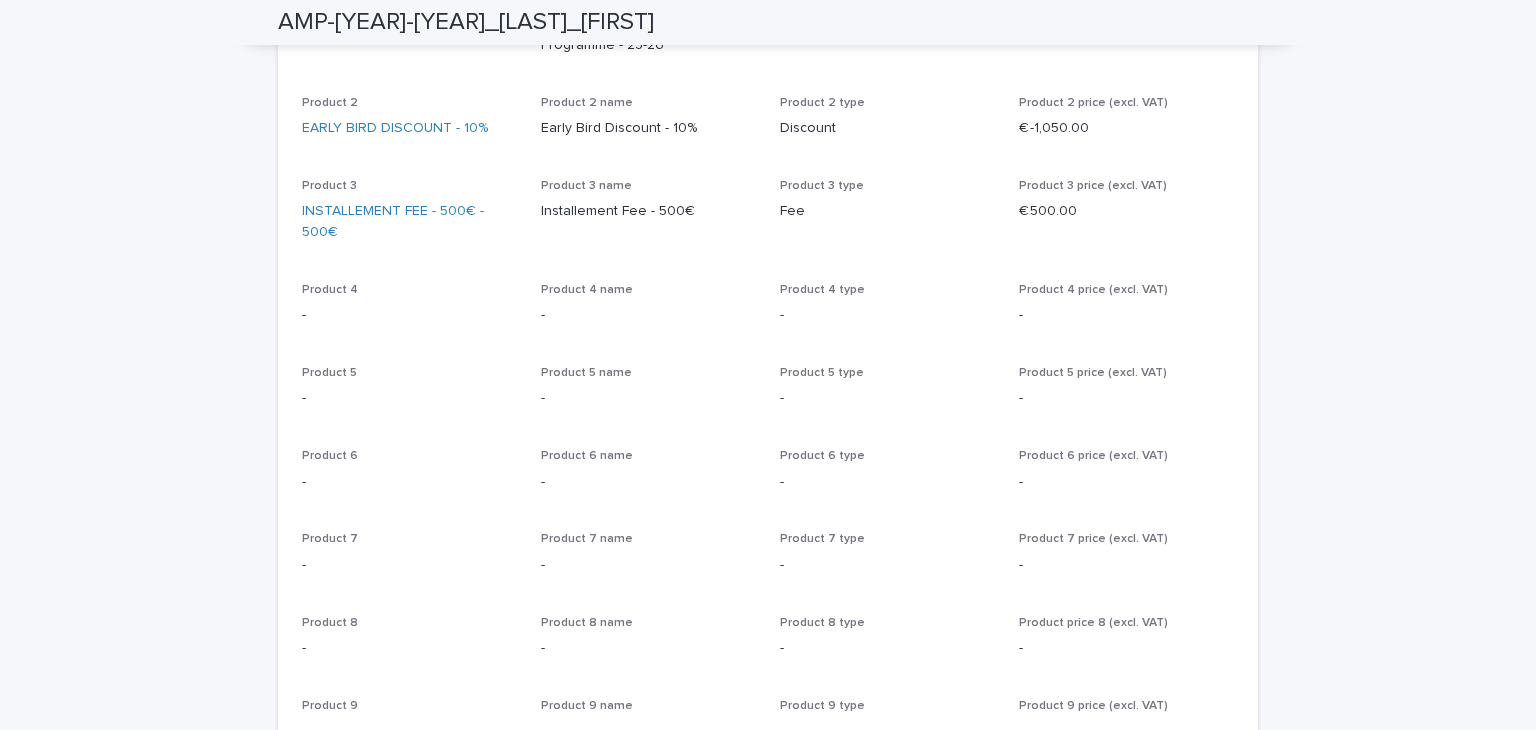 scroll, scrollTop: 0, scrollLeft: 0, axis: both 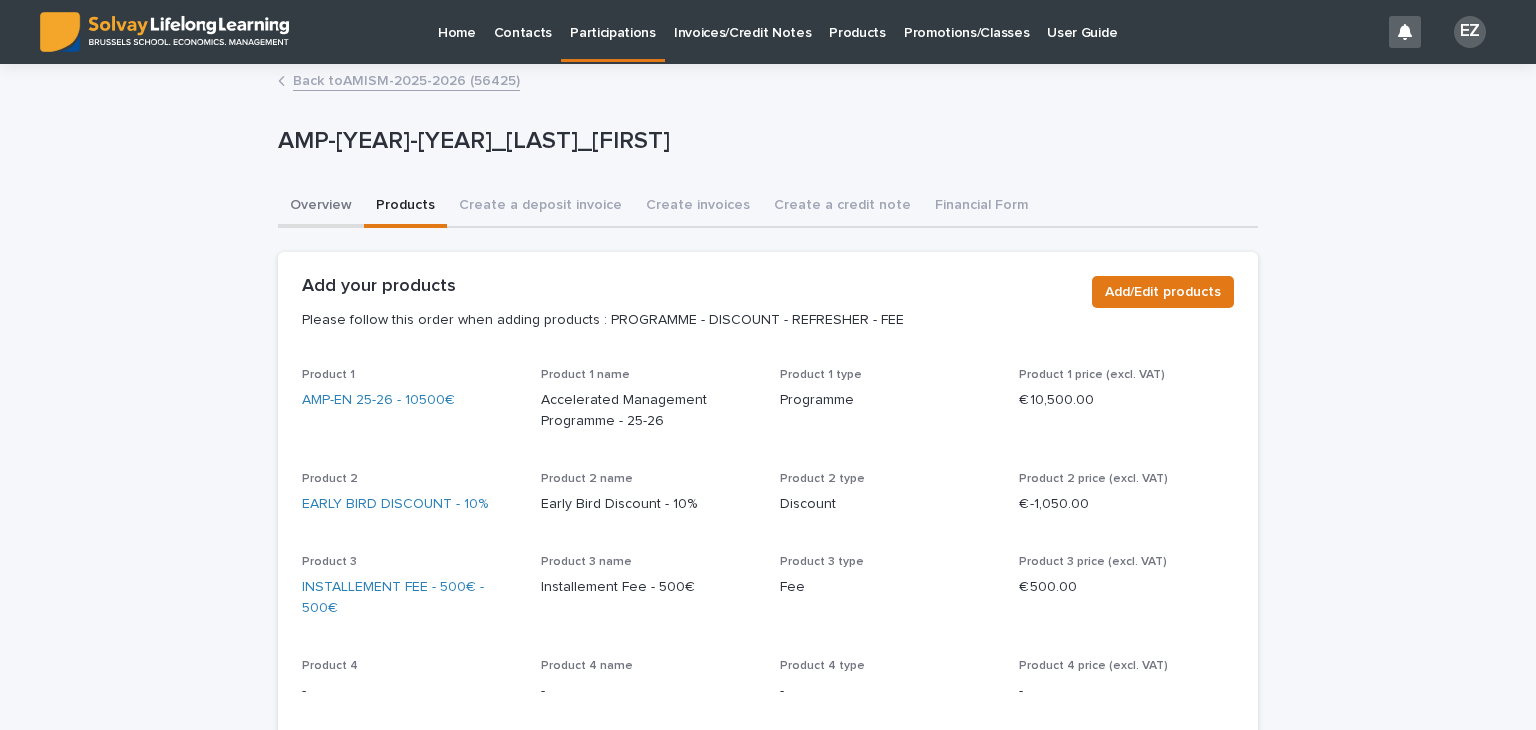 click on "Overview" at bounding box center (321, 207) 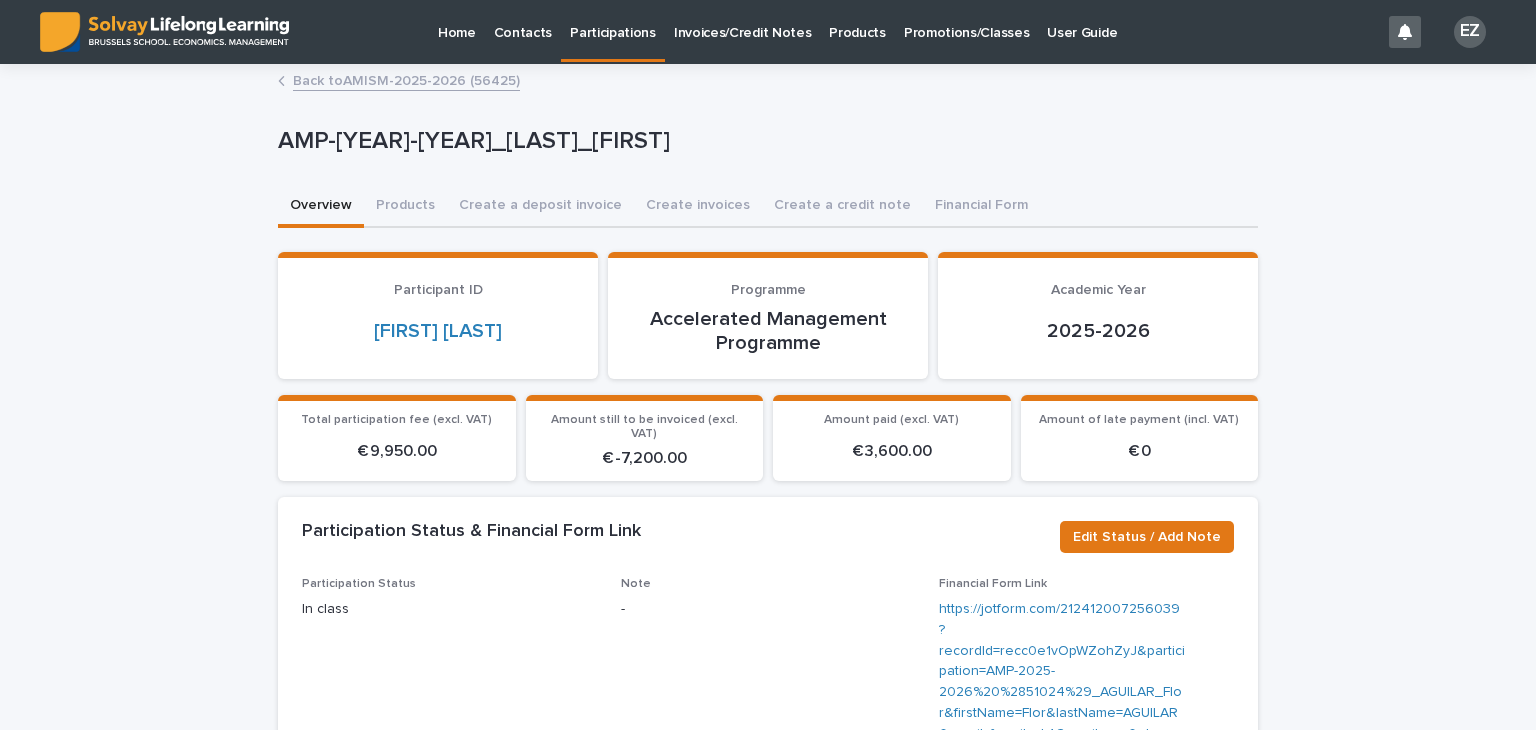 click on "Participation Status & Financial Form Link Edit Status / Add Note" at bounding box center [768, 537] 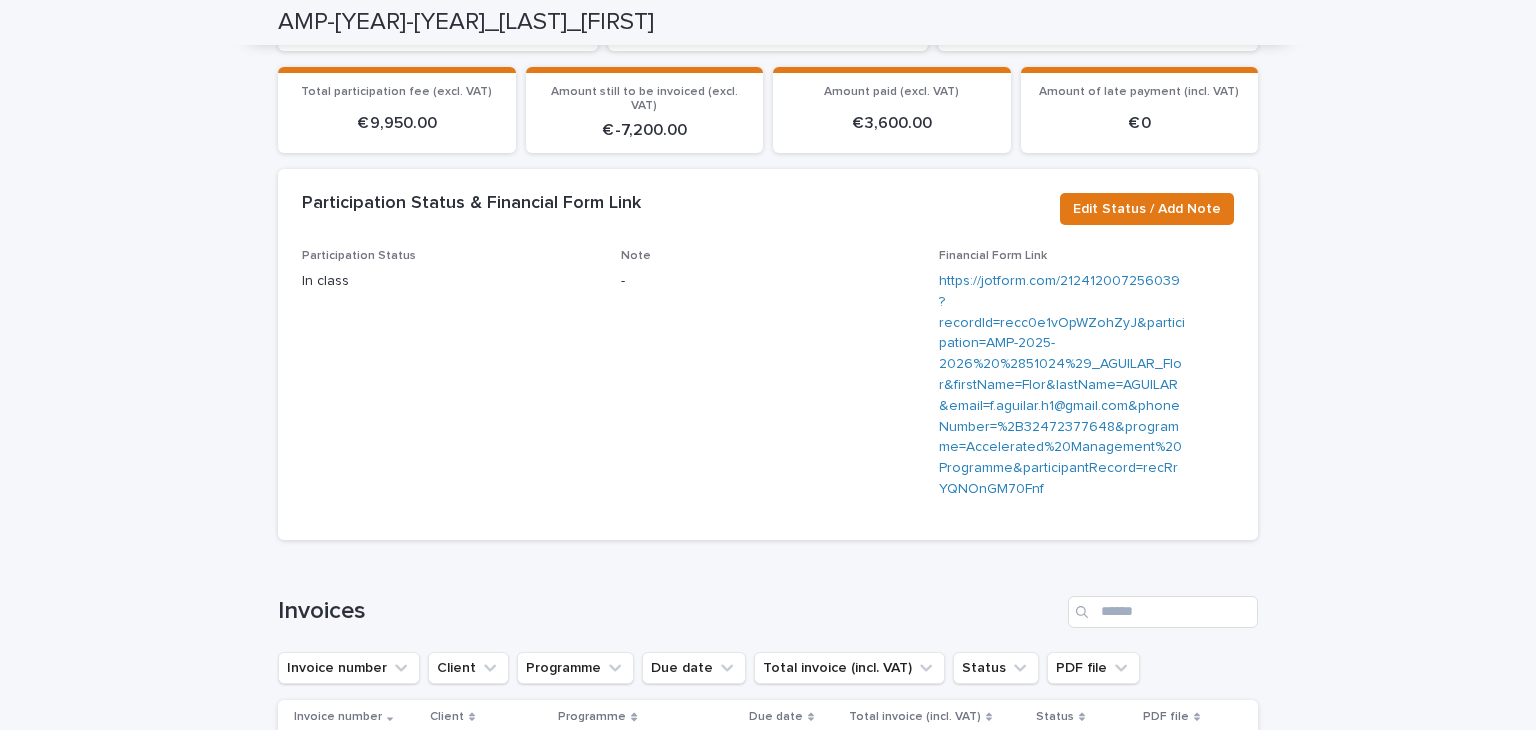 scroll, scrollTop: 0, scrollLeft: 0, axis: both 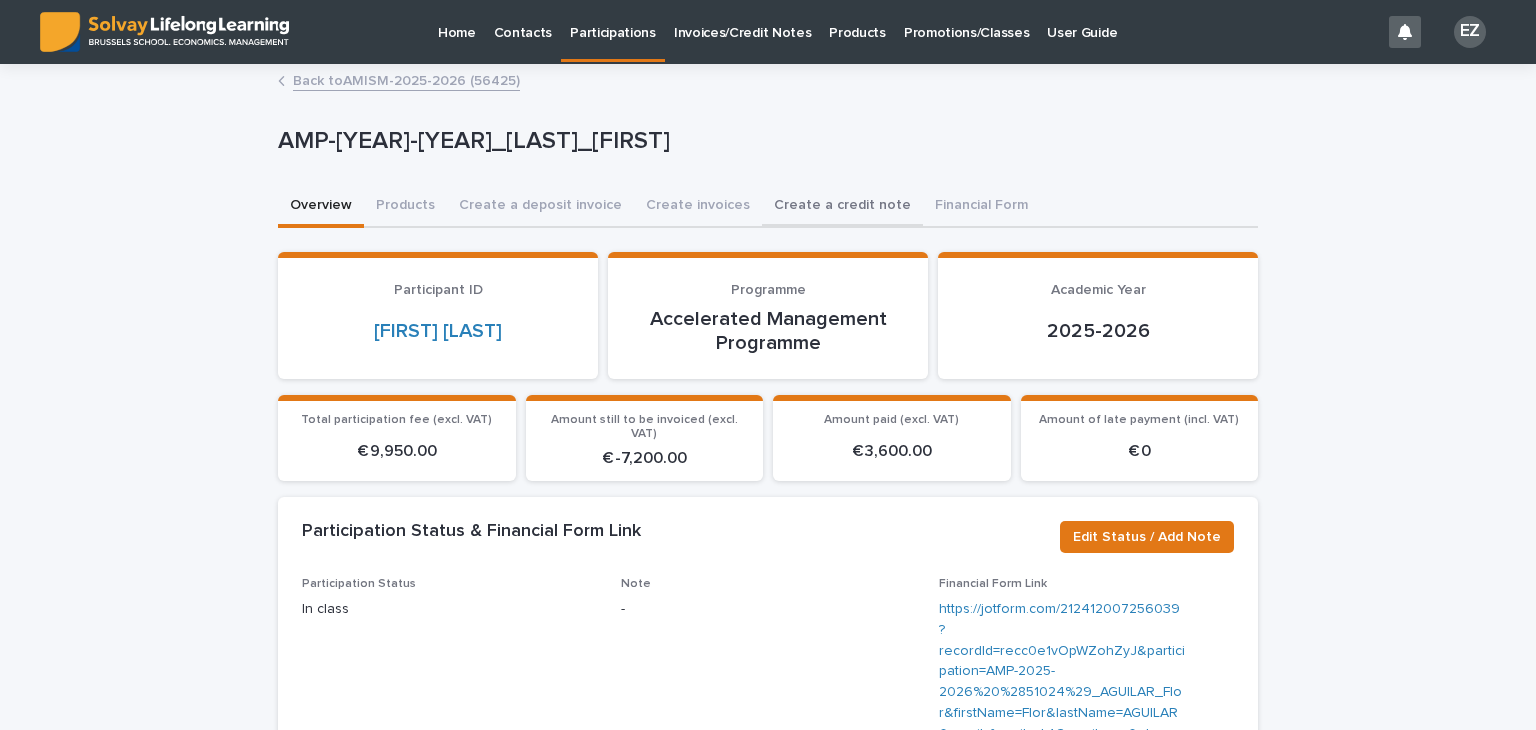 click on "Create a credit note" at bounding box center (842, 207) 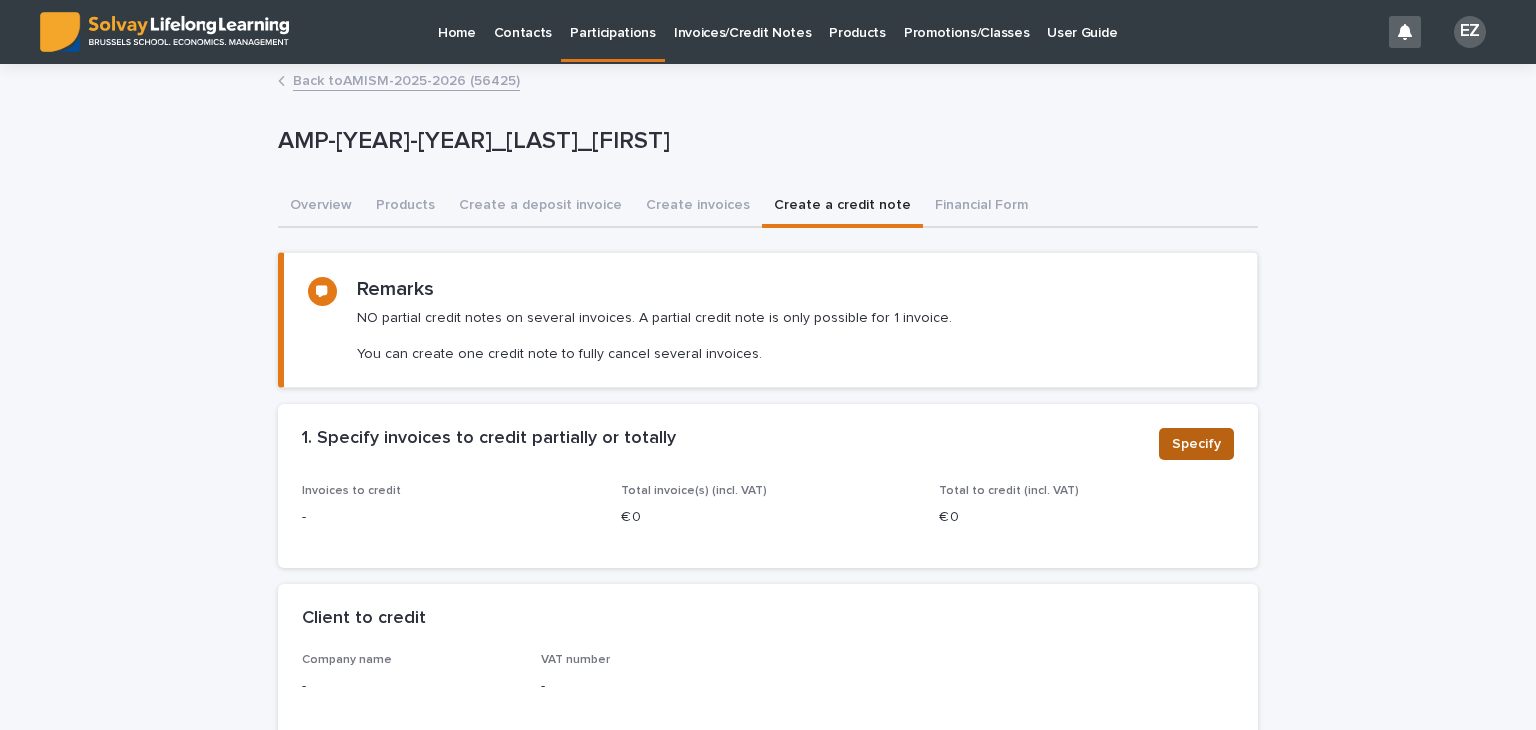 click on "Specify" at bounding box center [1196, 444] 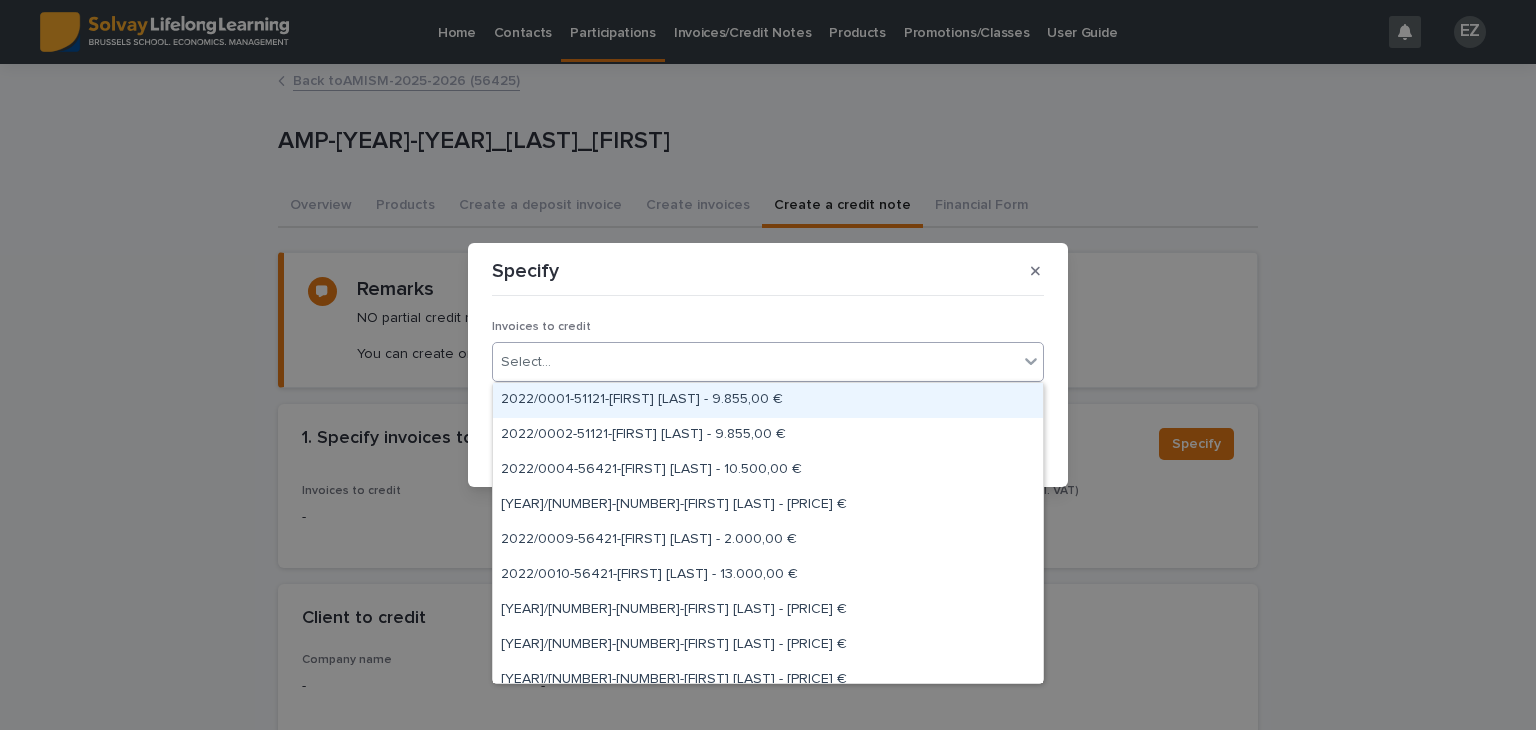 click on "Select..." at bounding box center [755, 362] 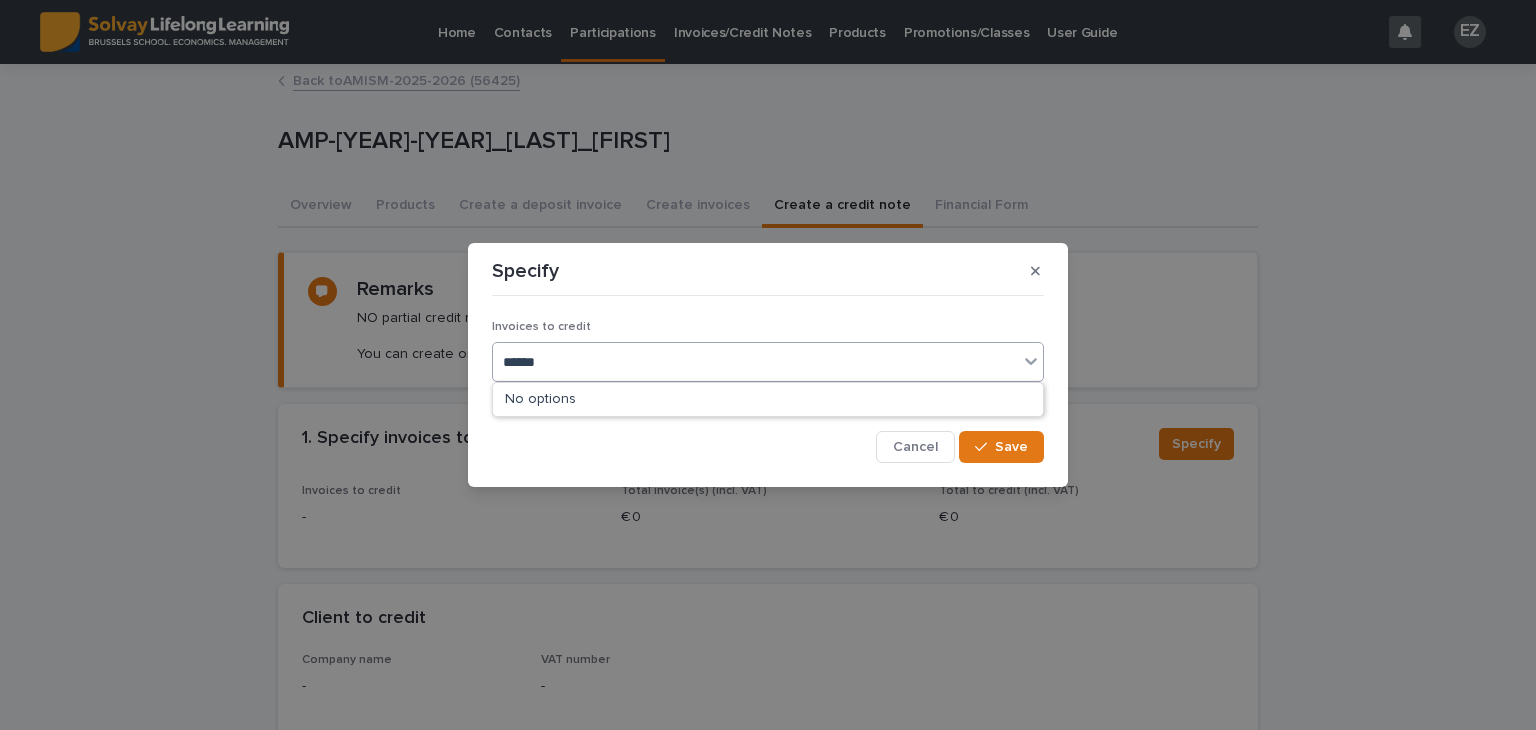type on "*******" 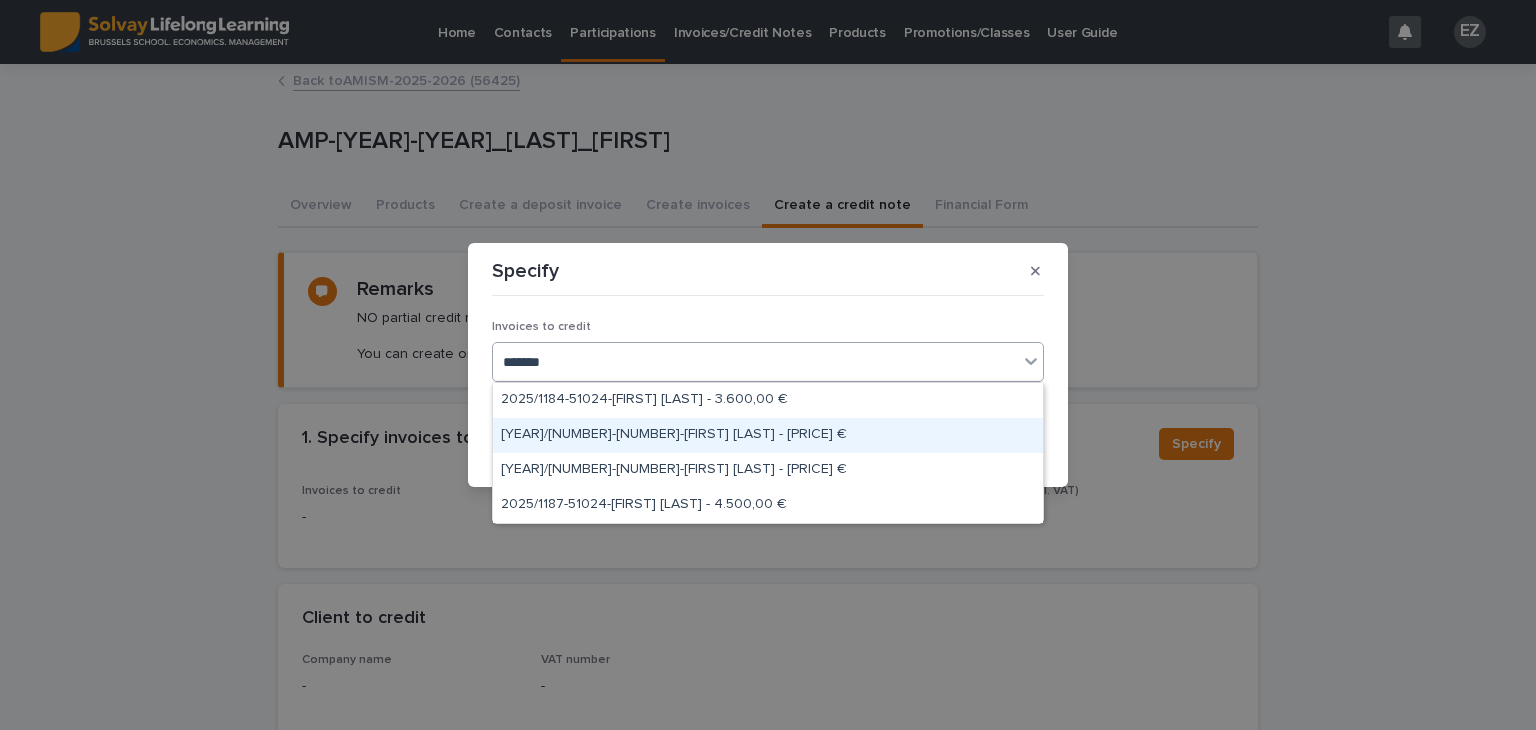 click on "[YEAR]/[NUMBER]-[NUMBER]-[FIRST] [LAST] - [PRICE] €" at bounding box center [768, 435] 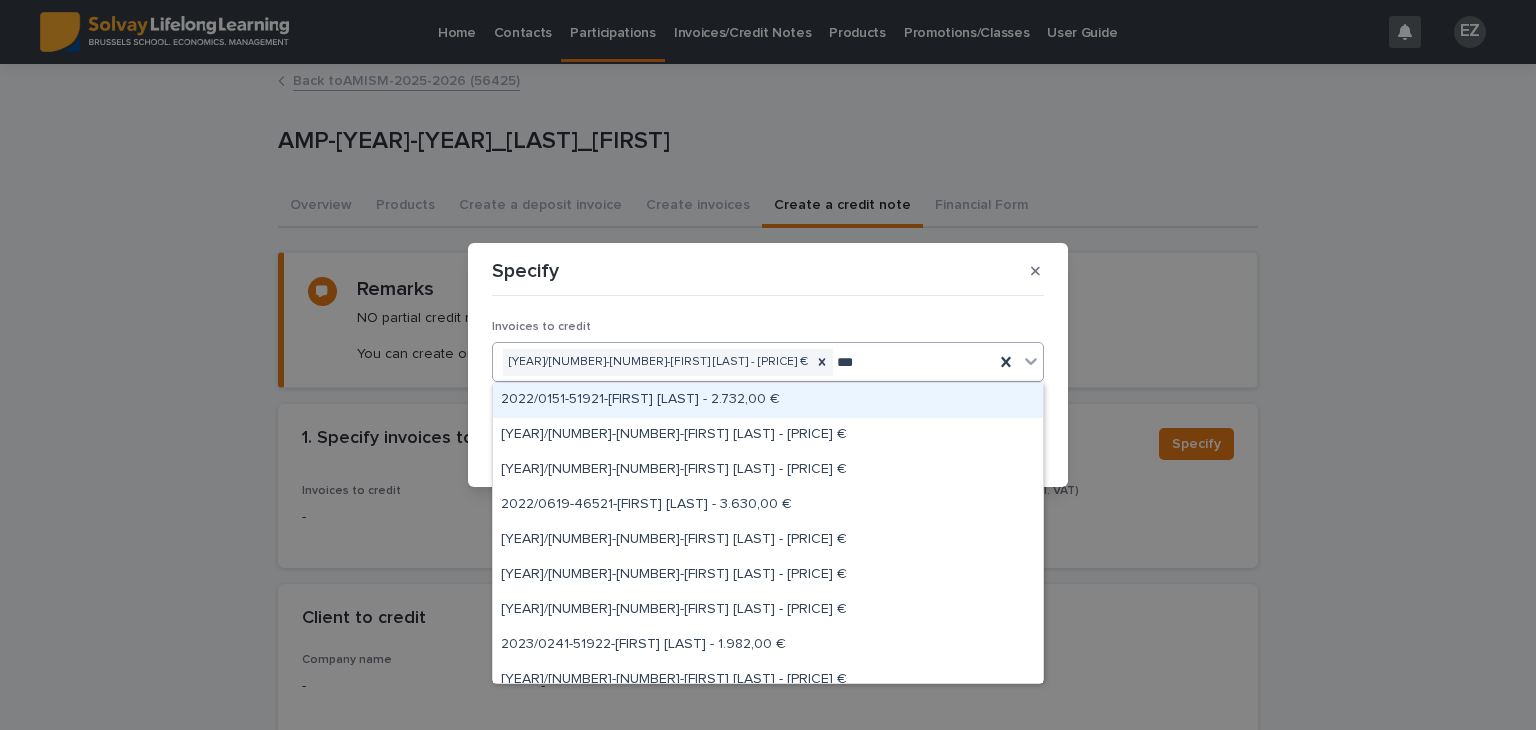 type on "****" 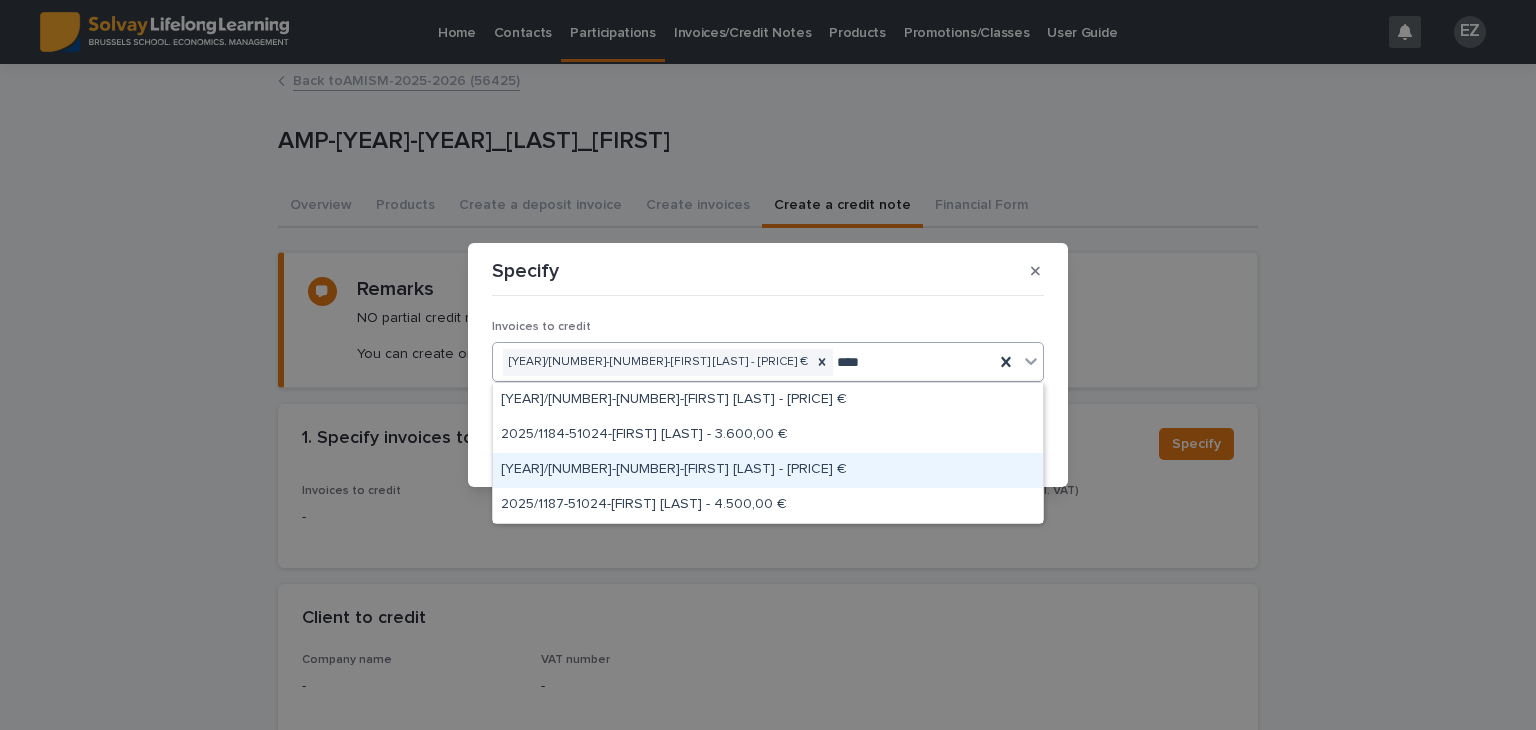 click on "[YEAR]/[NUMBER]-[NUMBER]-[FIRST] [LAST] - [PRICE] €" at bounding box center [768, 470] 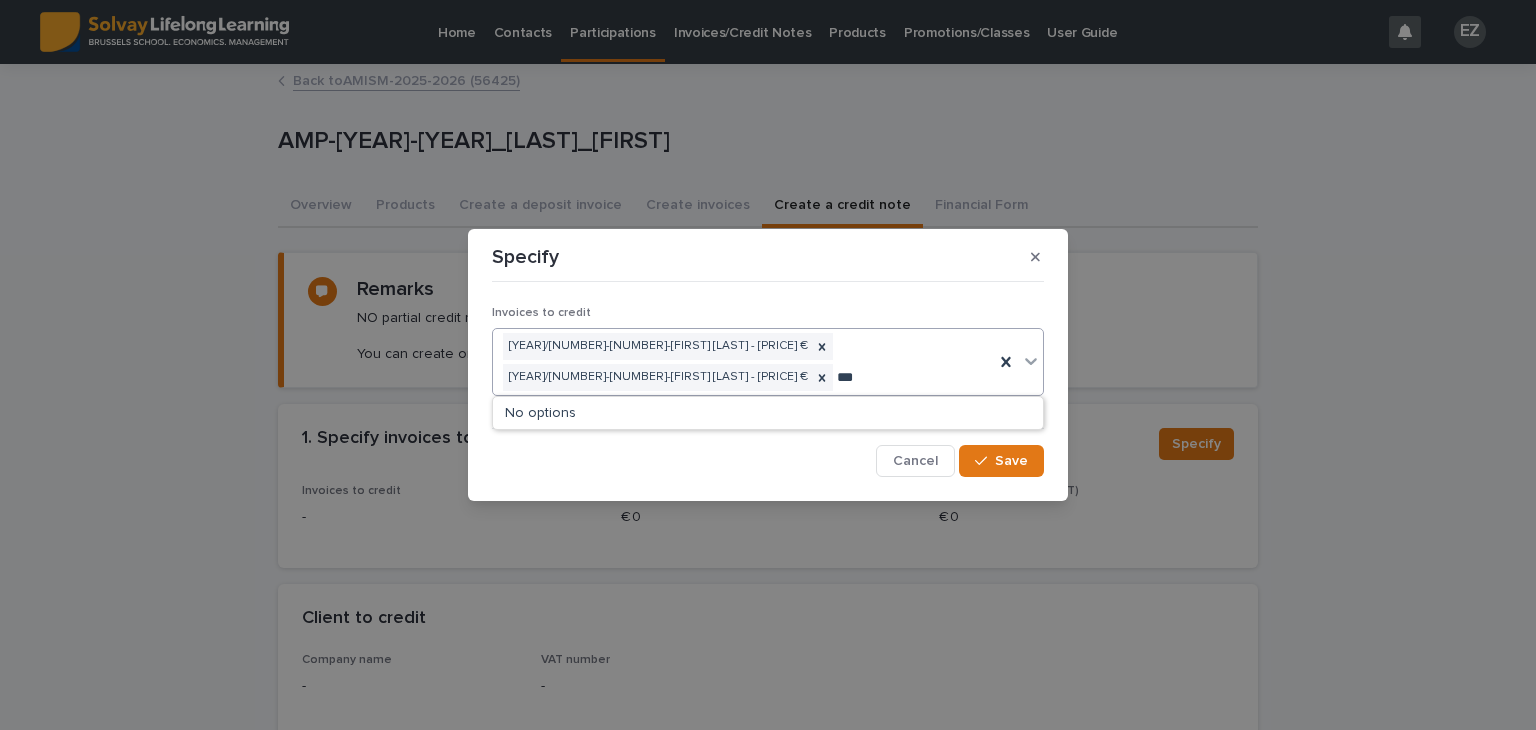 type on "****" 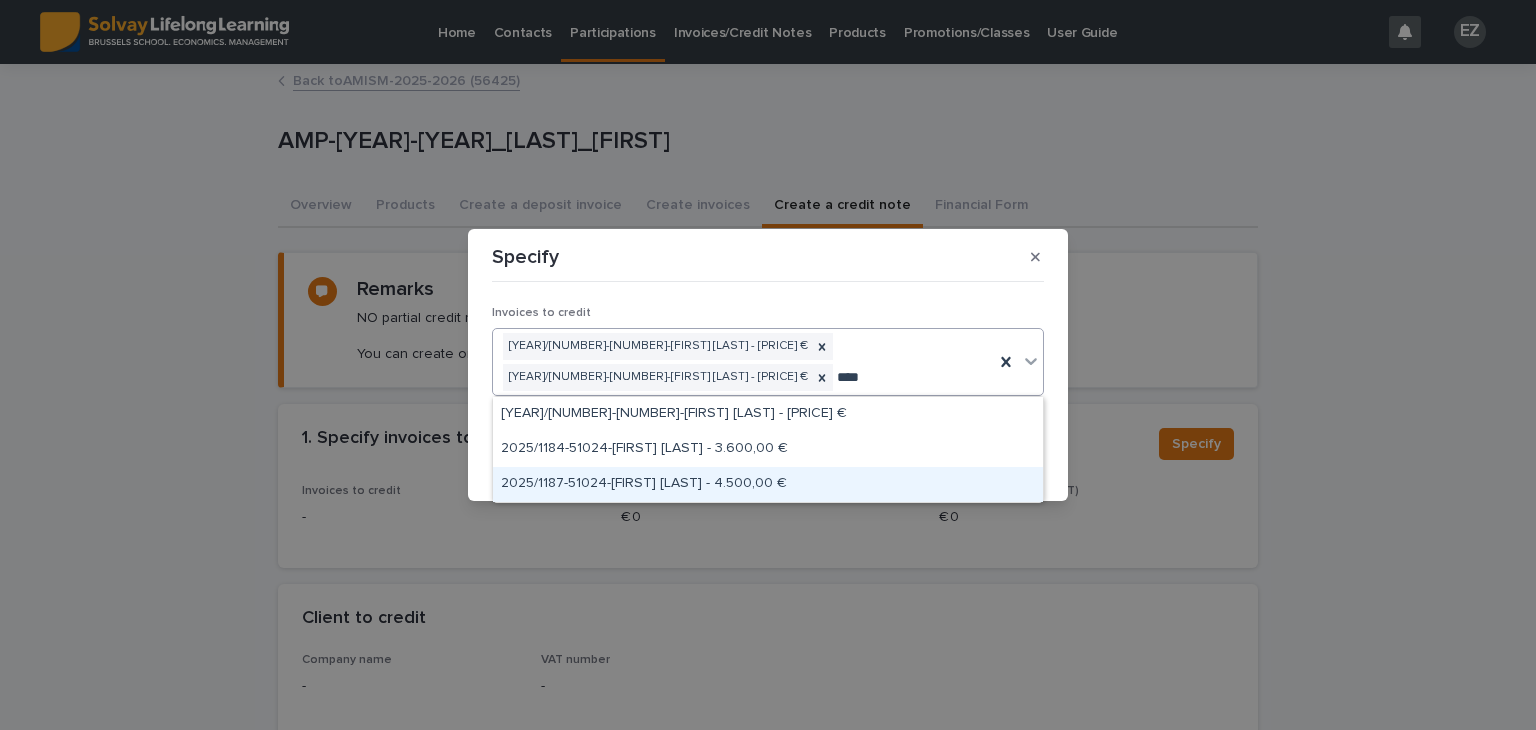 click on "2025/1187-51024-[FIRST] [LAST] - 4.500,00 €" at bounding box center (768, 484) 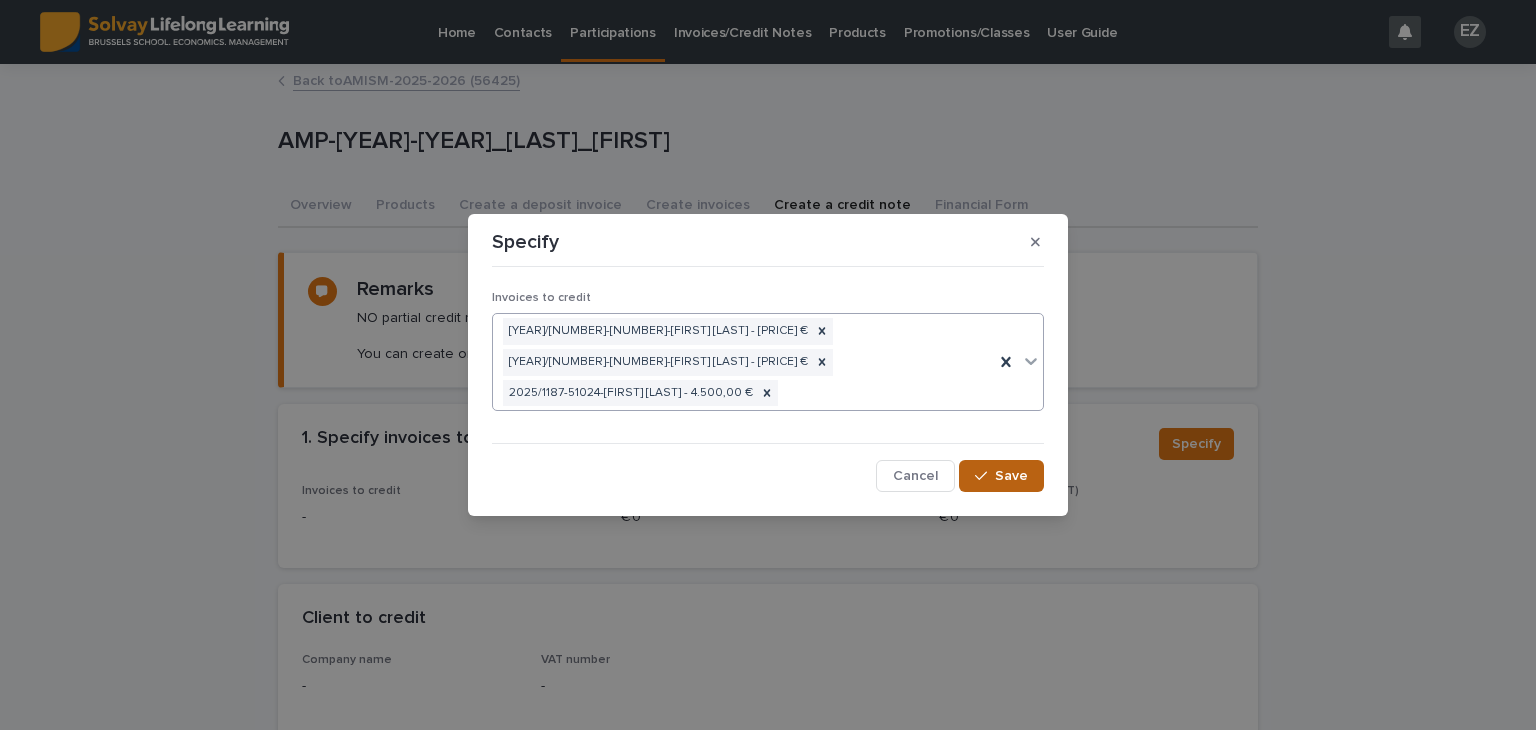 click on "Save" at bounding box center (1011, 476) 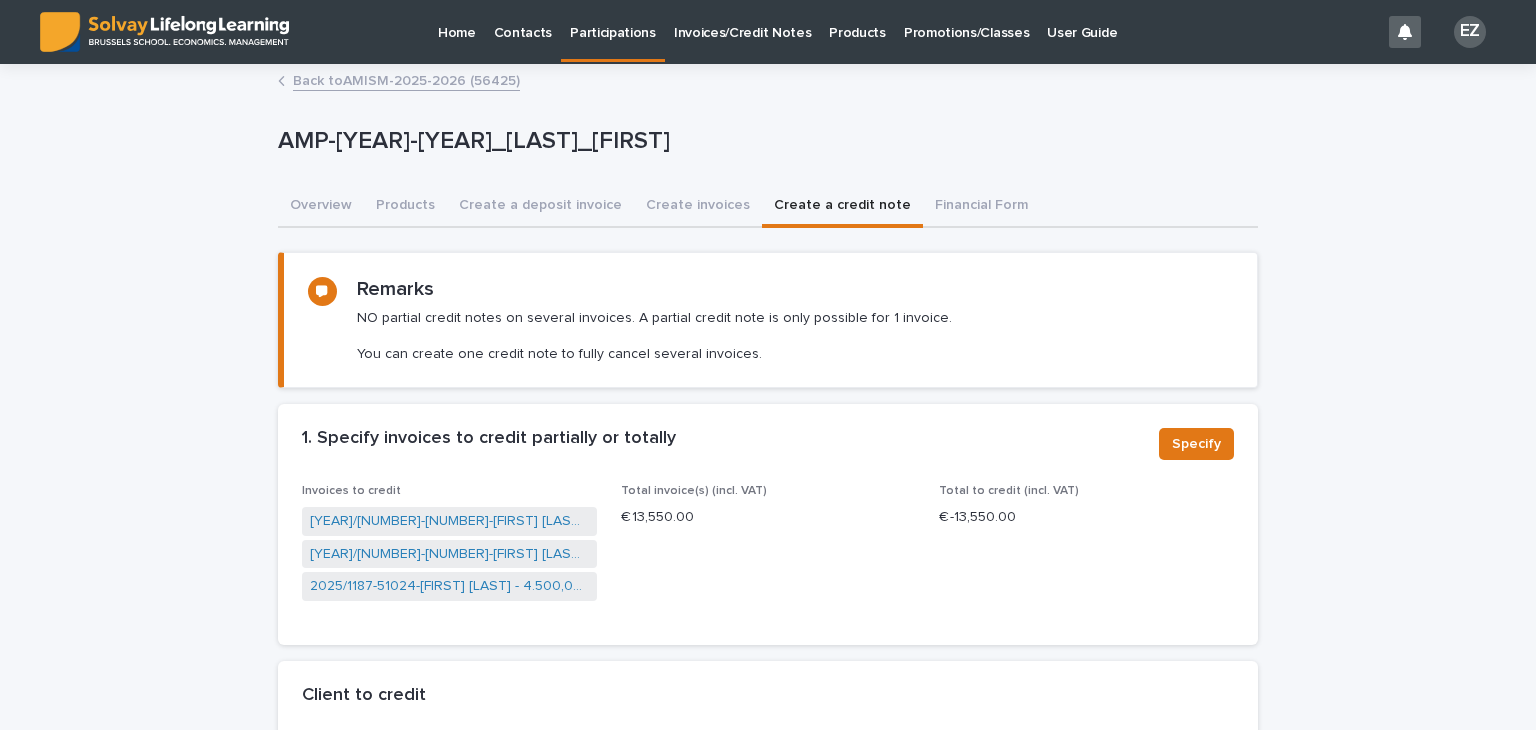 scroll, scrollTop: 508, scrollLeft: 0, axis: vertical 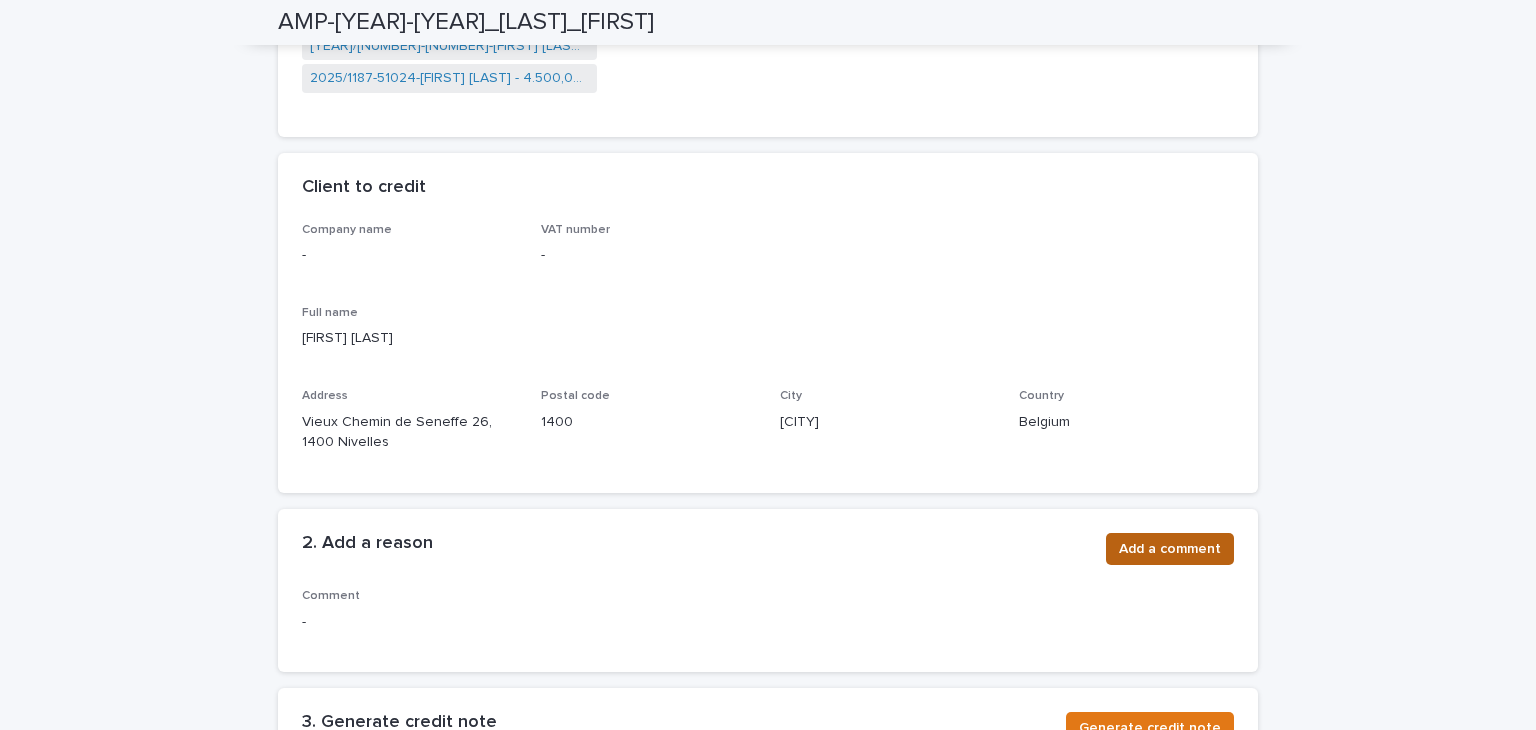 click on "Add a comment" at bounding box center [1170, 549] 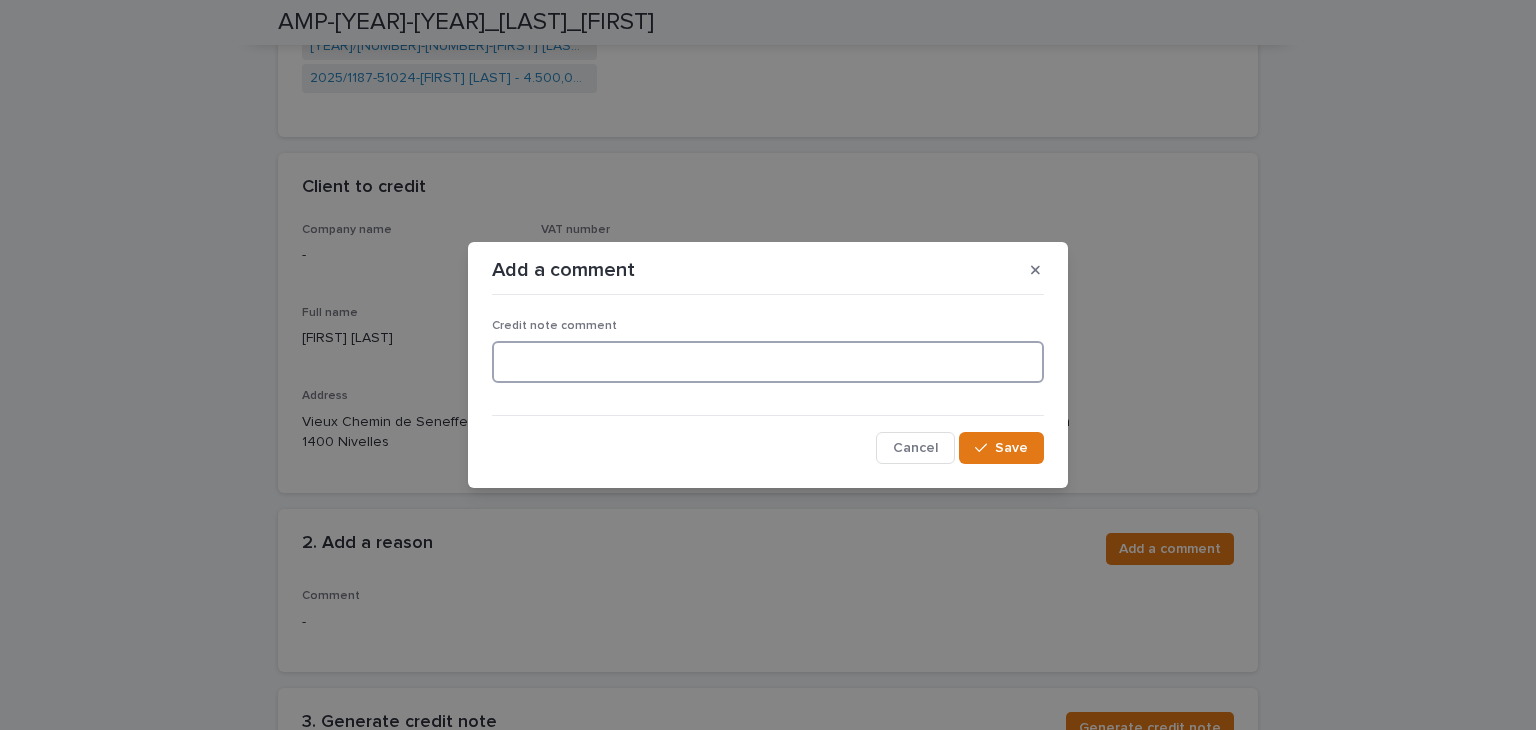 click at bounding box center [768, 362] 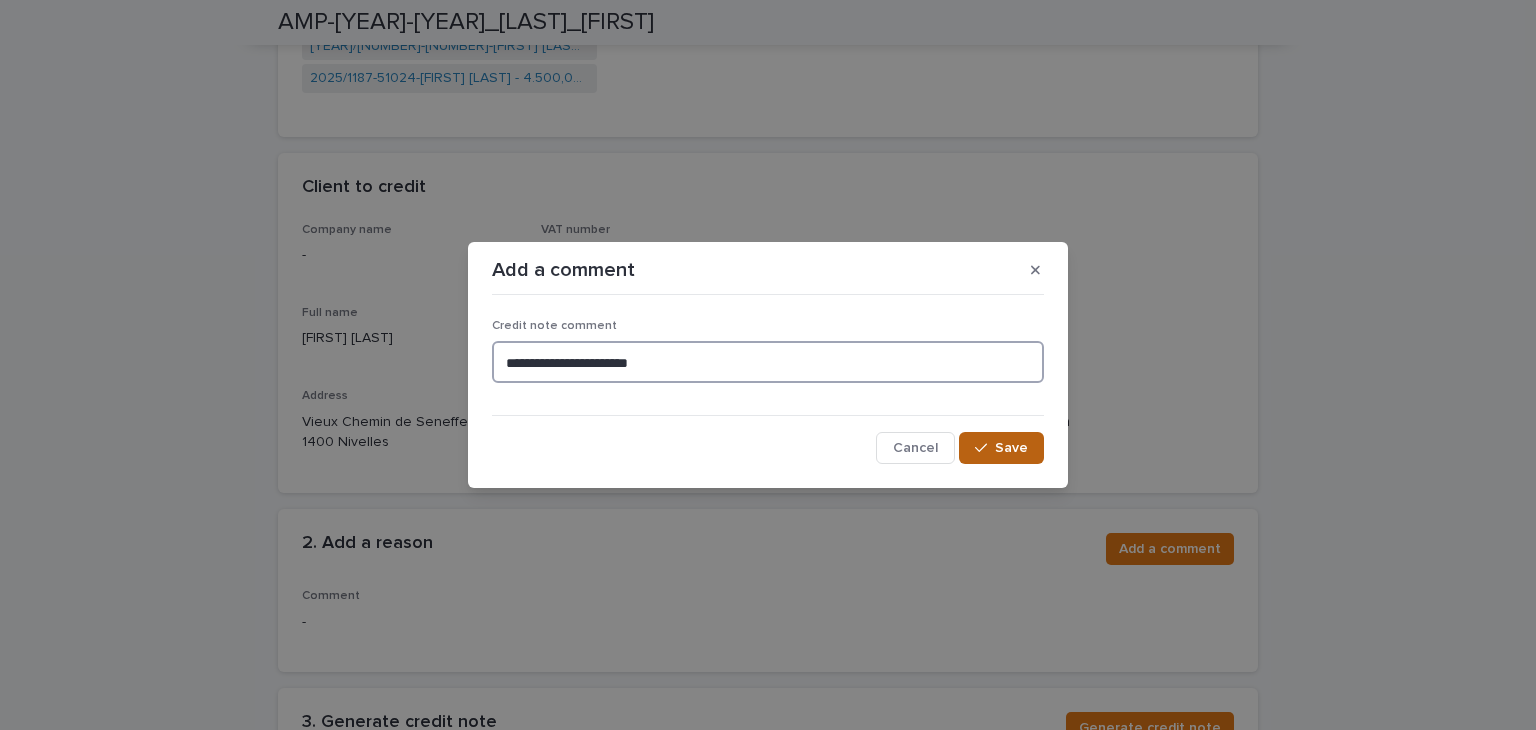 type on "**********" 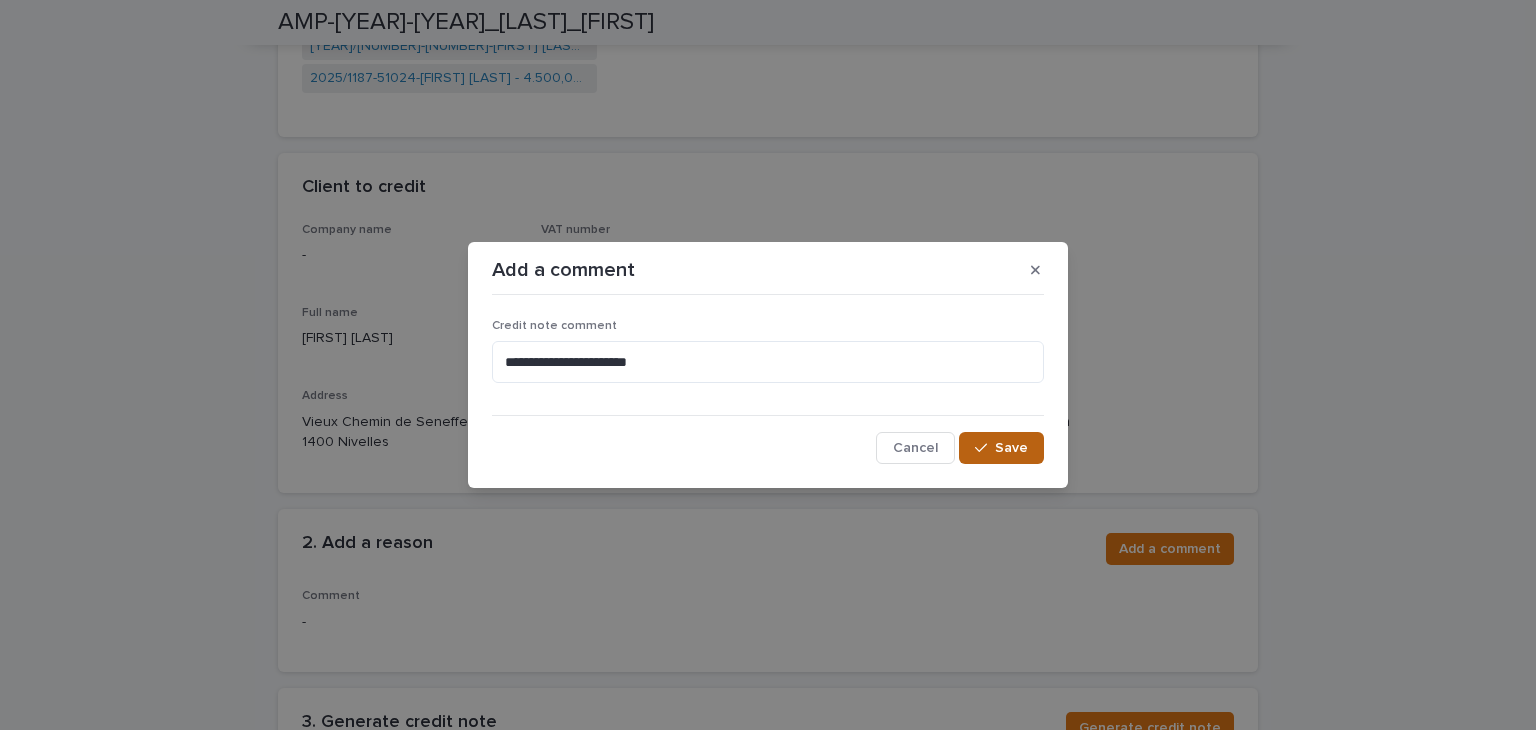 click on "Save" at bounding box center [1001, 448] 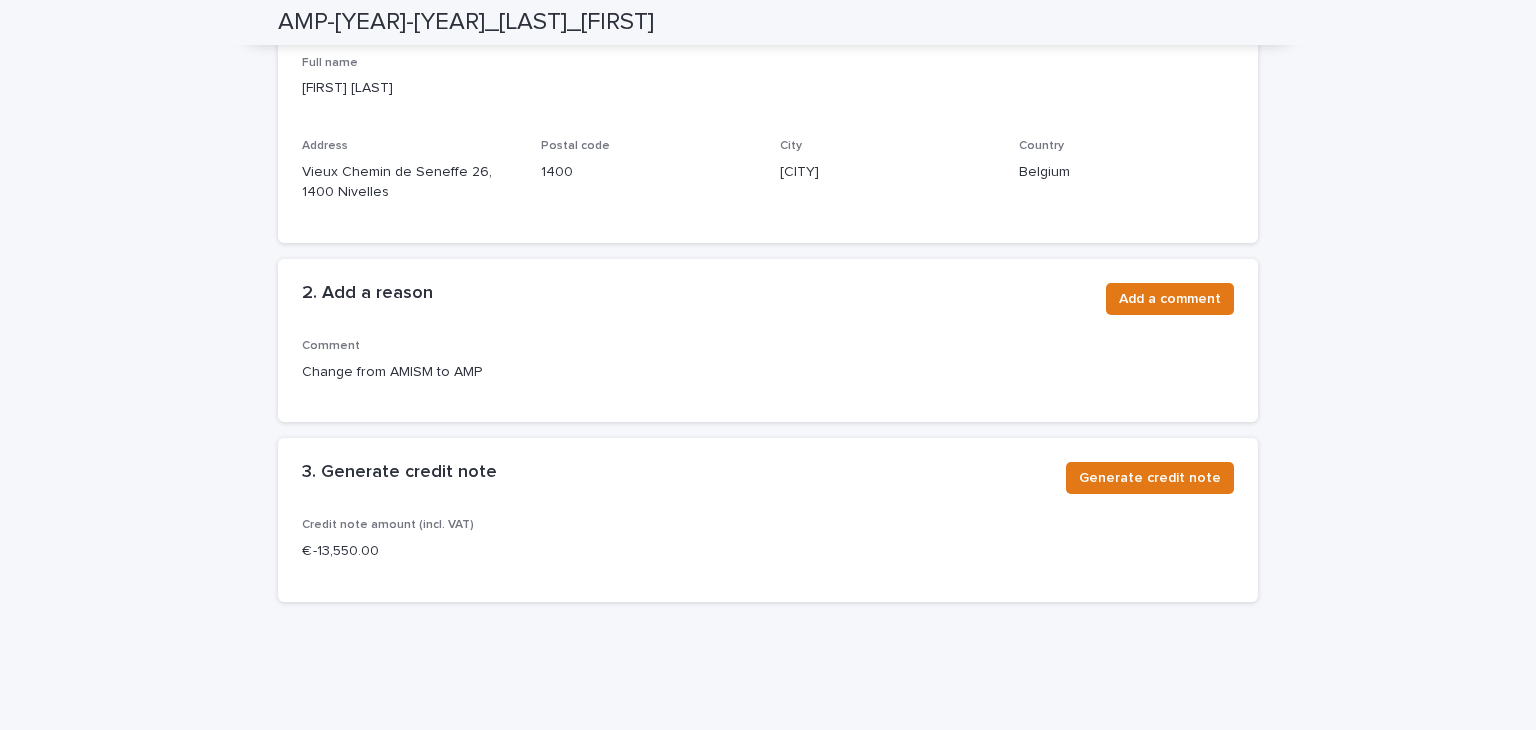 scroll, scrollTop: 789, scrollLeft: 0, axis: vertical 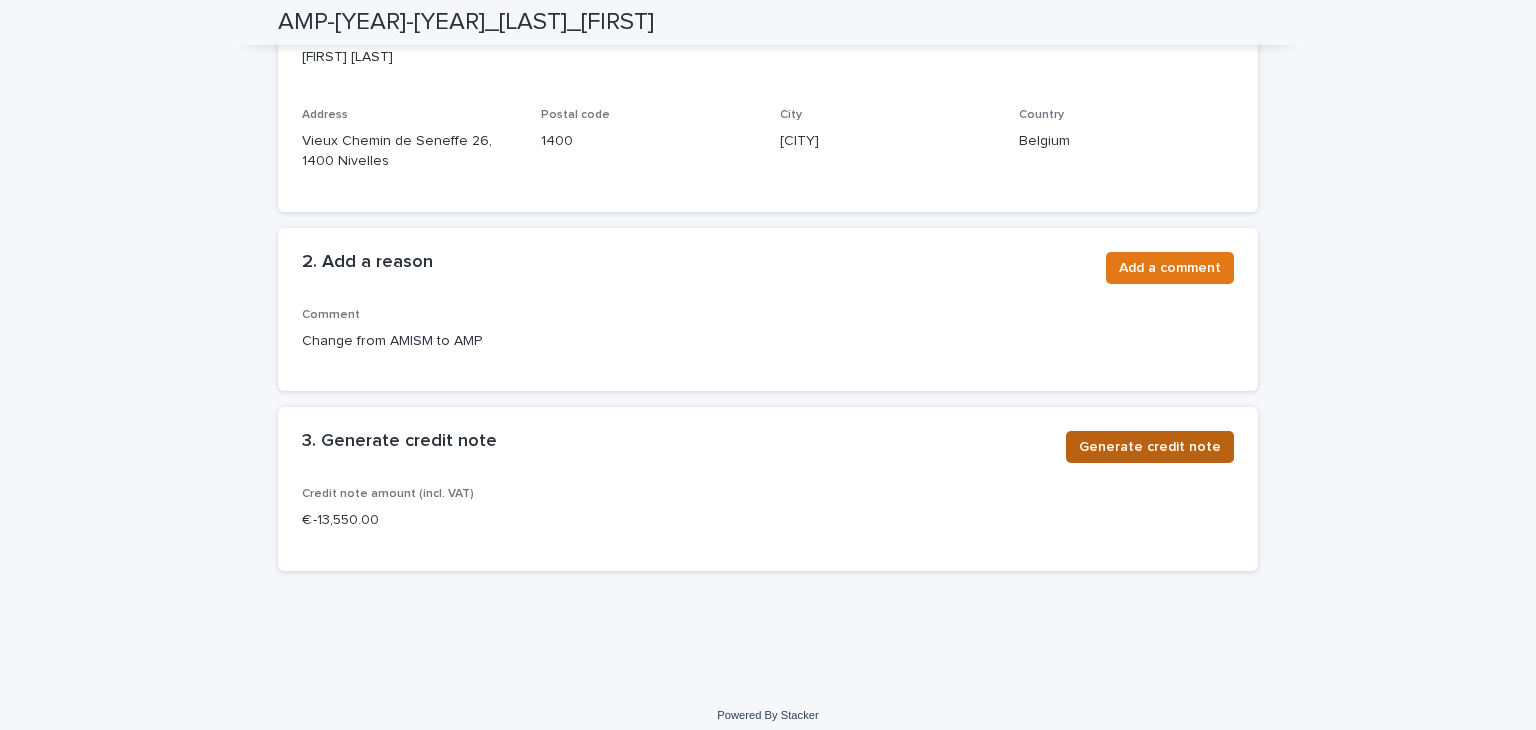 click on "Generate credit note" at bounding box center [1150, 447] 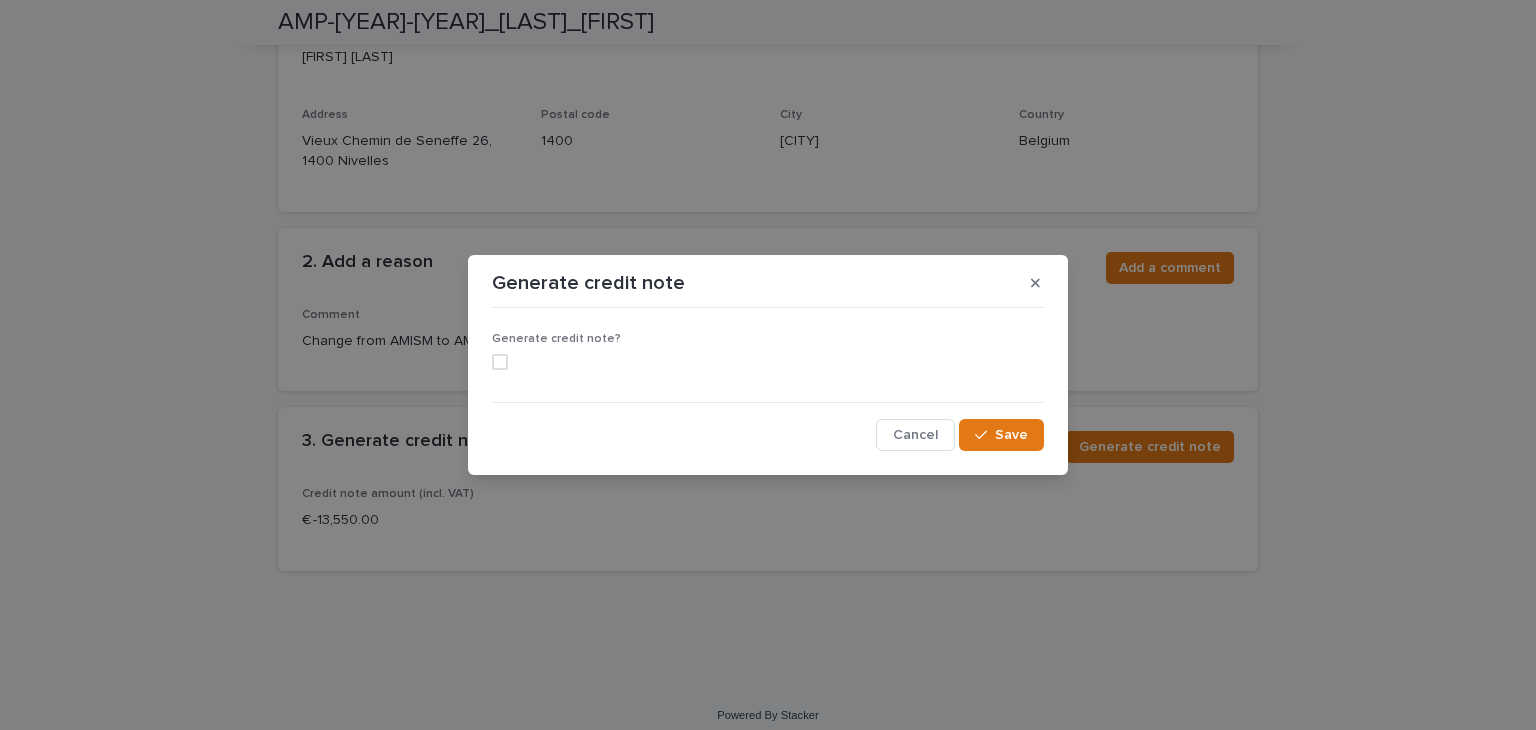 click at bounding box center [500, 362] 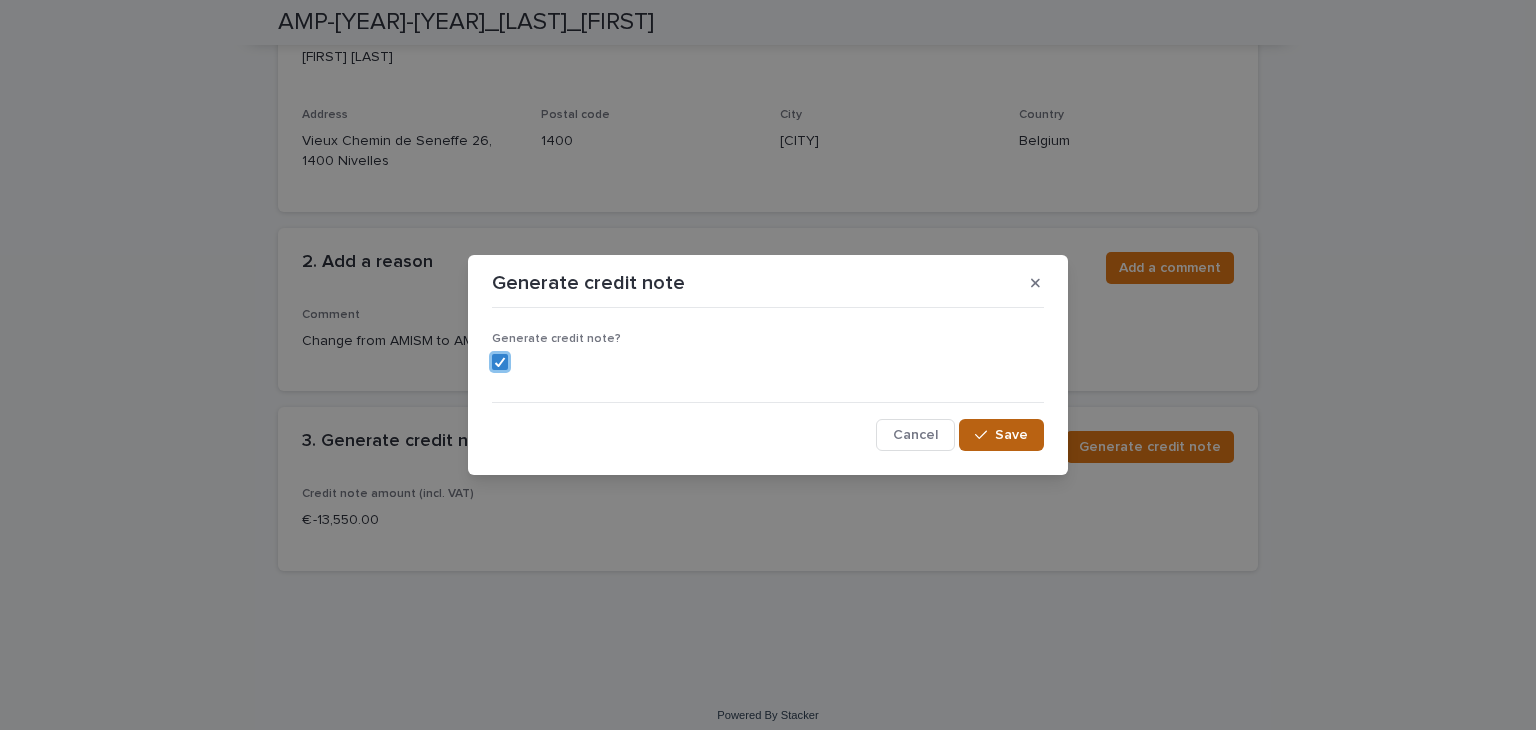 click on "Save" at bounding box center [1001, 435] 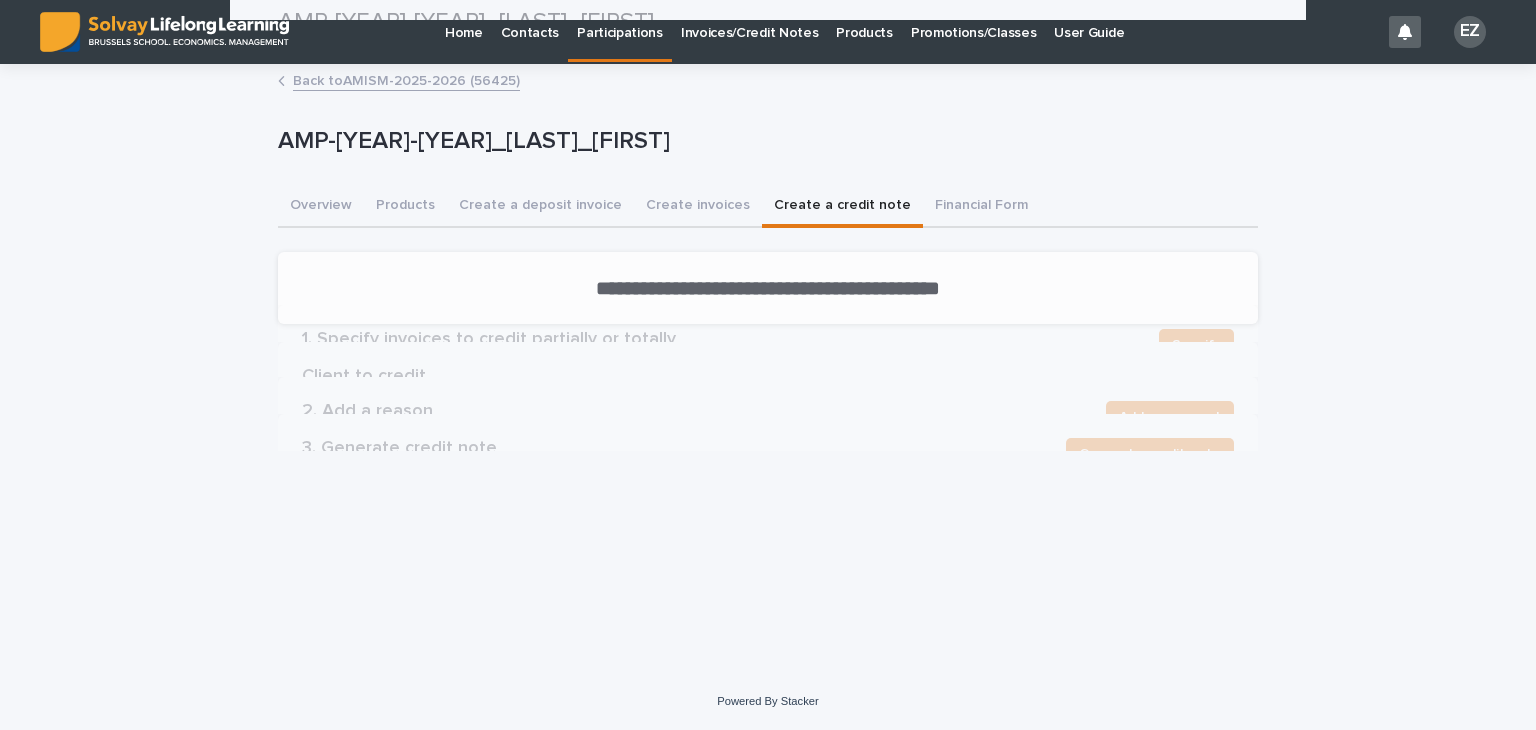 scroll, scrollTop: 0, scrollLeft: 0, axis: both 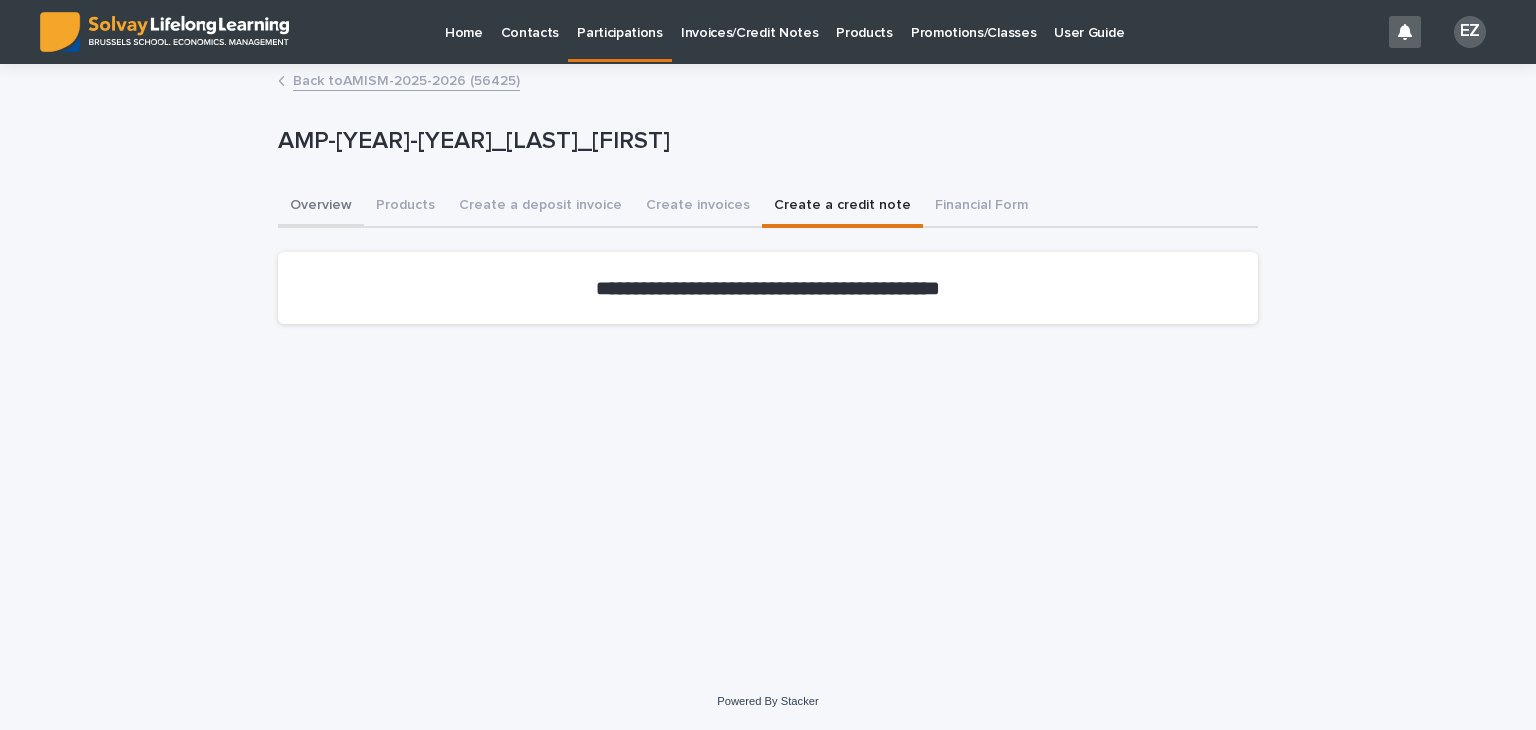 click on "Overview" at bounding box center (321, 207) 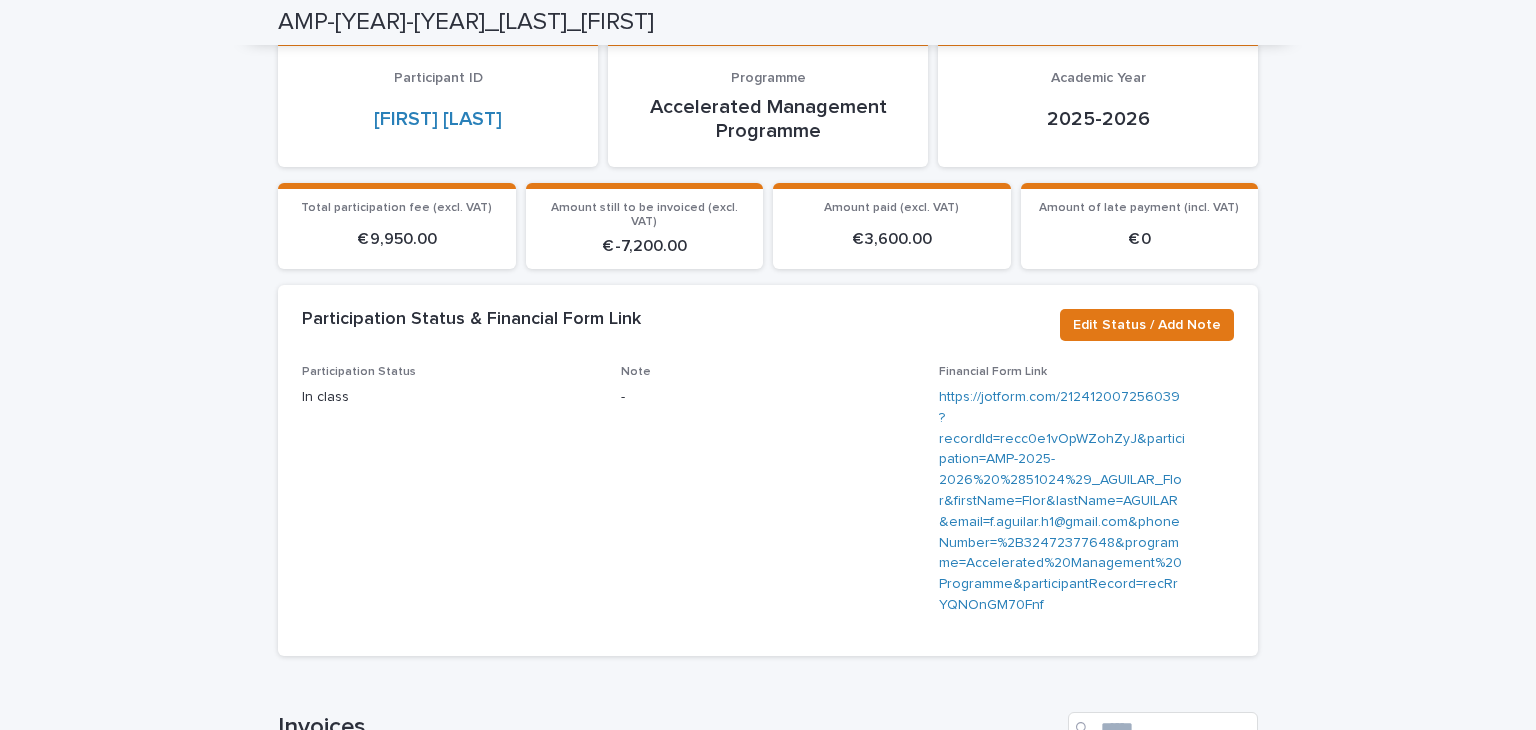 scroll, scrollTop: 83, scrollLeft: 0, axis: vertical 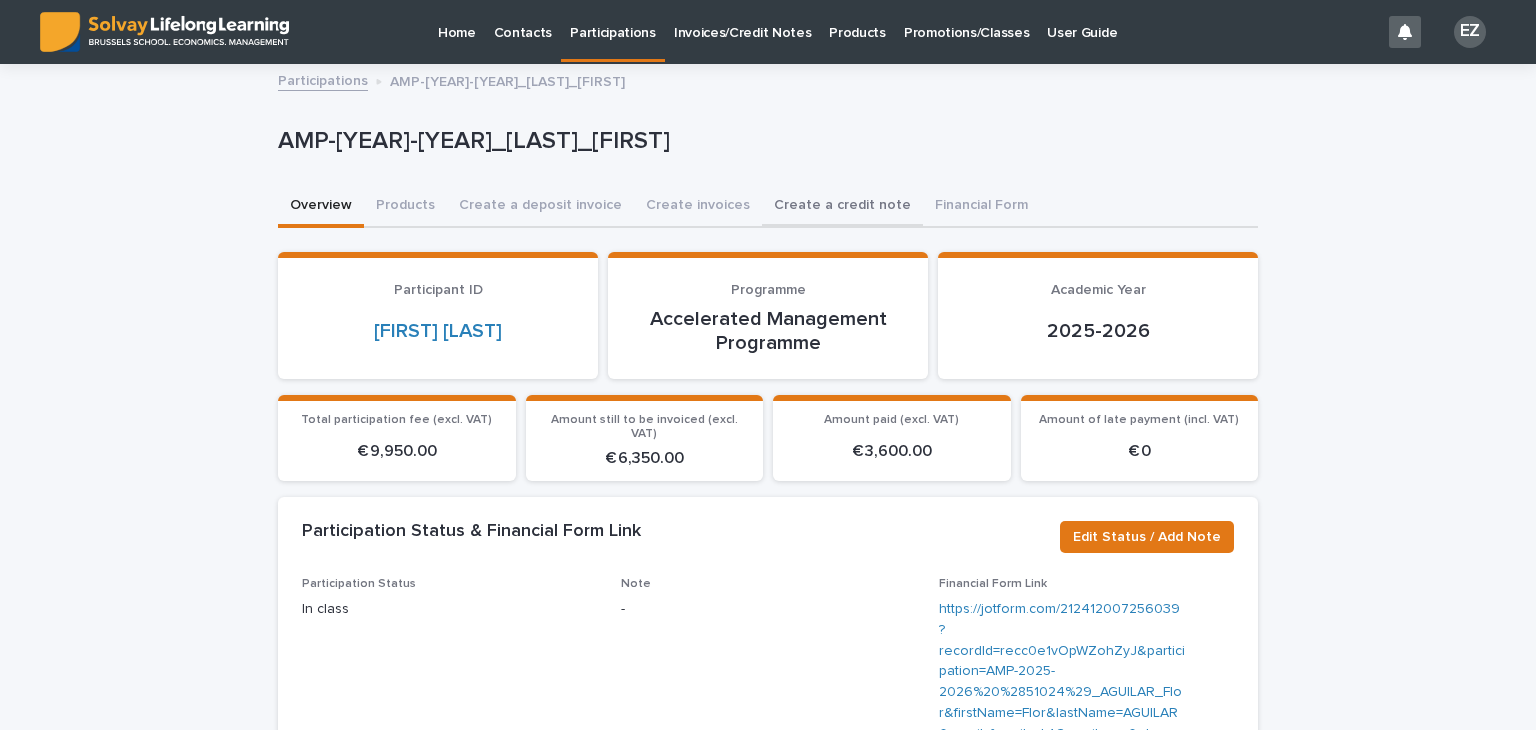 click on "Create a credit note" at bounding box center [842, 207] 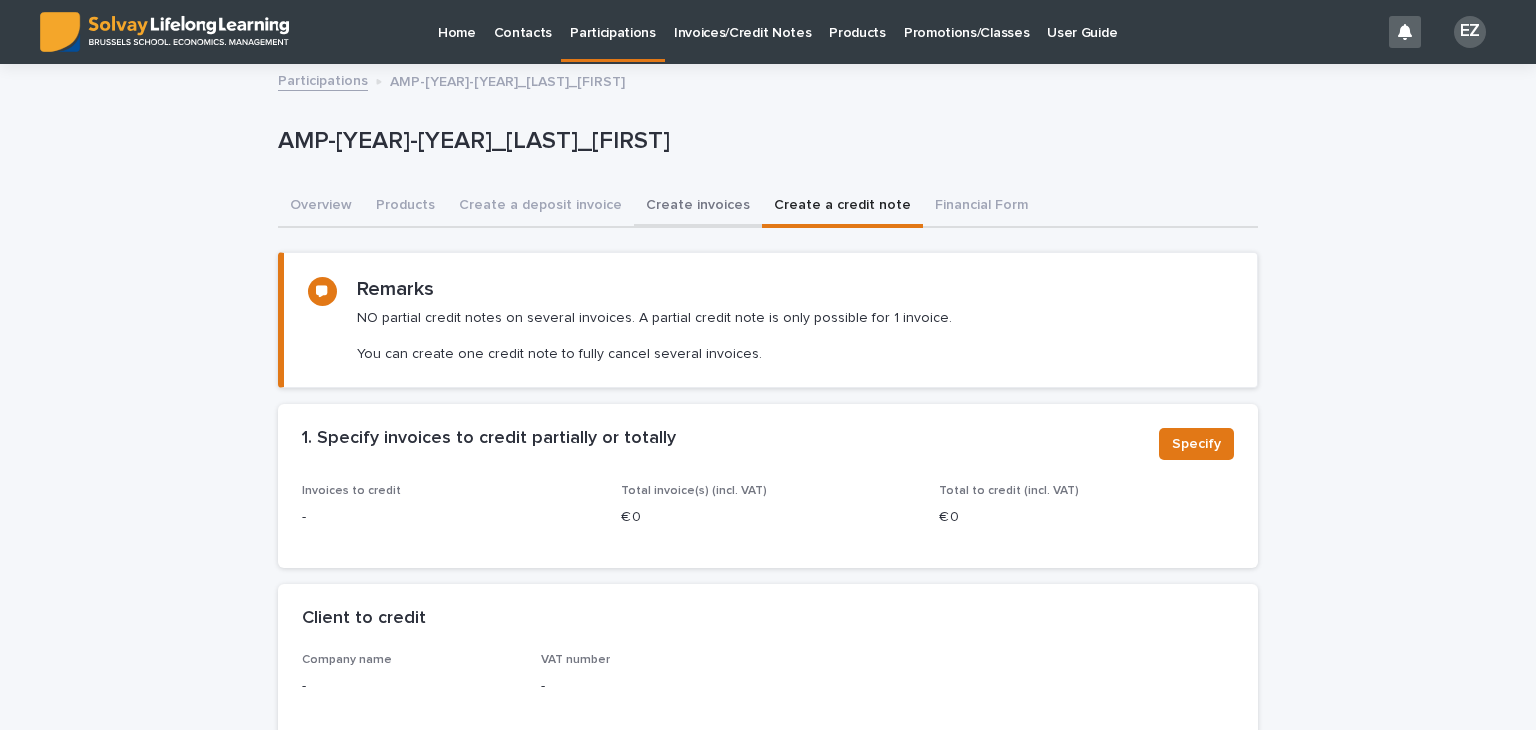 click on "Create invoices" at bounding box center [698, 207] 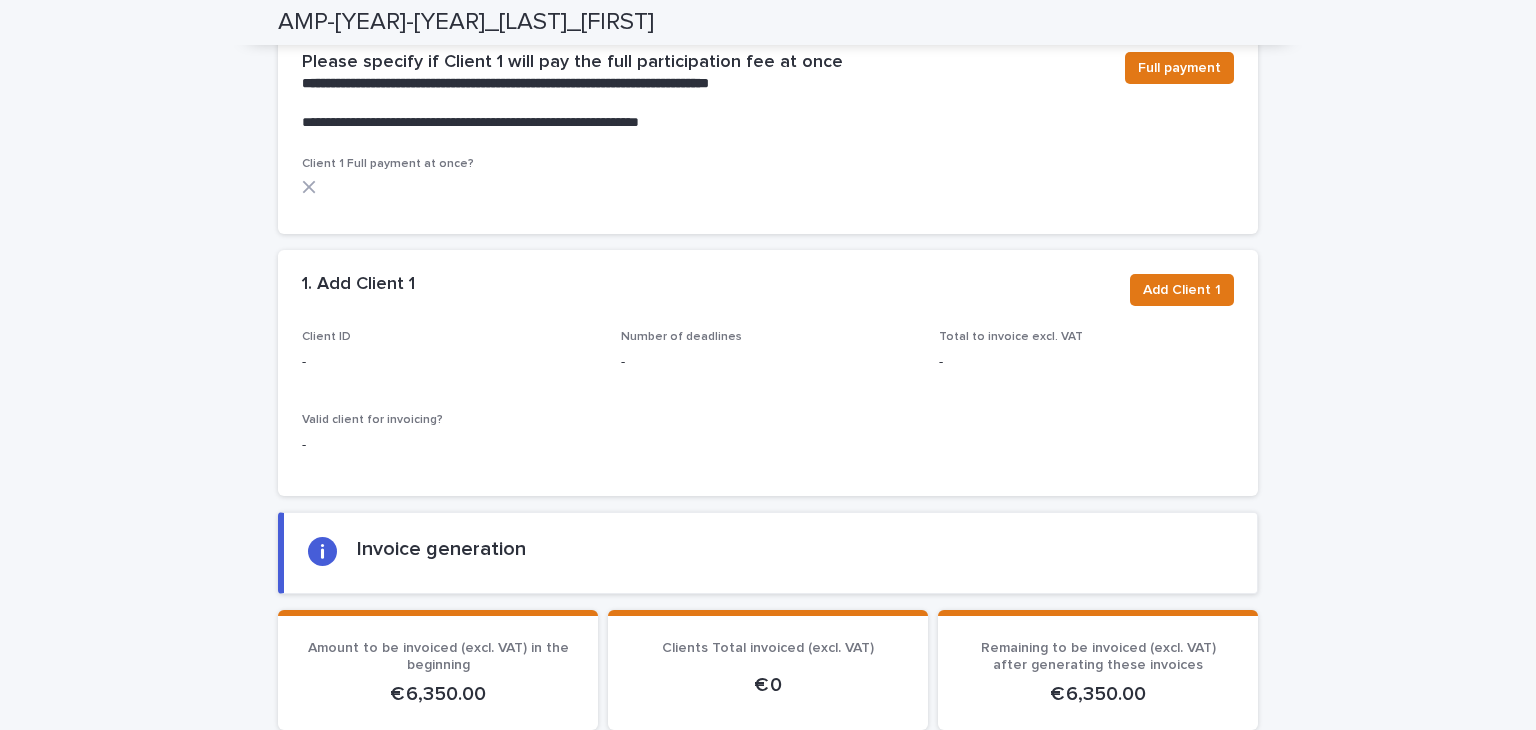 scroll, scrollTop: 1394, scrollLeft: 0, axis: vertical 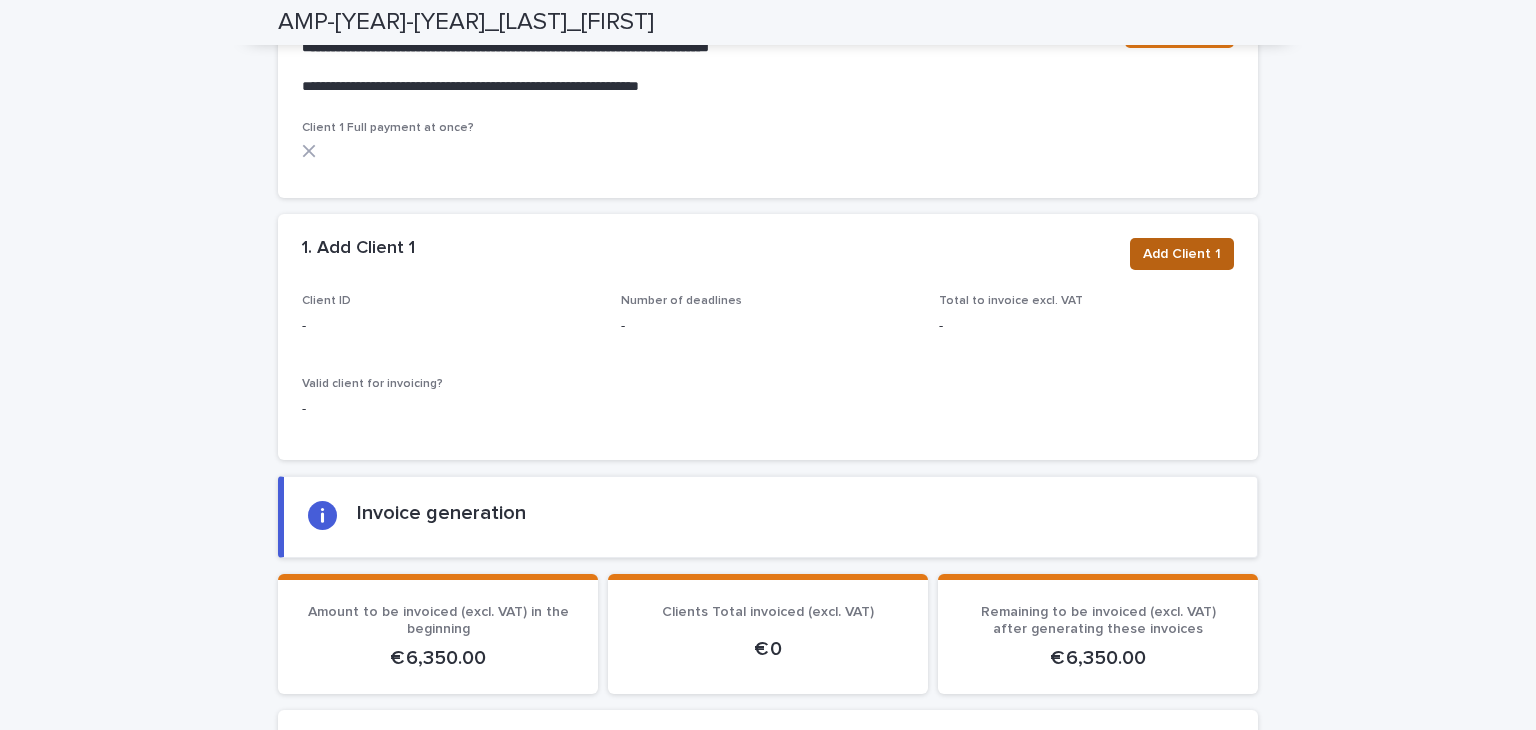 click on "Add Client 1" at bounding box center [1182, 254] 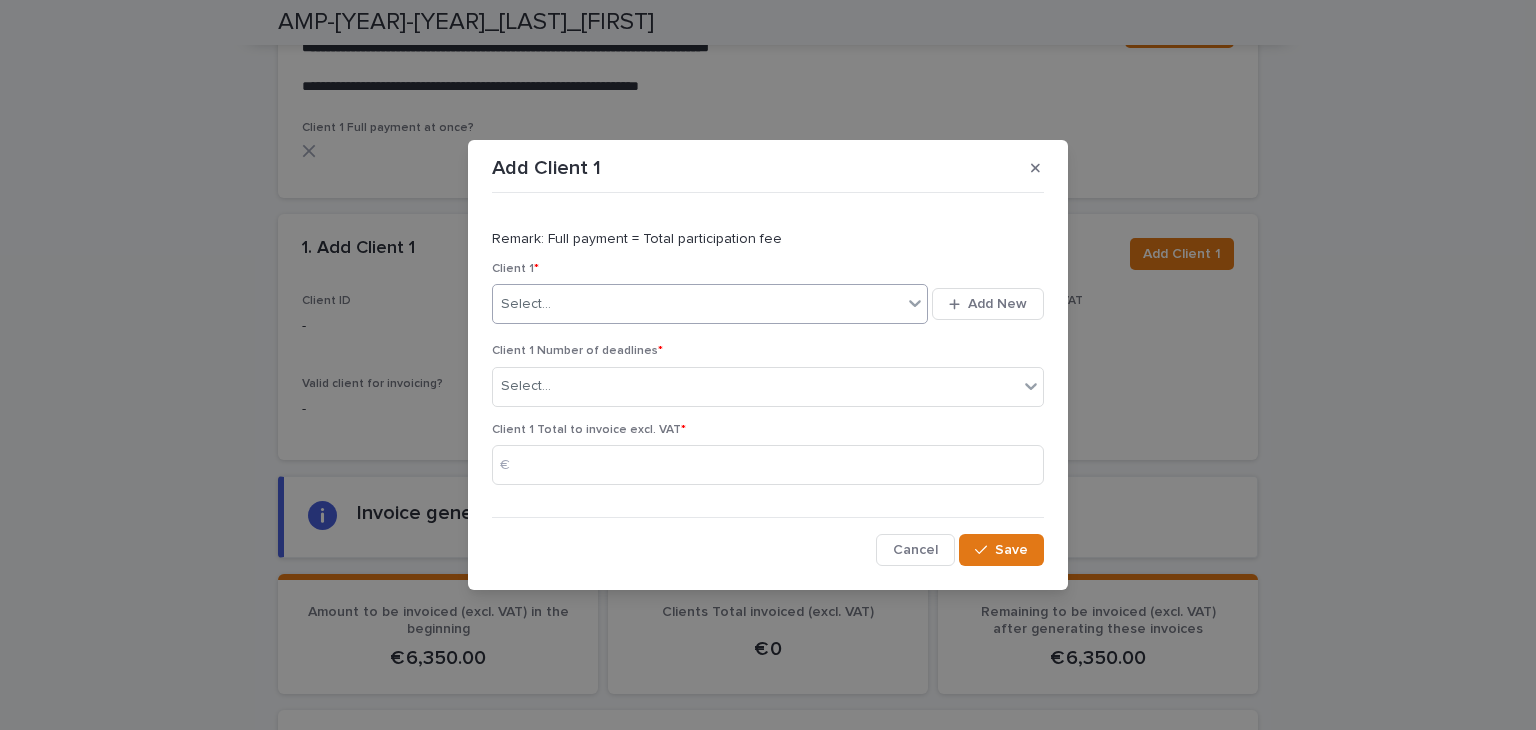 click on "Select..." at bounding box center [697, 304] 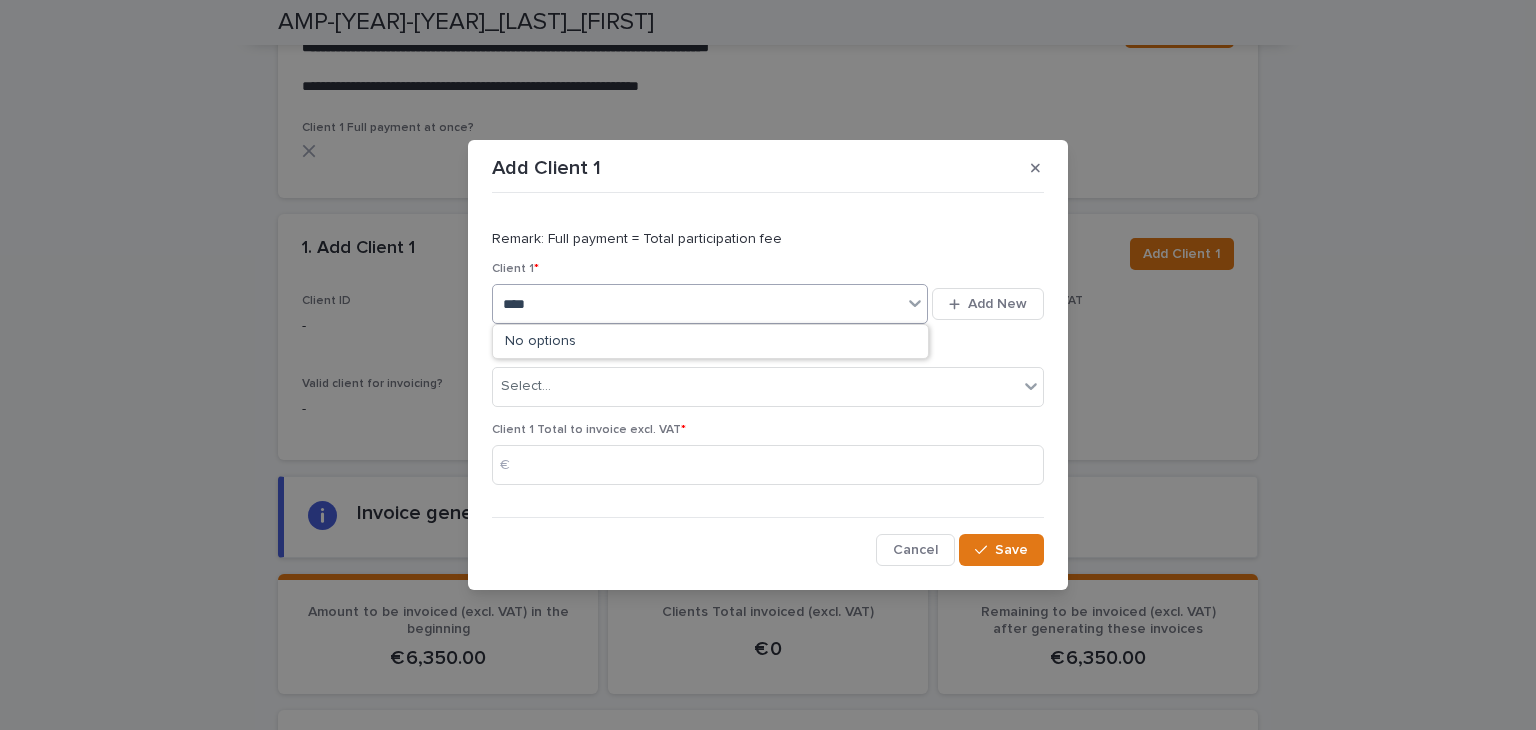 type on "*****" 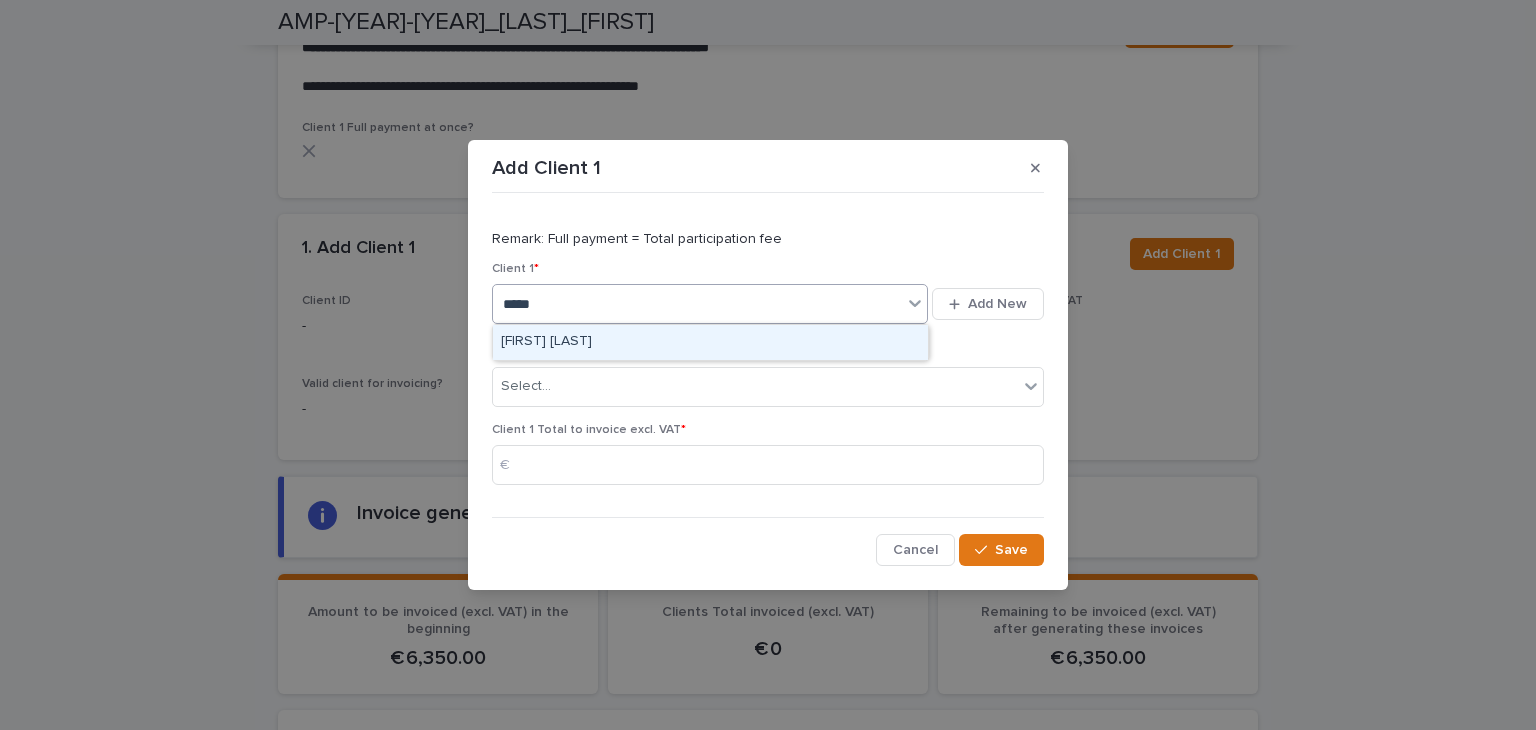 click on "[FIRST] [LAST]" at bounding box center [710, 342] 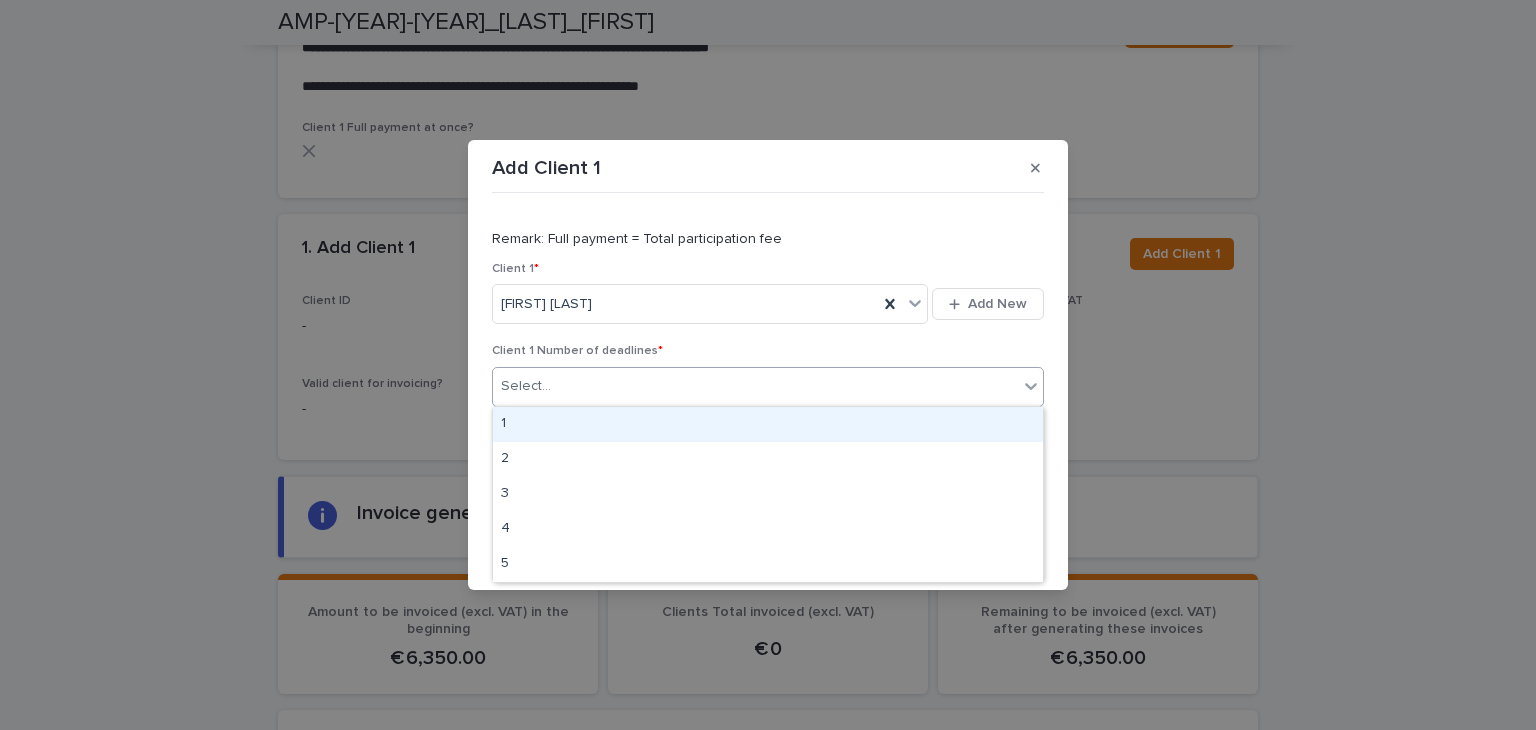 click on "Select..." at bounding box center (755, 386) 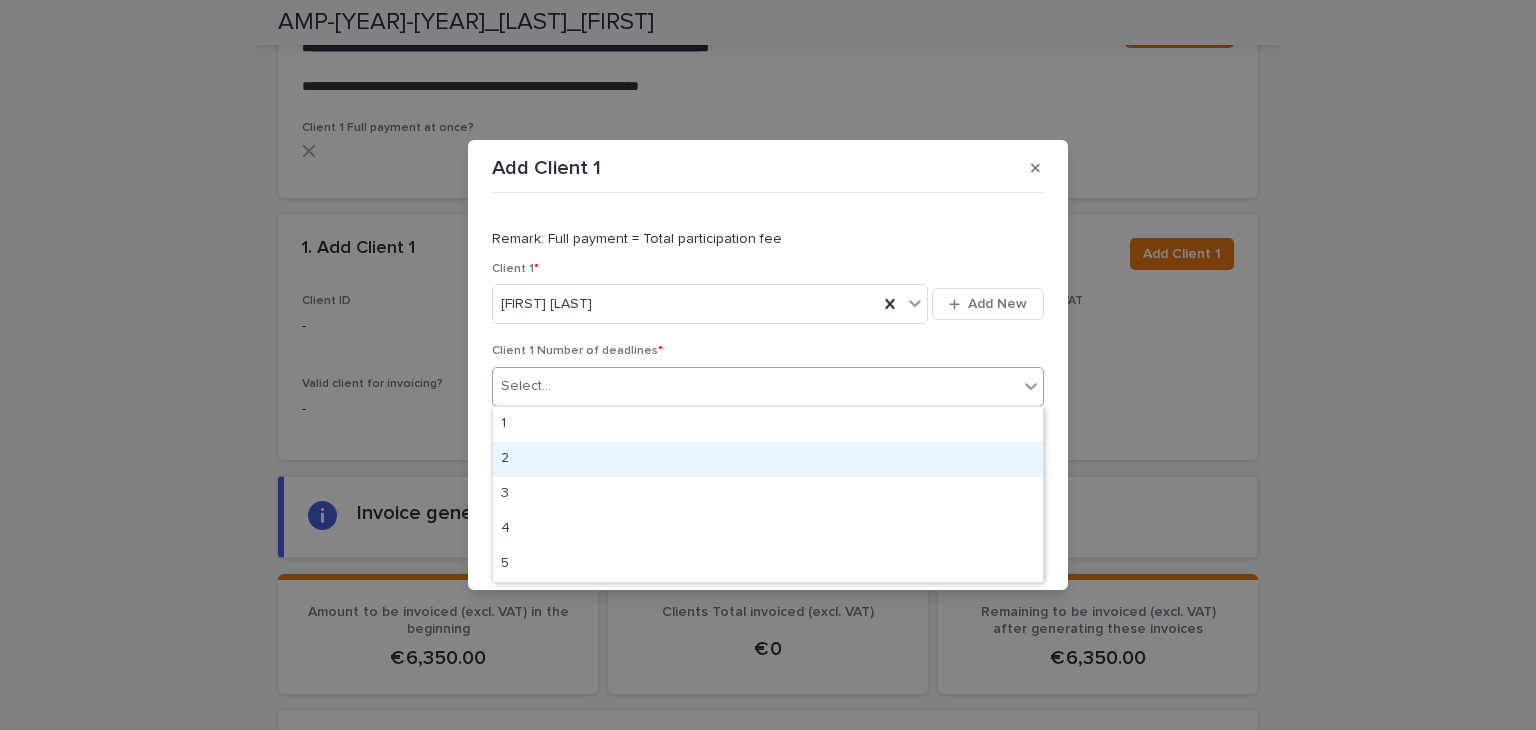click on "2" at bounding box center [768, 459] 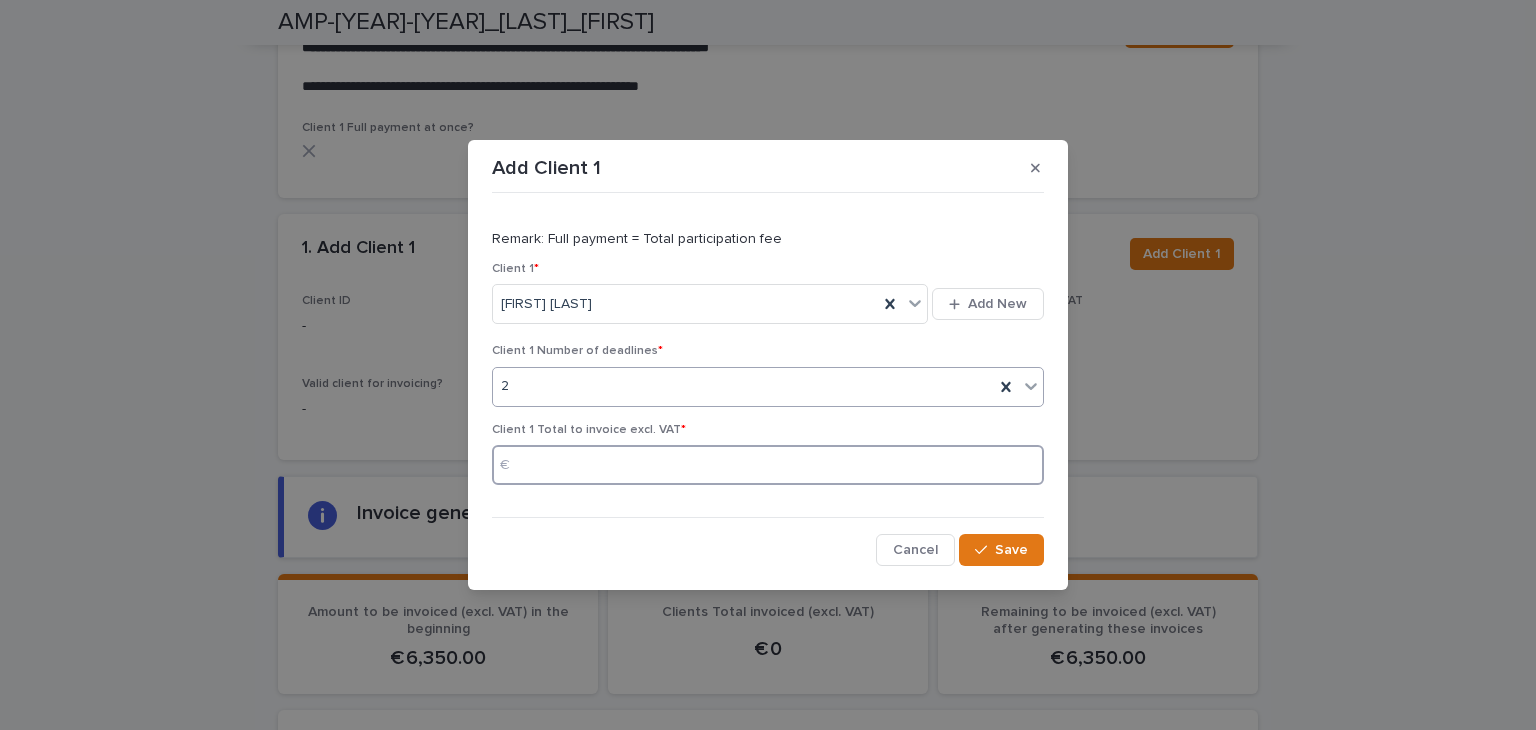 click at bounding box center [768, 465] 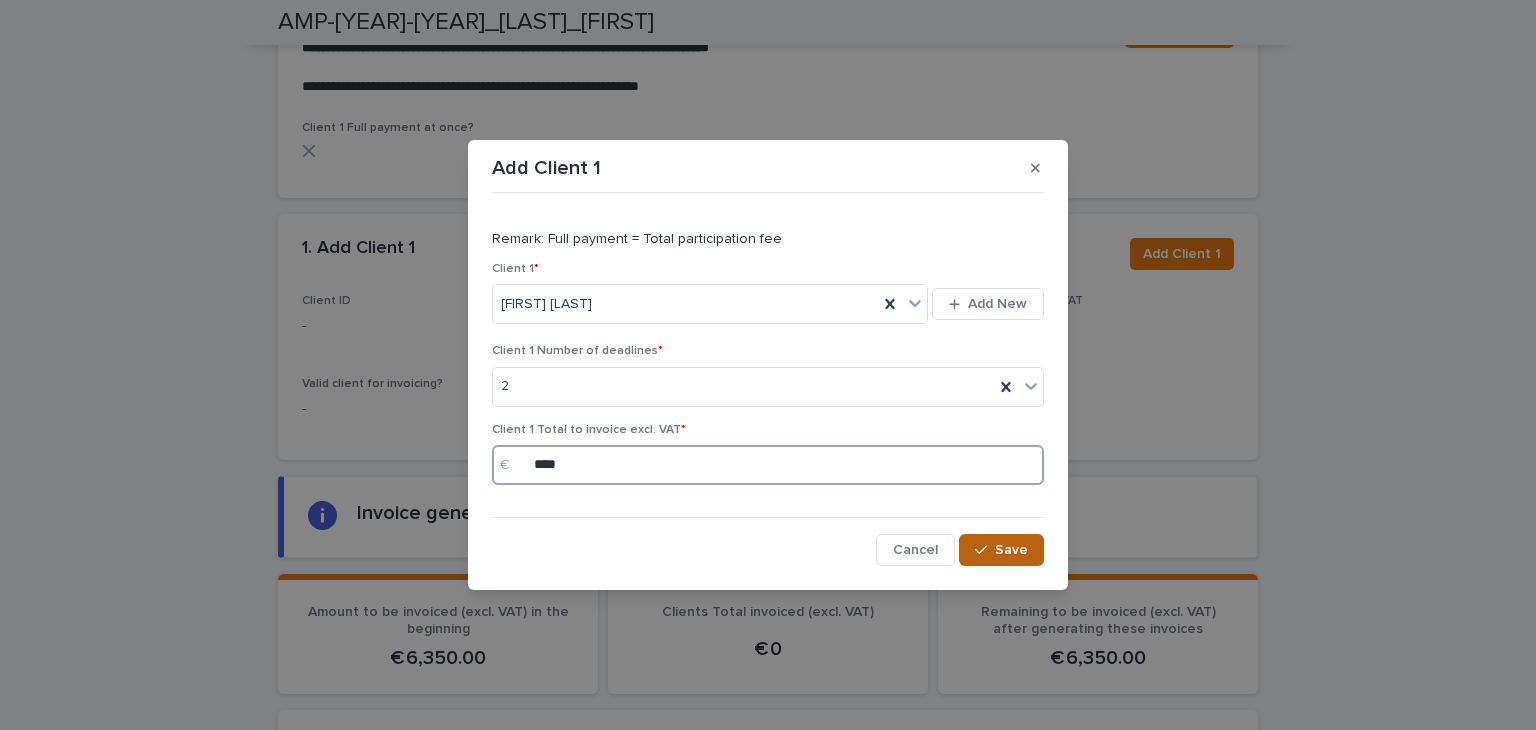 type on "****" 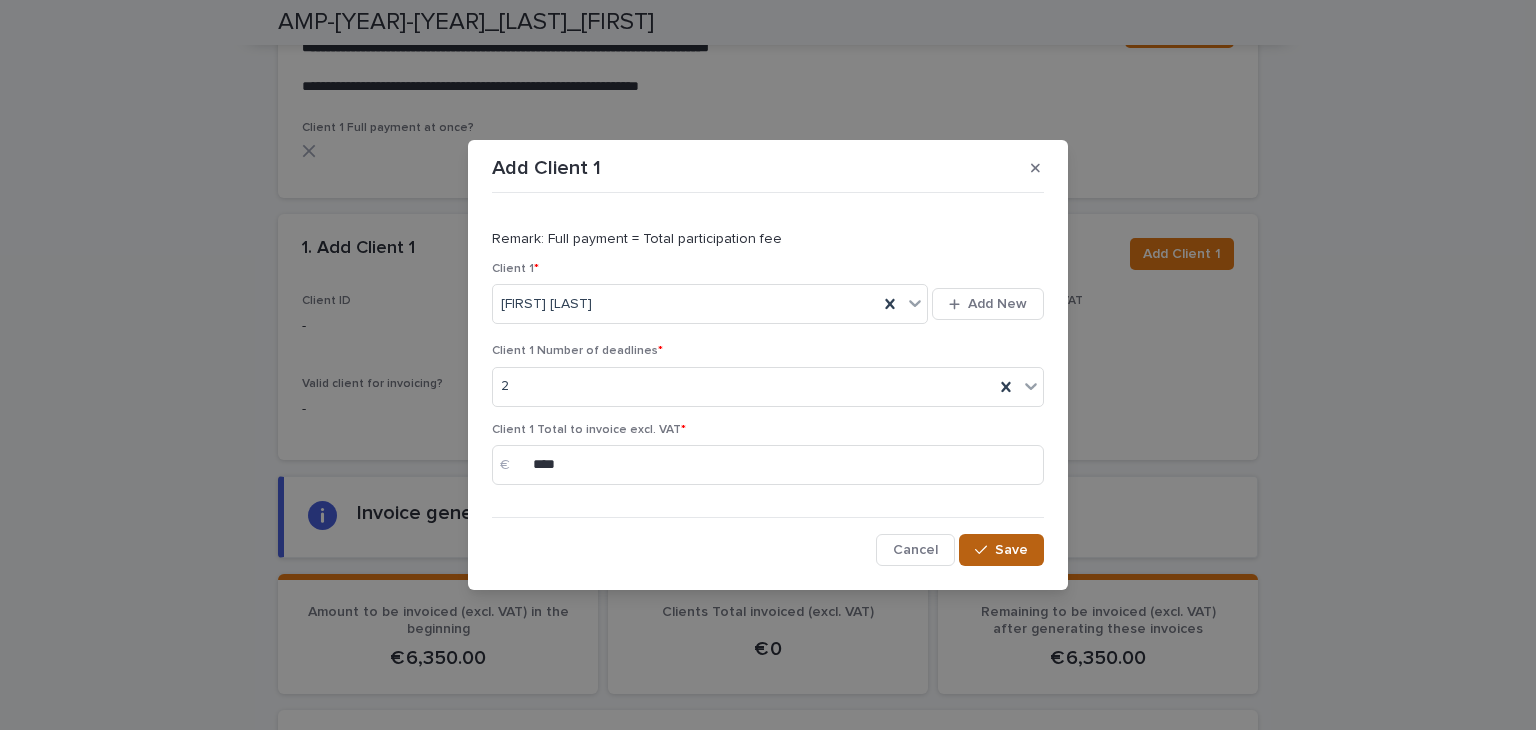 click on "Save" at bounding box center (1001, 550) 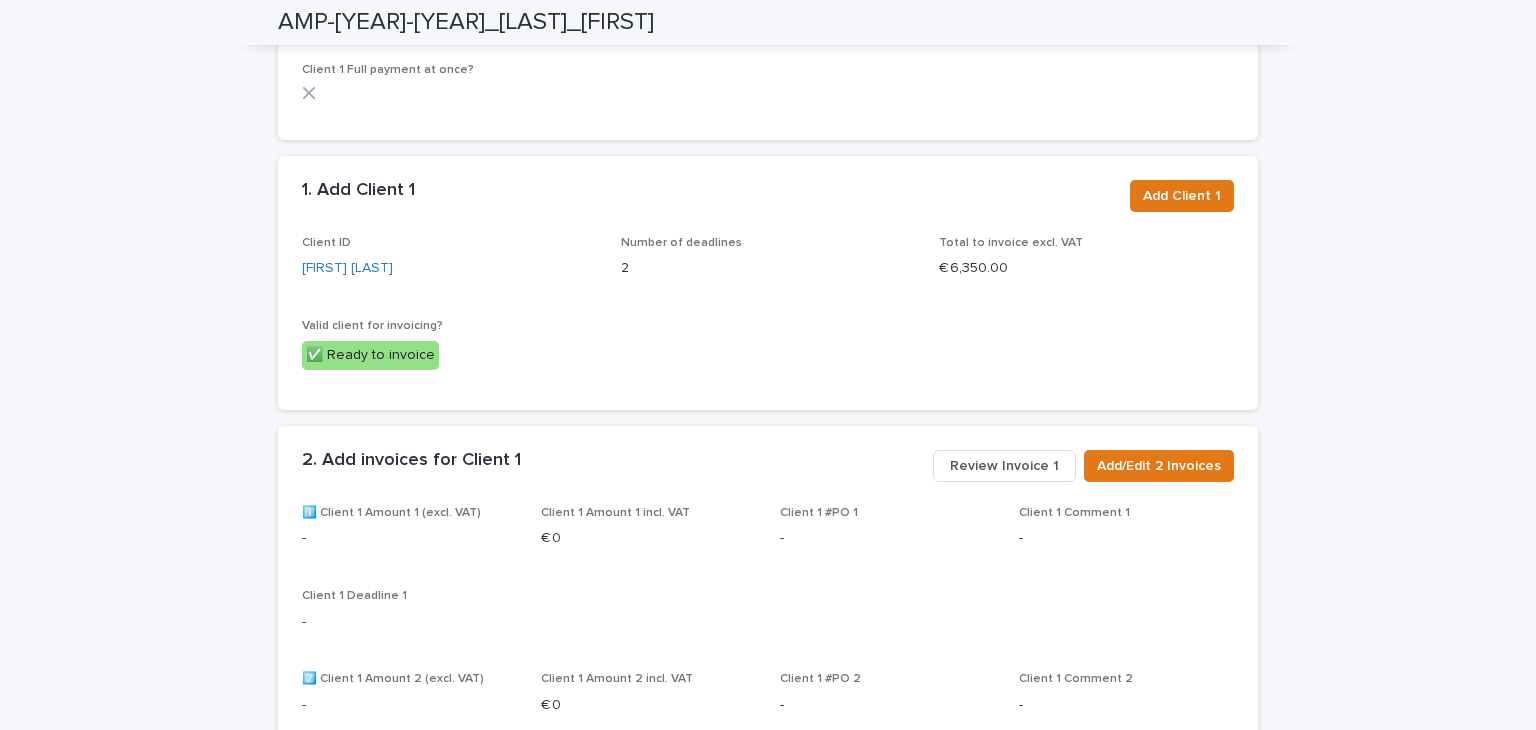 scroll, scrollTop: 1452, scrollLeft: 0, axis: vertical 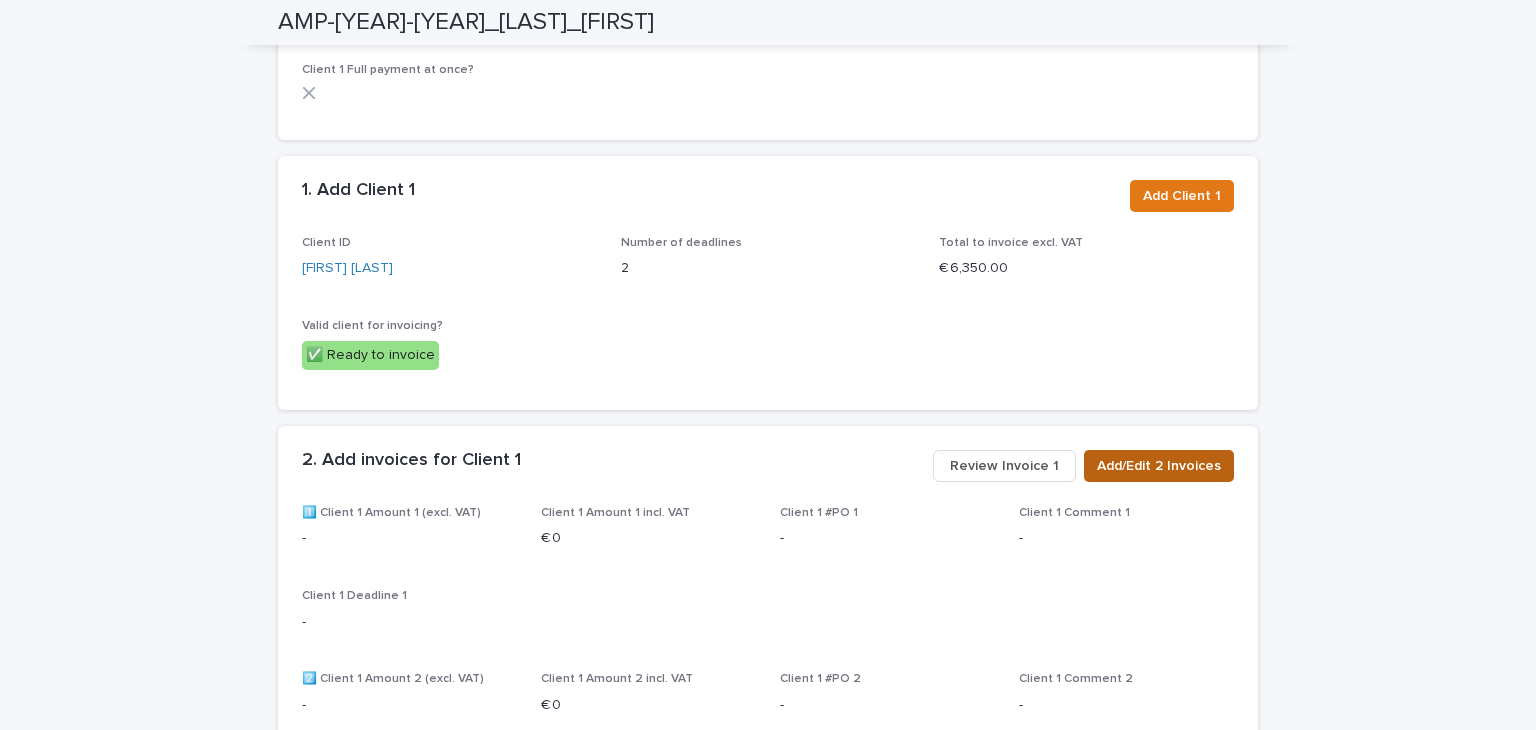 click on "Add/Edit 2 Invoices" at bounding box center (1159, 466) 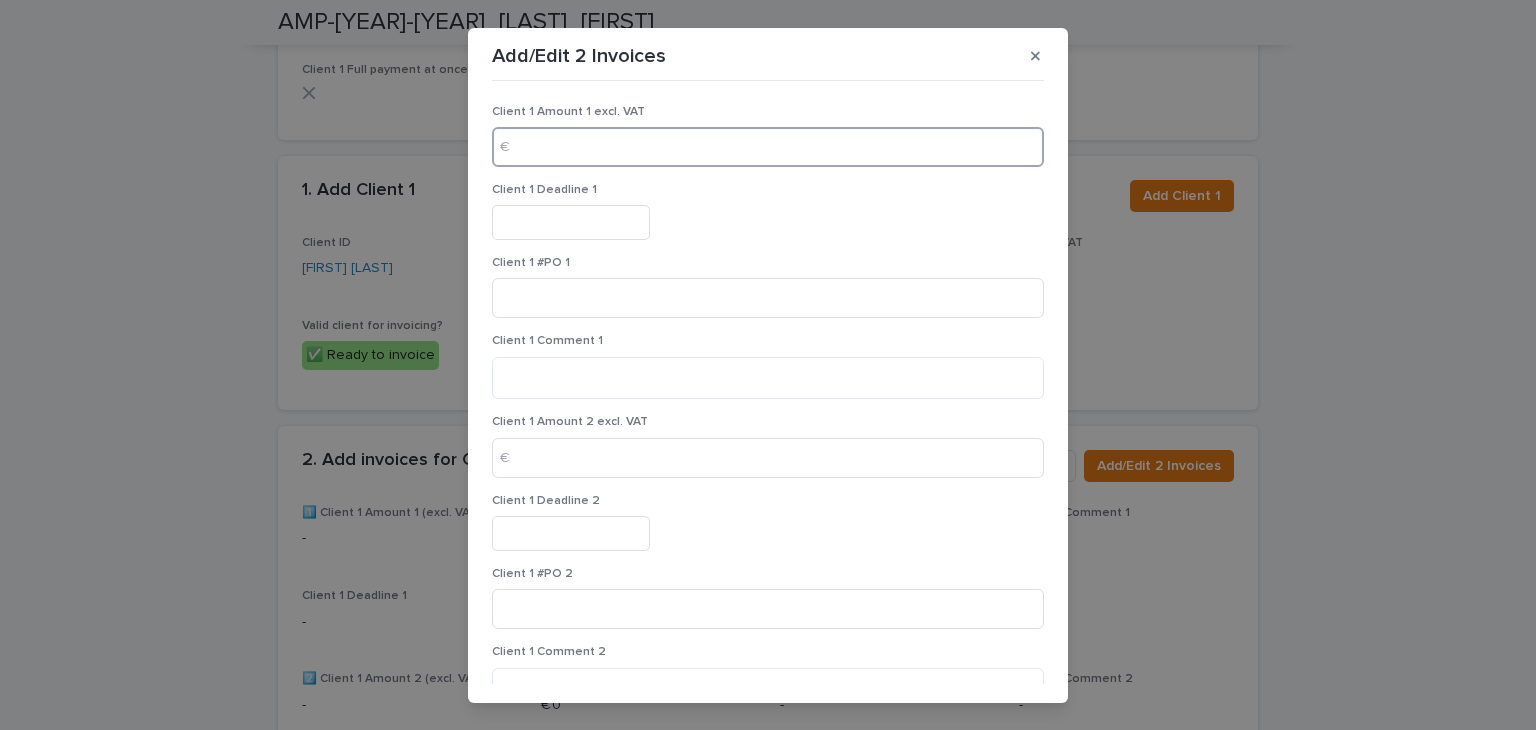 click at bounding box center [768, 147] 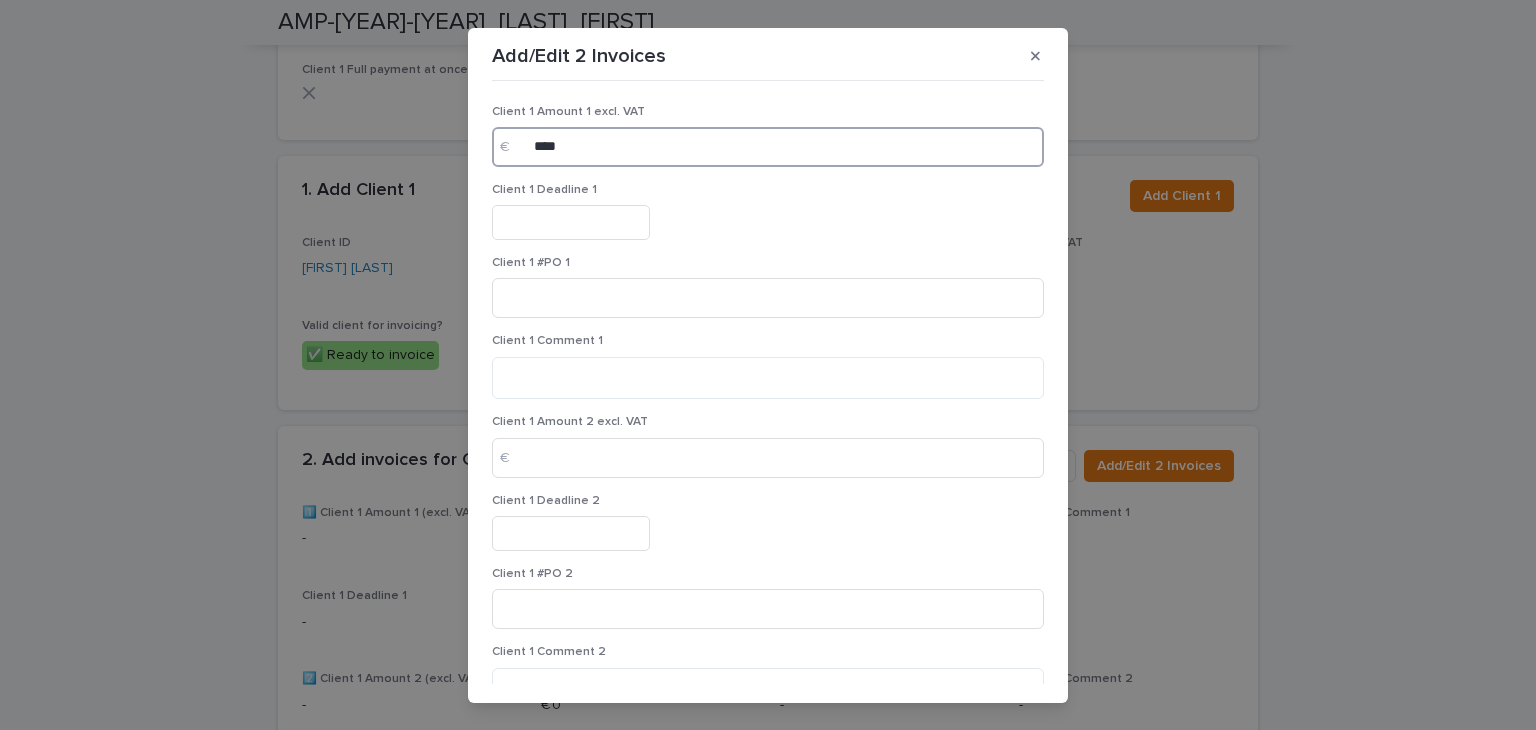 type on "****" 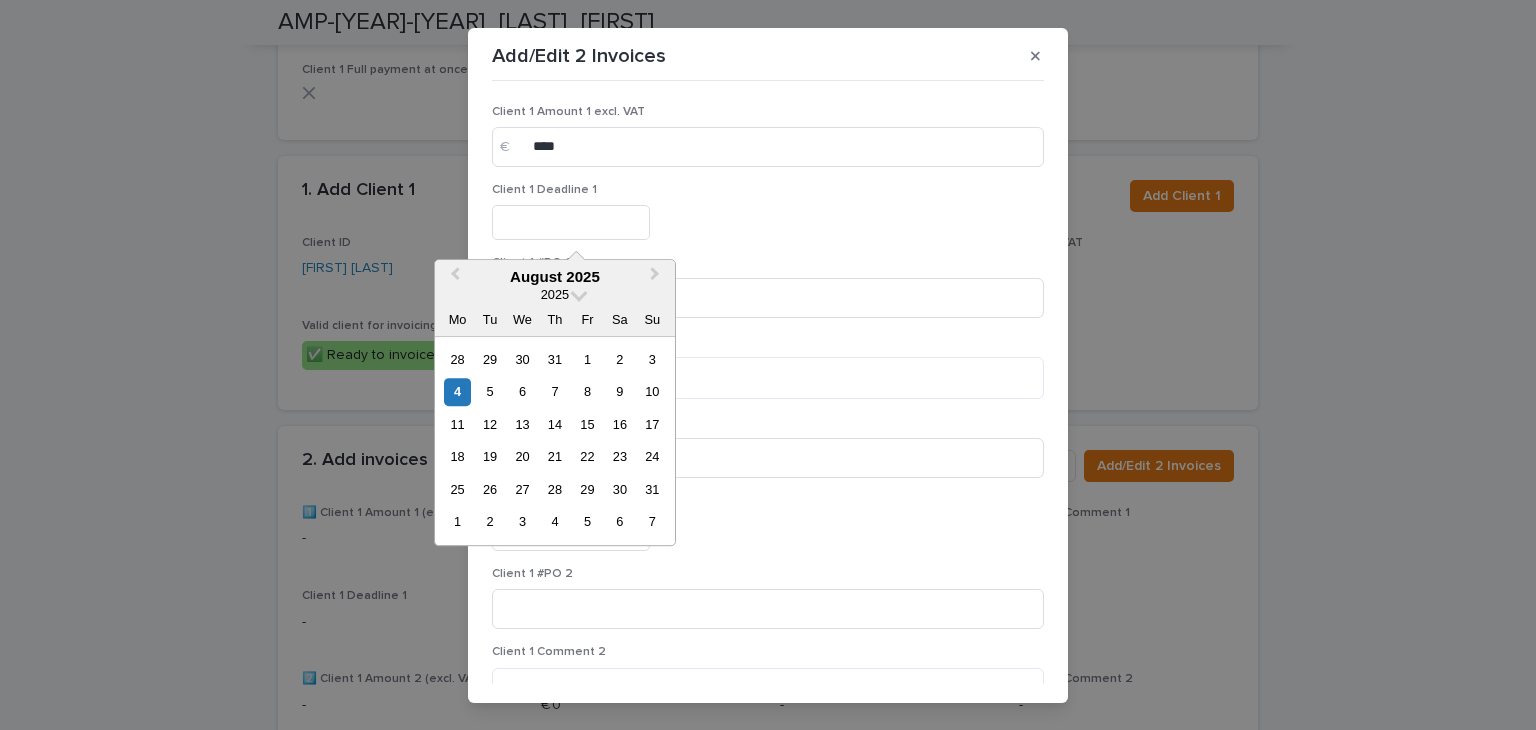 click at bounding box center (571, 222) 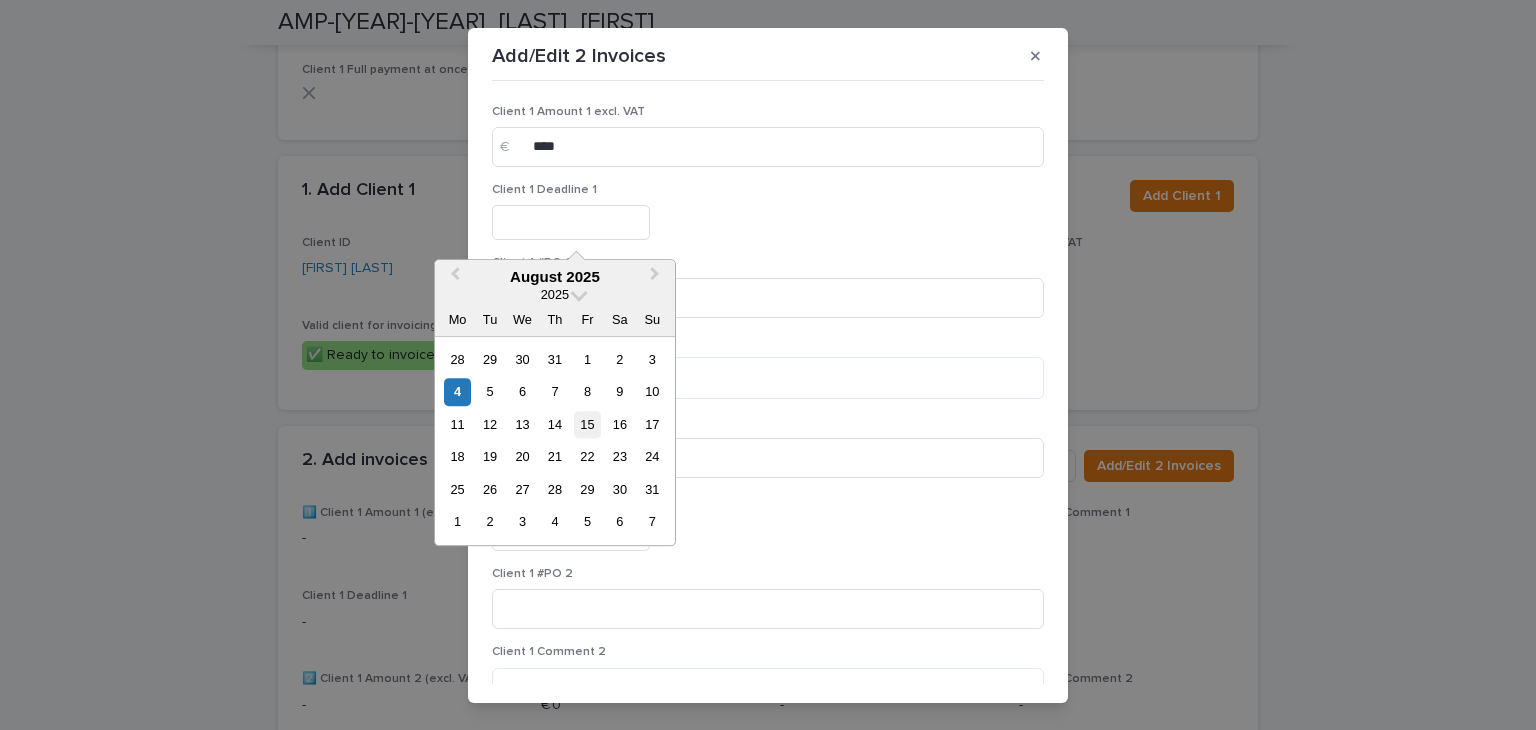 click on "15" at bounding box center (587, 424) 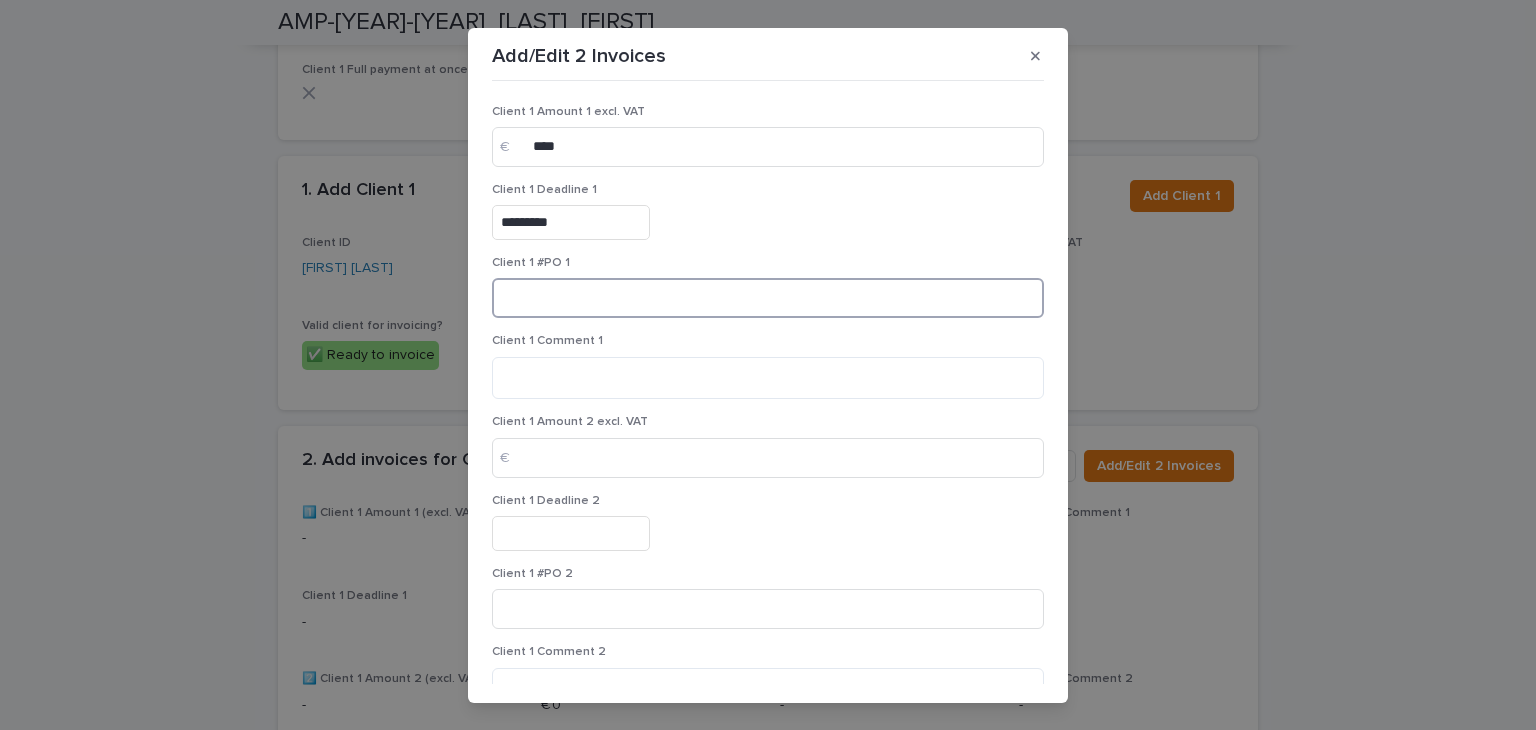 click at bounding box center [768, 298] 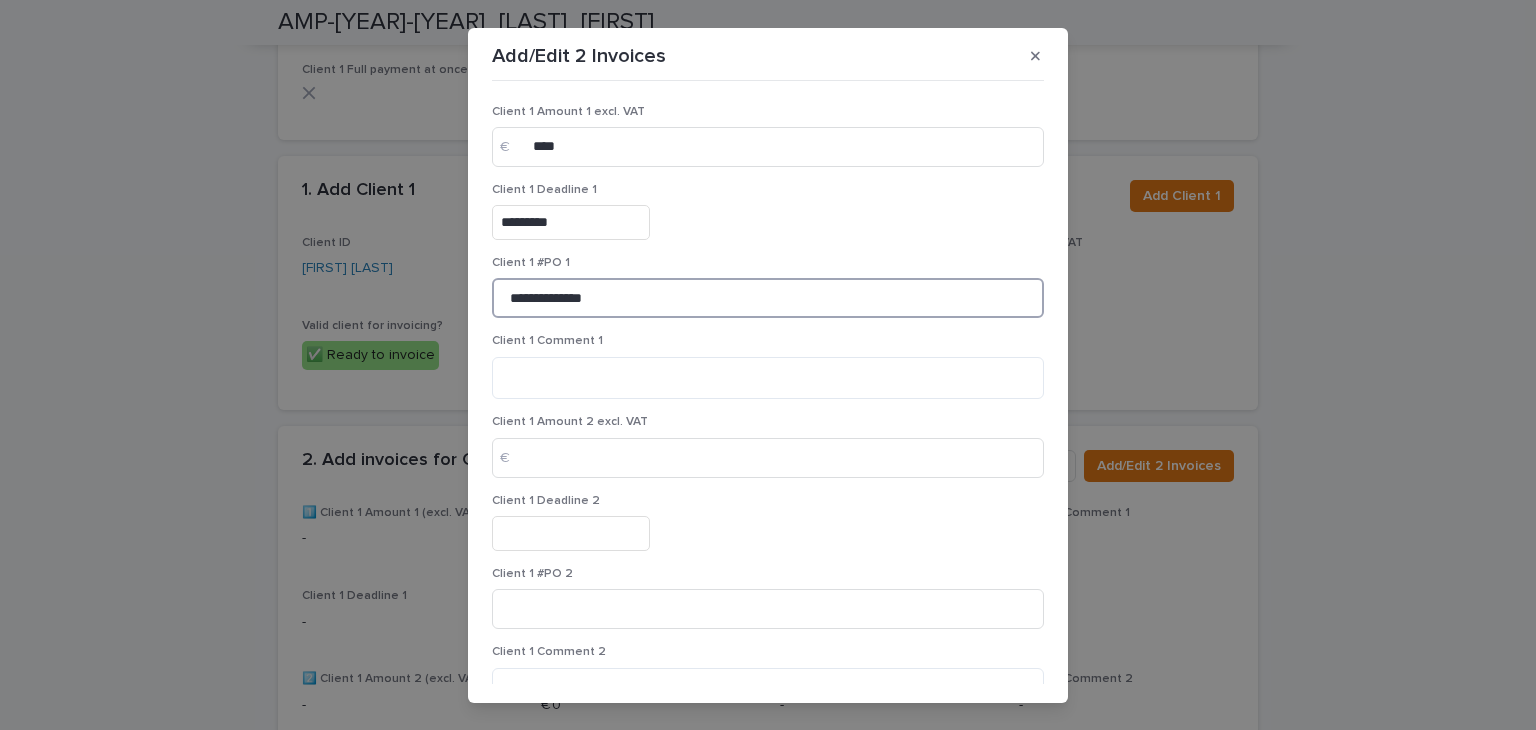 click on "**********" at bounding box center [768, 298] 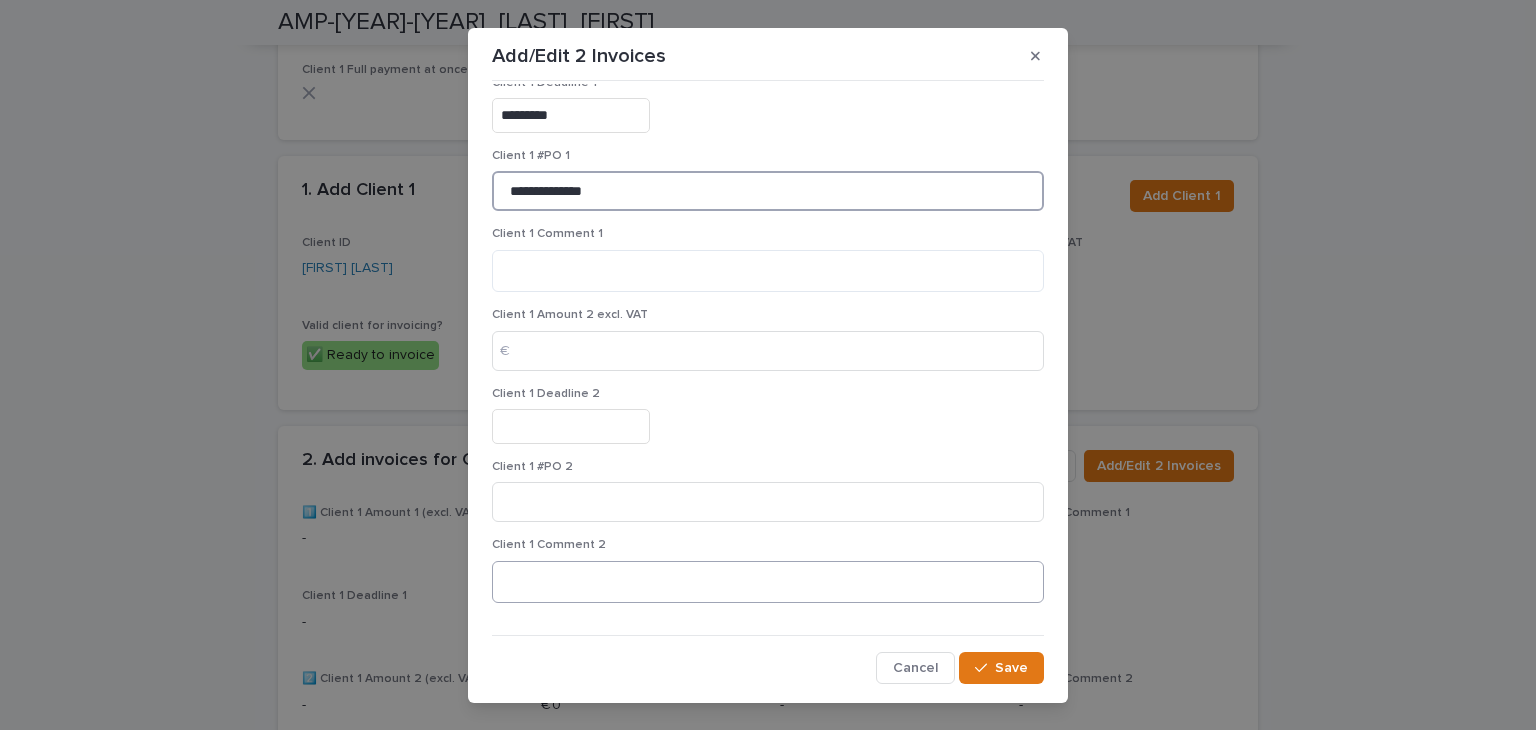 scroll, scrollTop: 107, scrollLeft: 0, axis: vertical 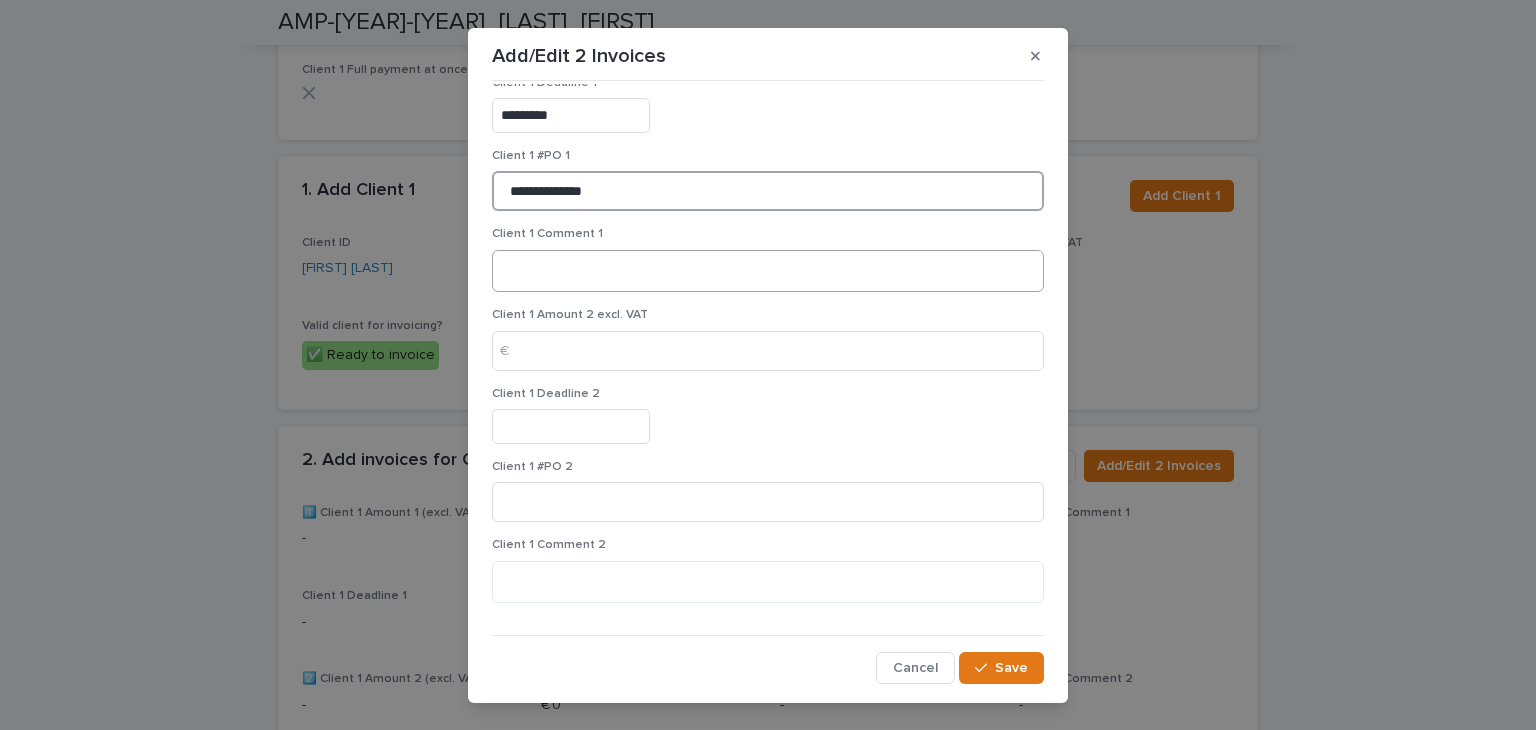 type on "**********" 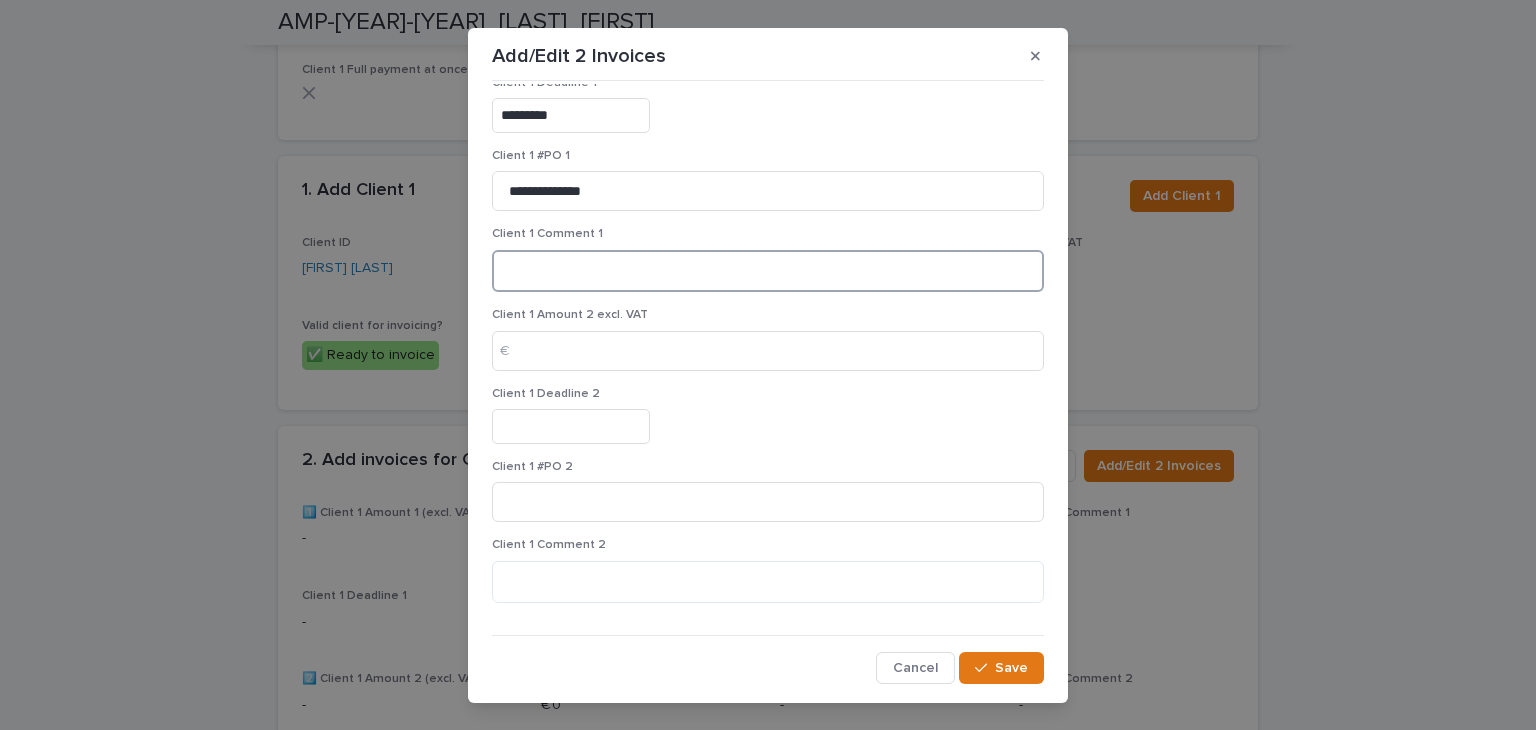click at bounding box center (768, 271) 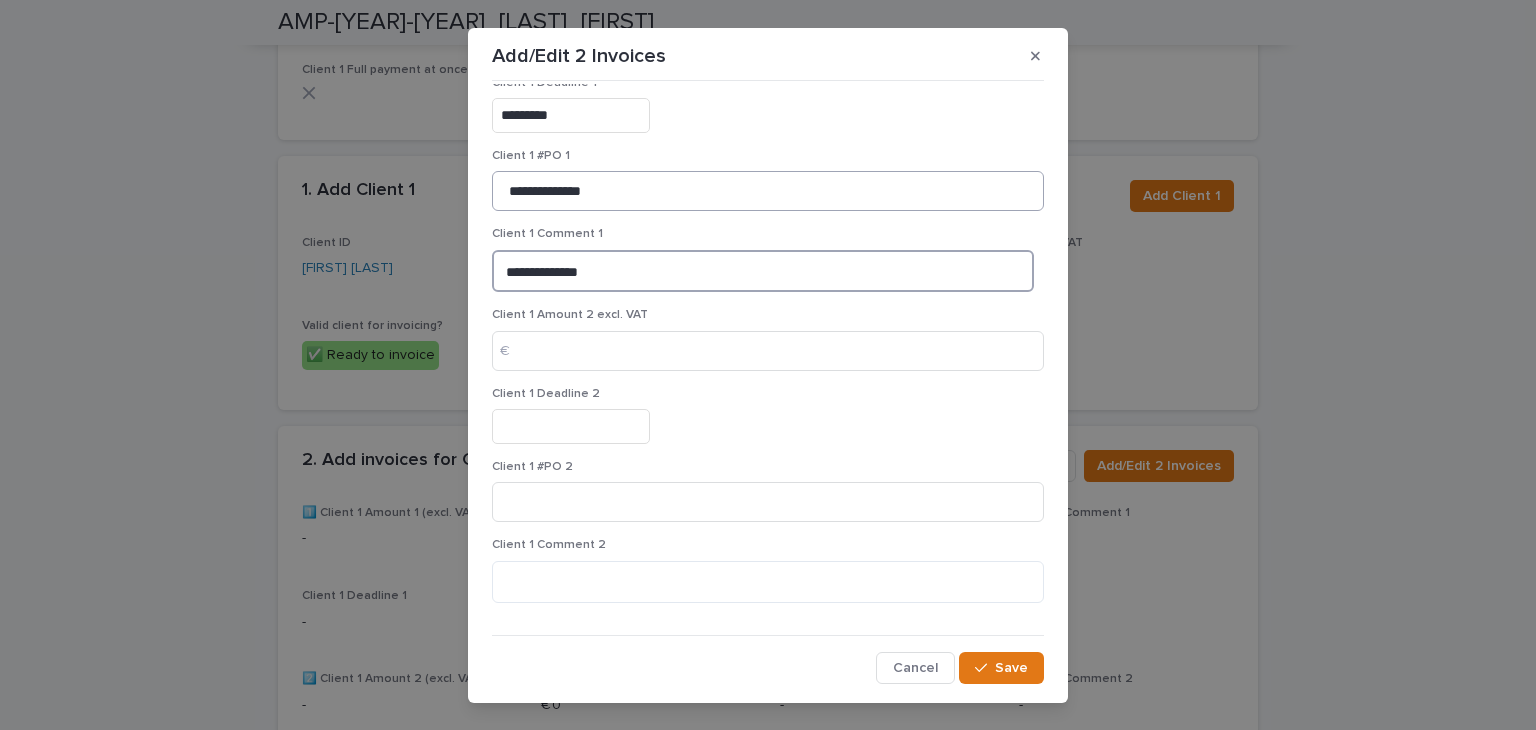 type on "**********" 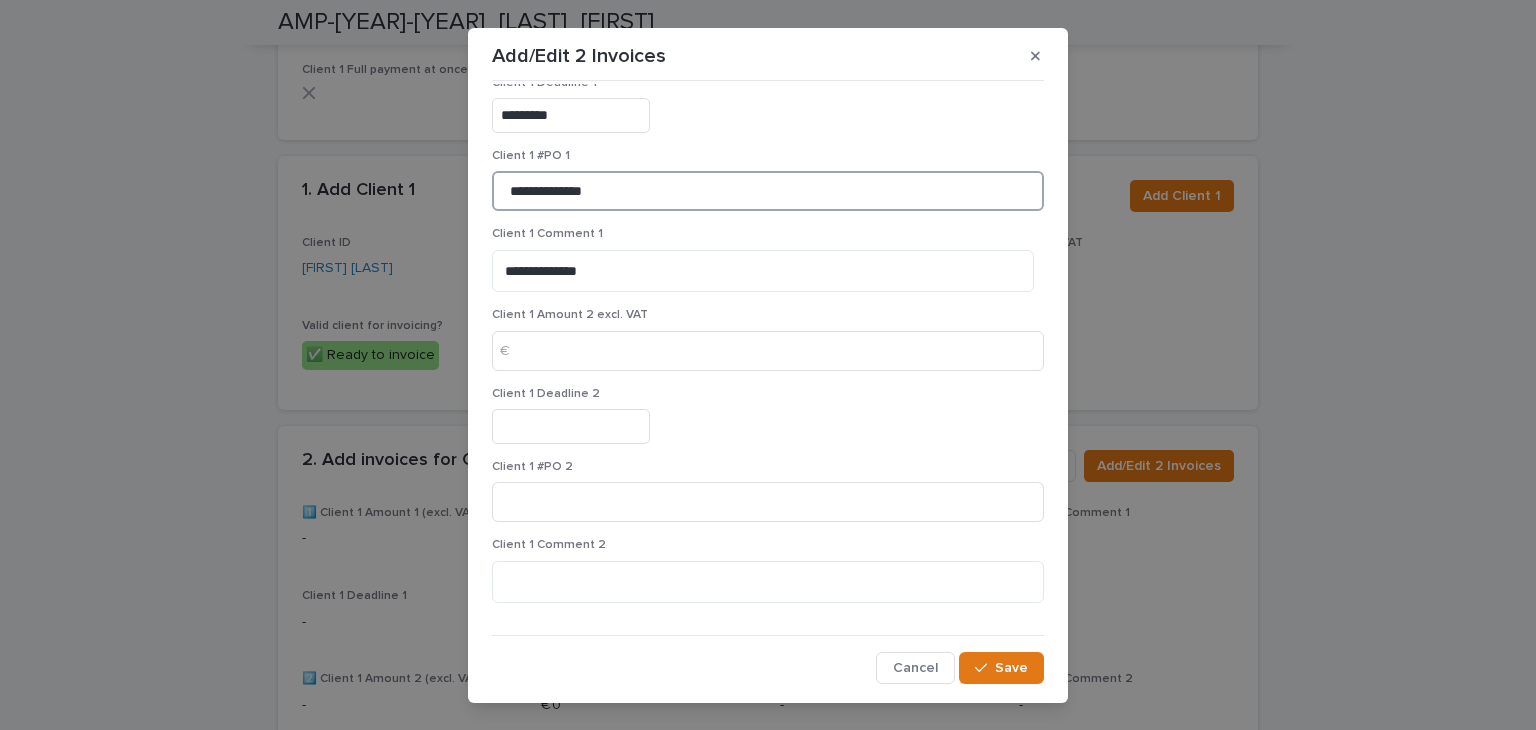 click on "**********" at bounding box center [768, 191] 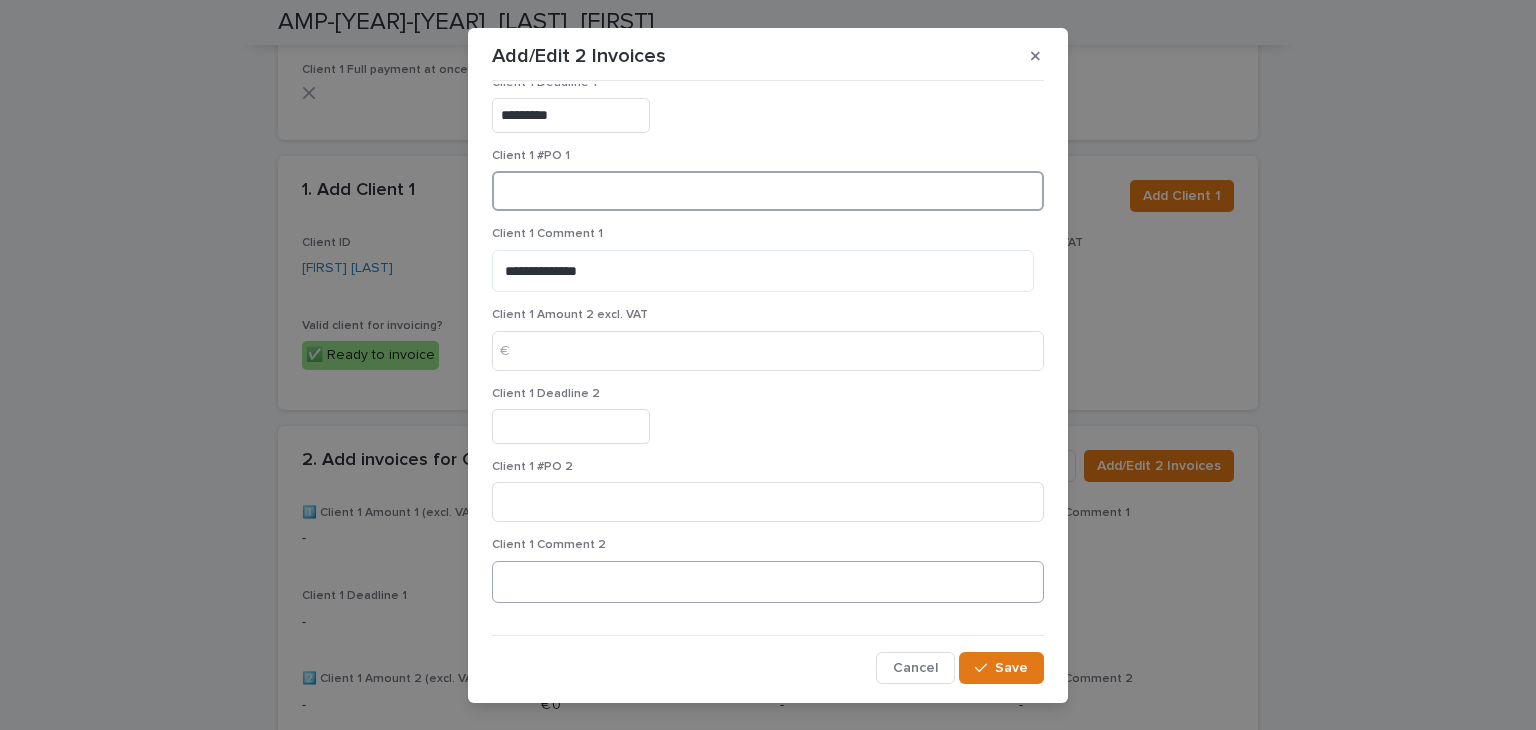 type 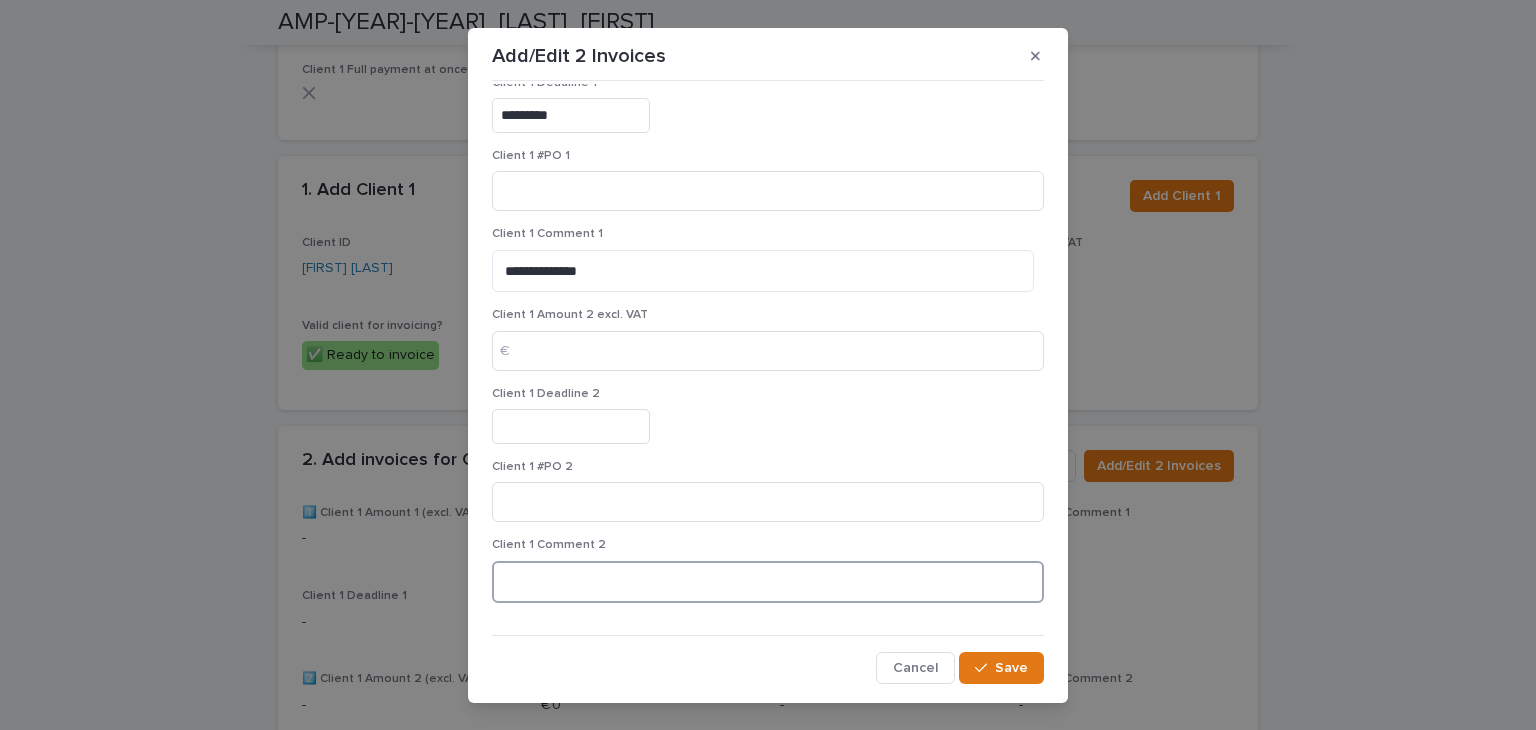 click at bounding box center [768, 582] 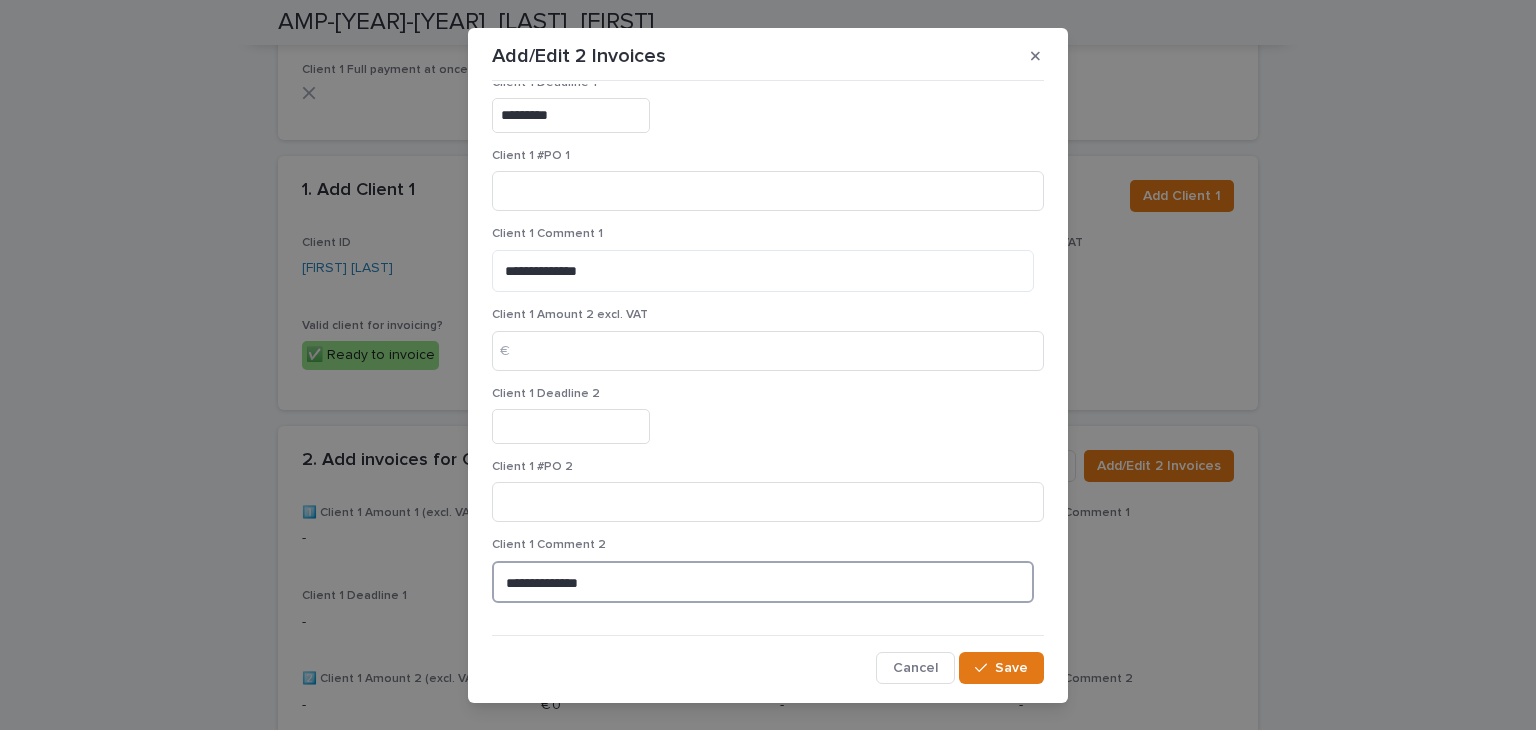 type on "**********" 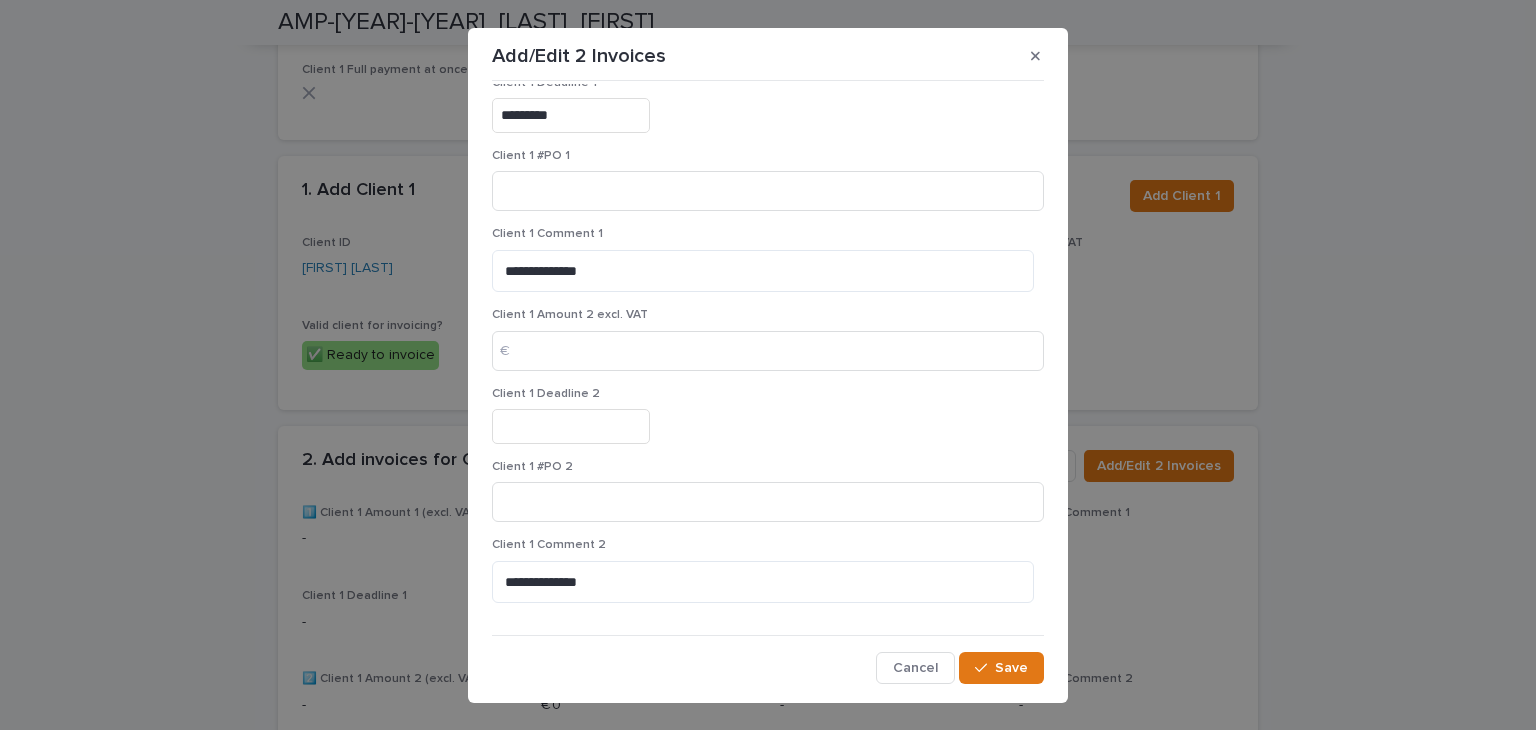 click on "Client 1 Amount 2 excl. VAT €" at bounding box center (768, 347) 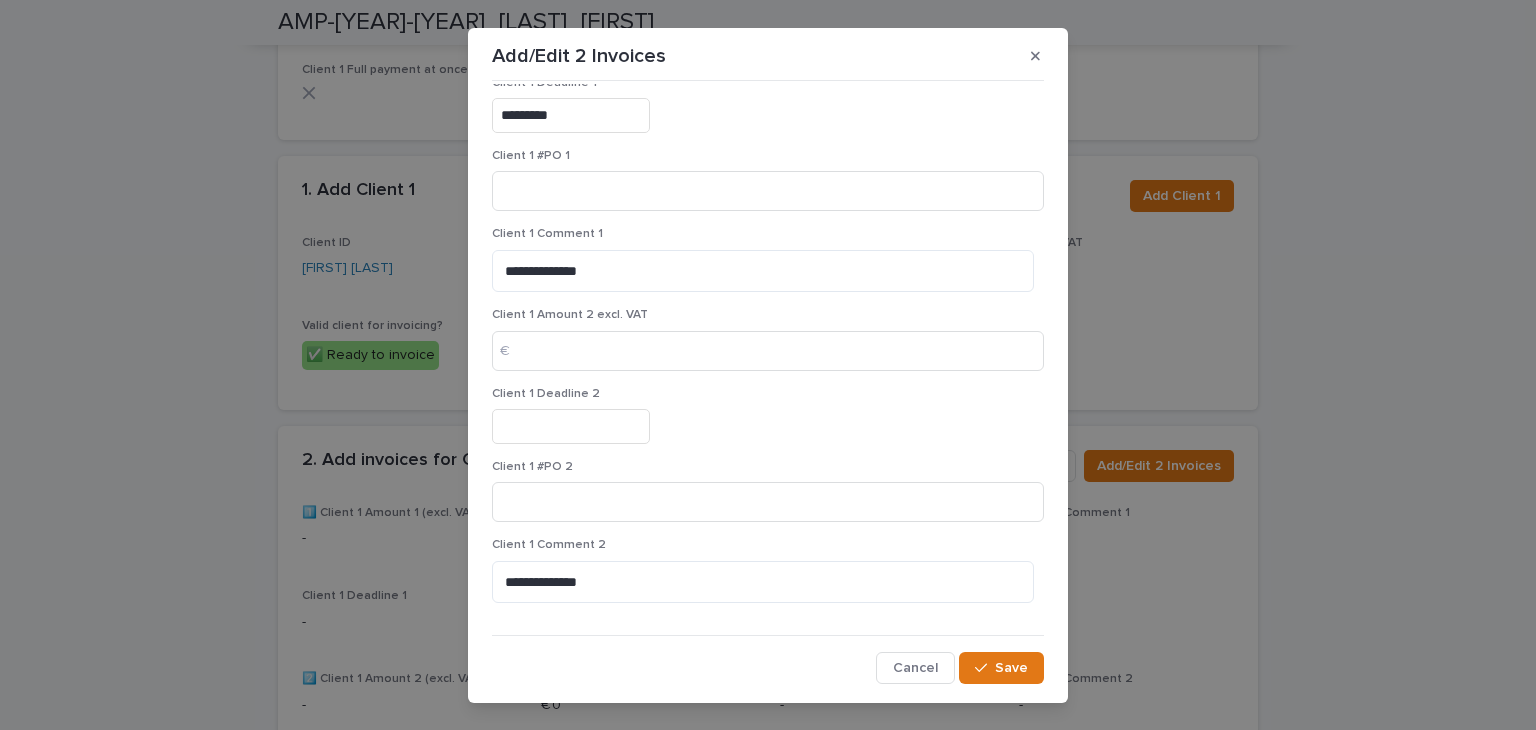 click at bounding box center [571, 426] 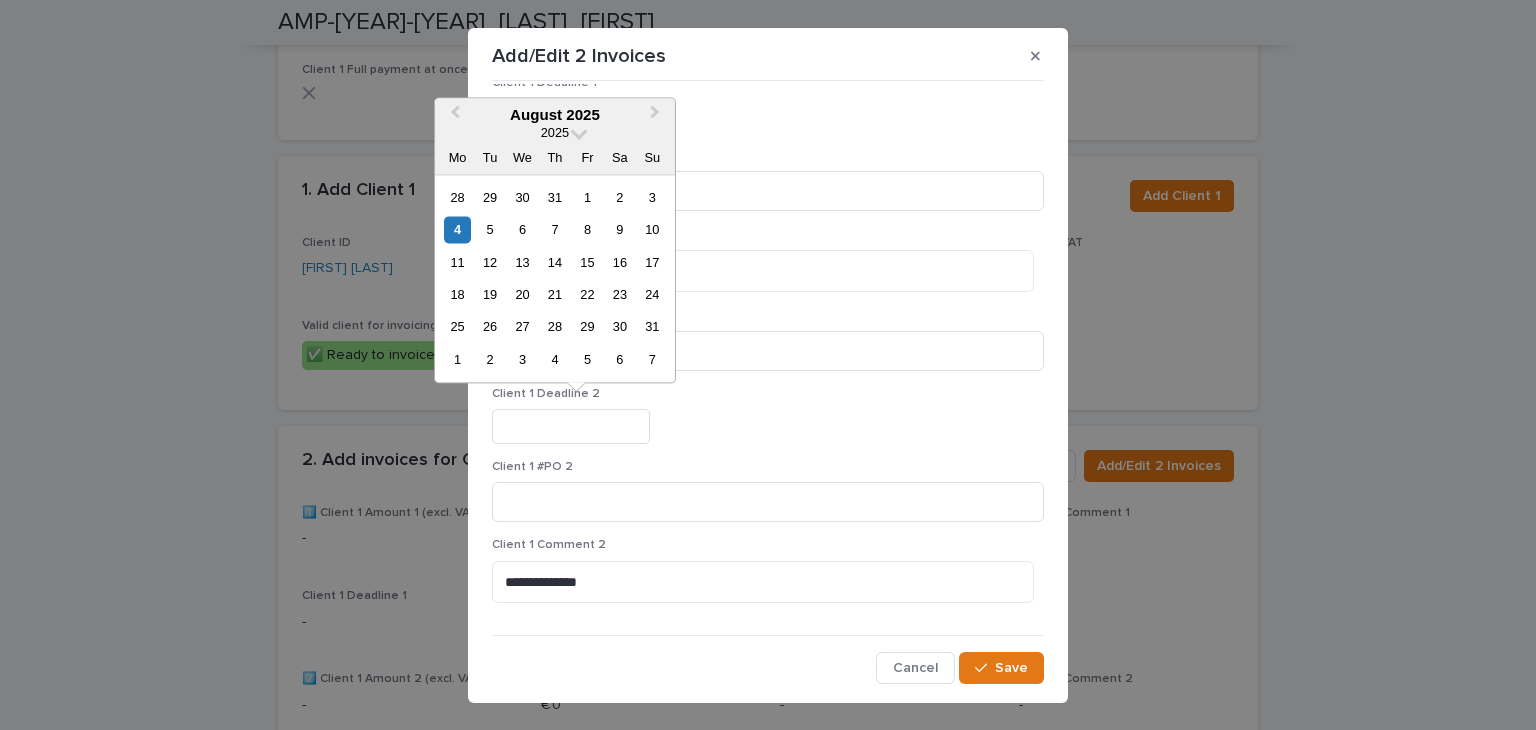 click on "Client 1 Amount 2 excl. VAT" at bounding box center (768, 315) 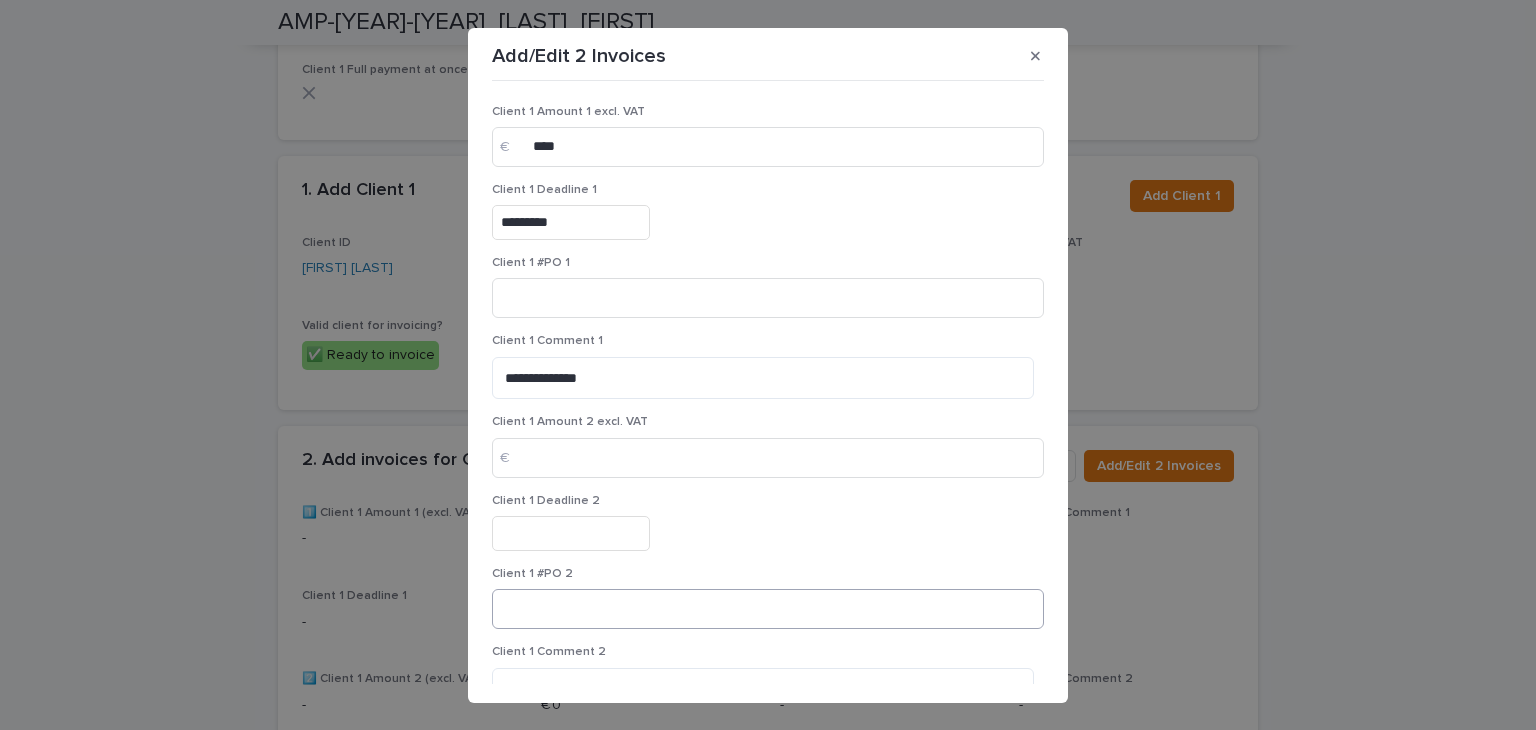 scroll, scrollTop: 94, scrollLeft: 0, axis: vertical 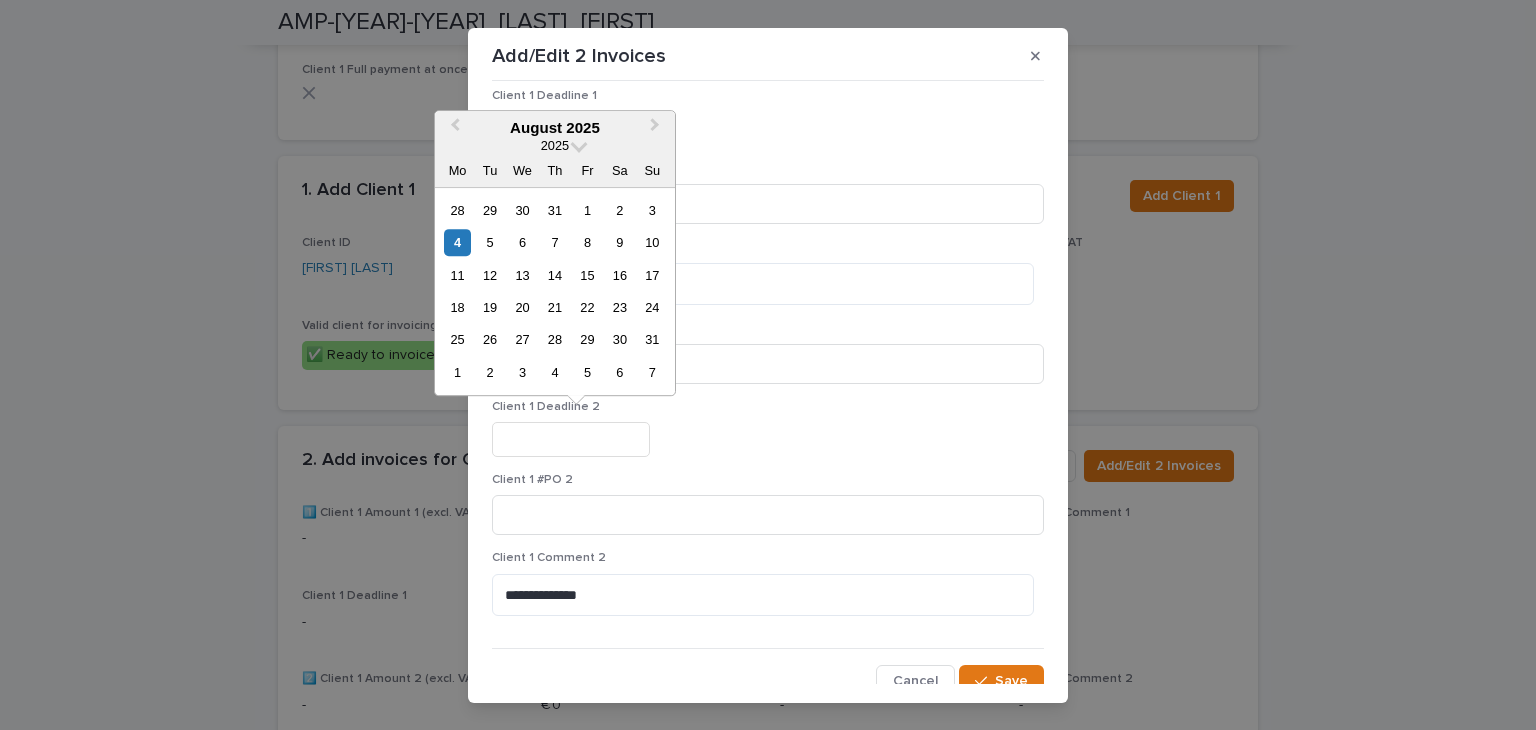 click at bounding box center (571, 439) 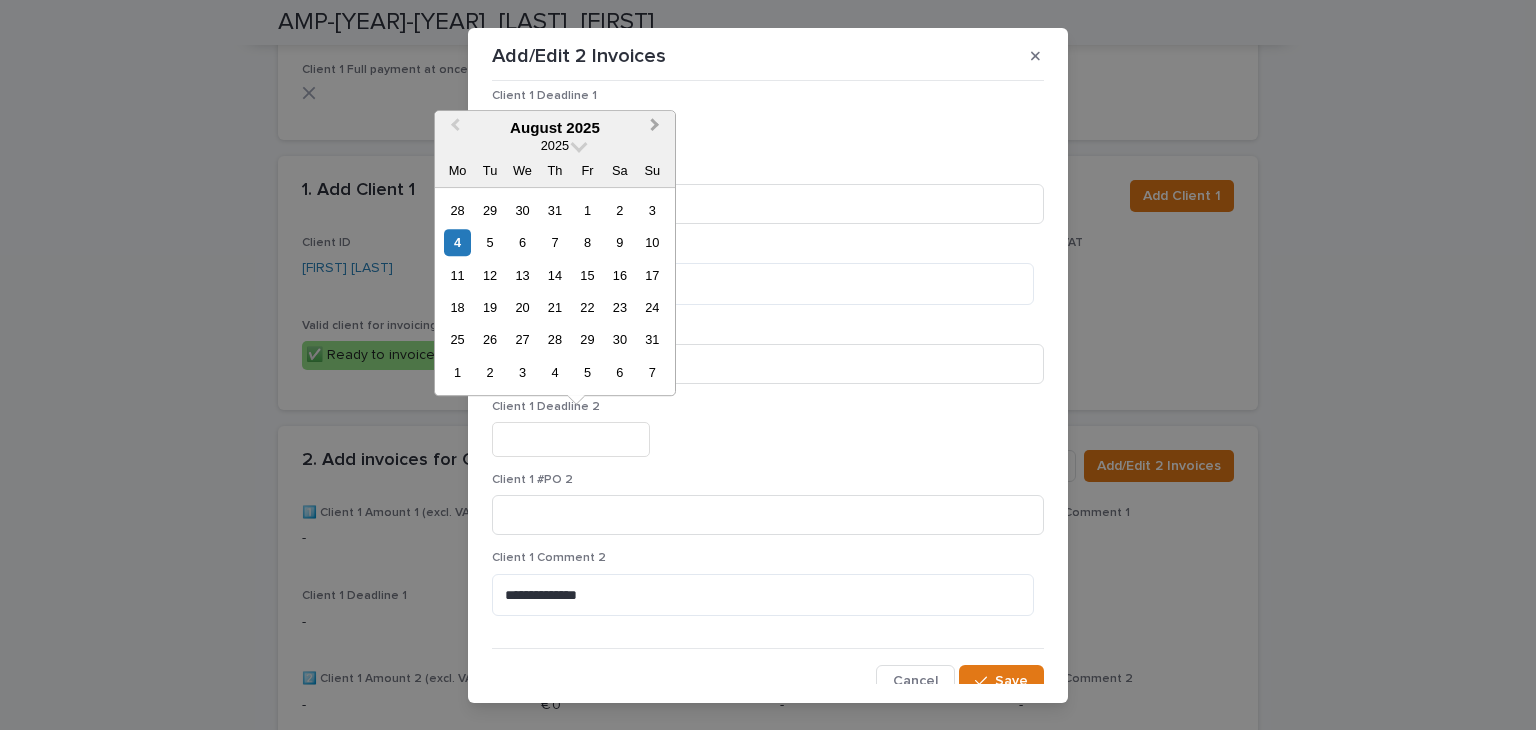 click on "Next Month" at bounding box center (657, 129) 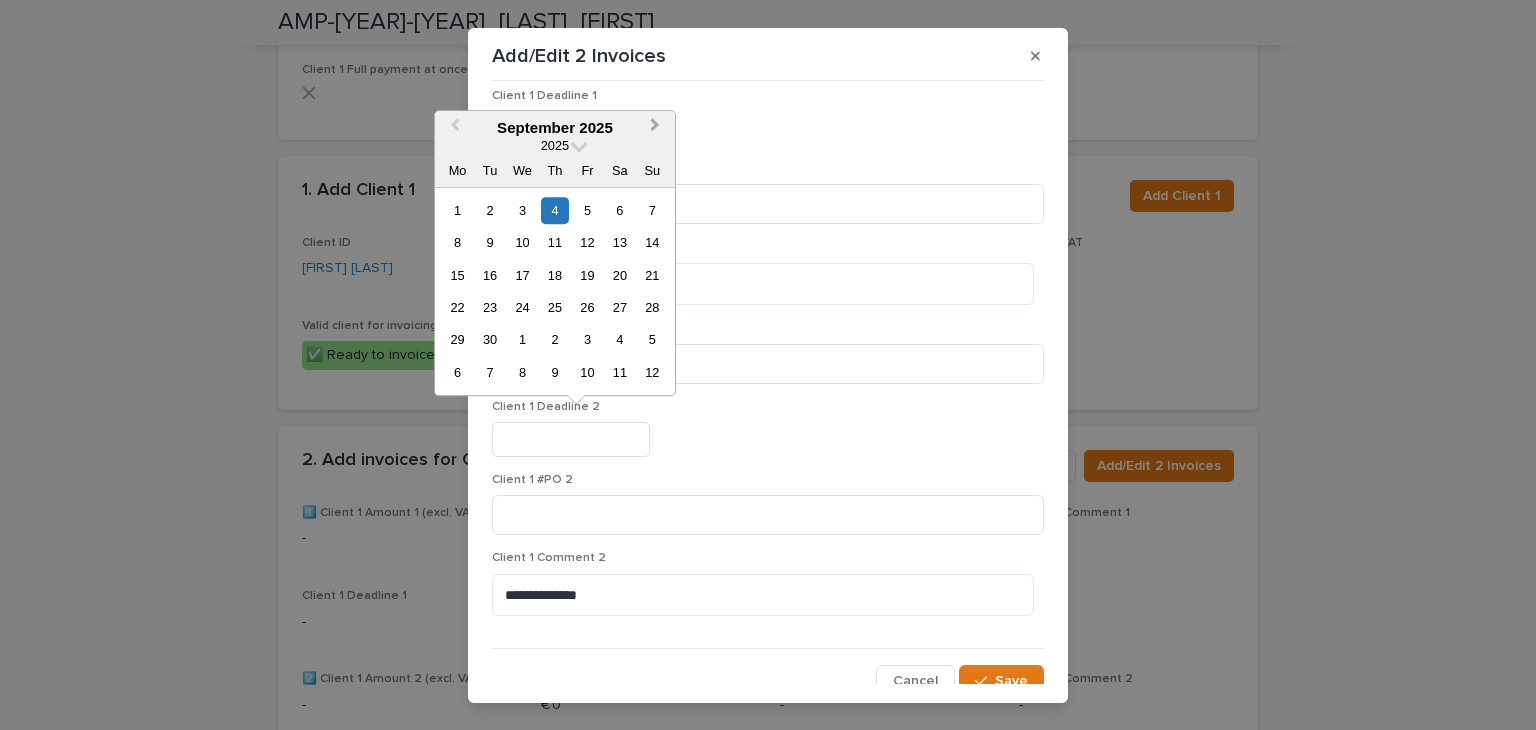 click on "Next Month" at bounding box center [657, 129] 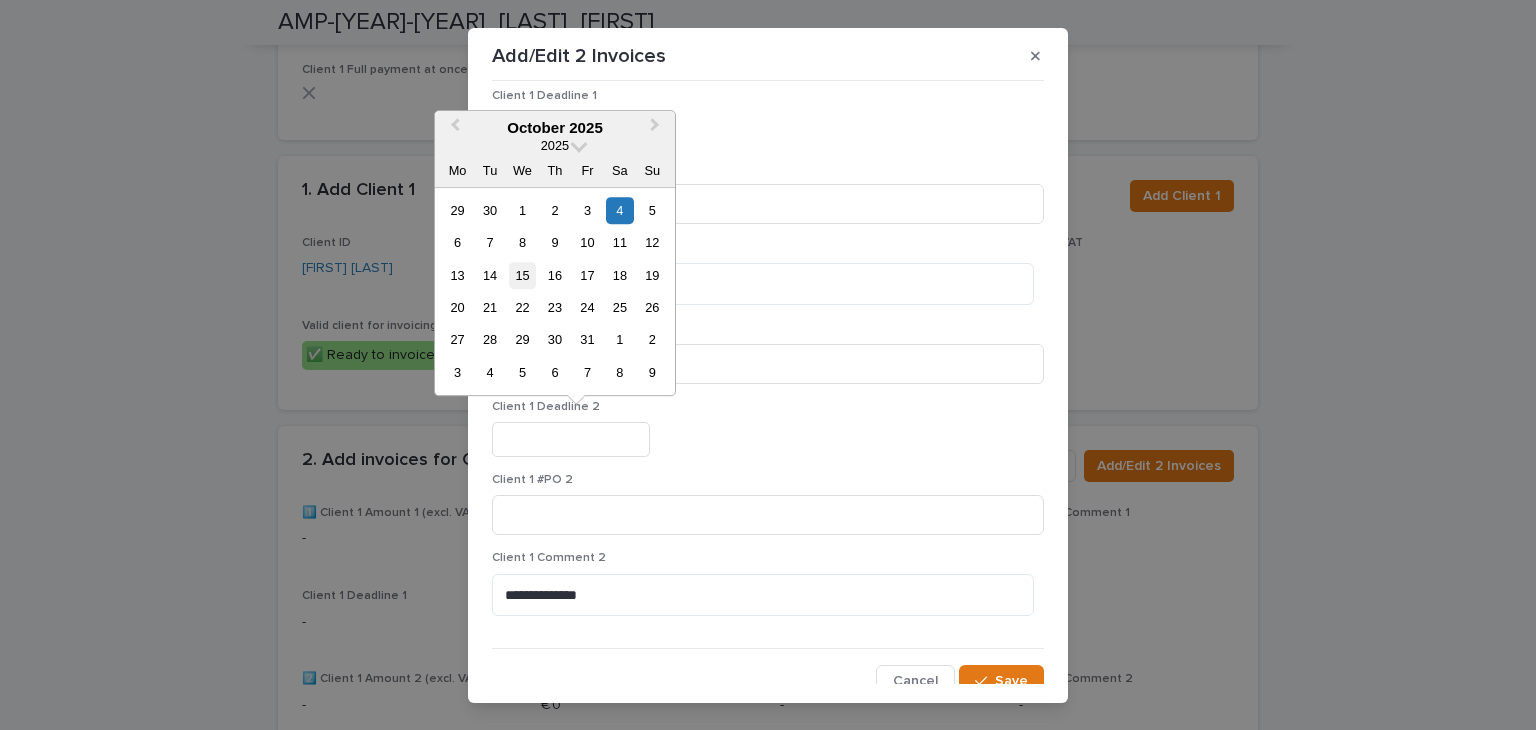click on "15" at bounding box center [522, 275] 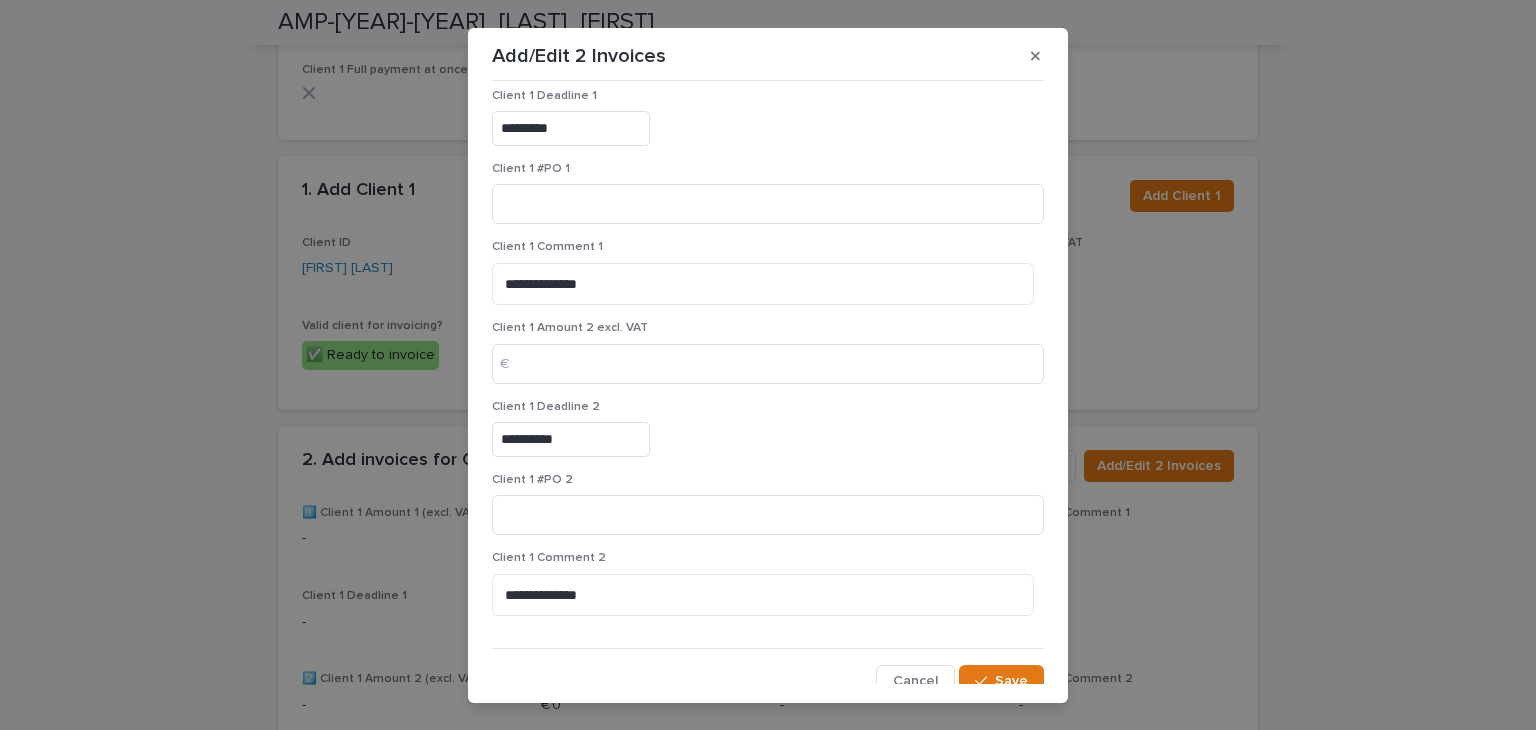 scroll, scrollTop: 107, scrollLeft: 0, axis: vertical 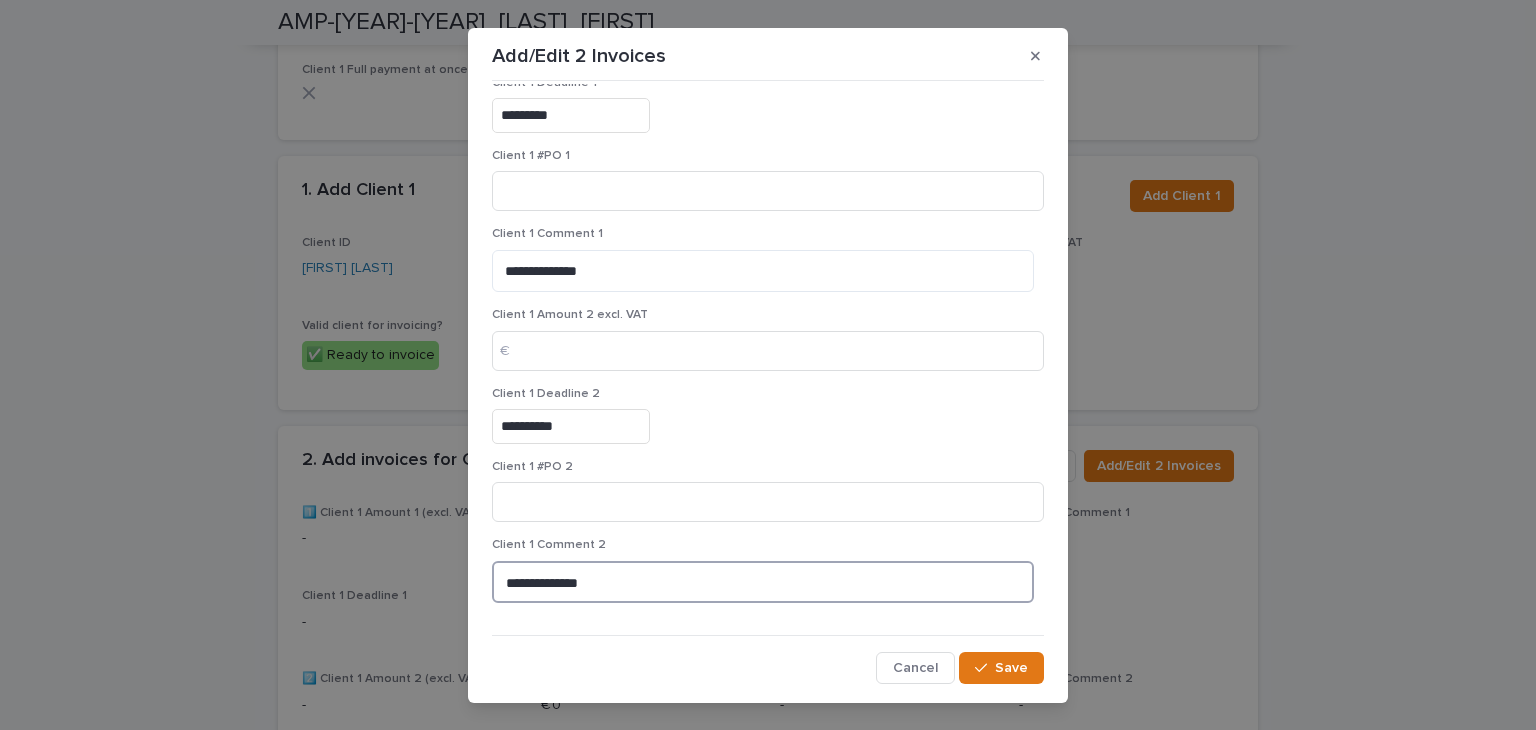 click on "**********" at bounding box center (763, 582) 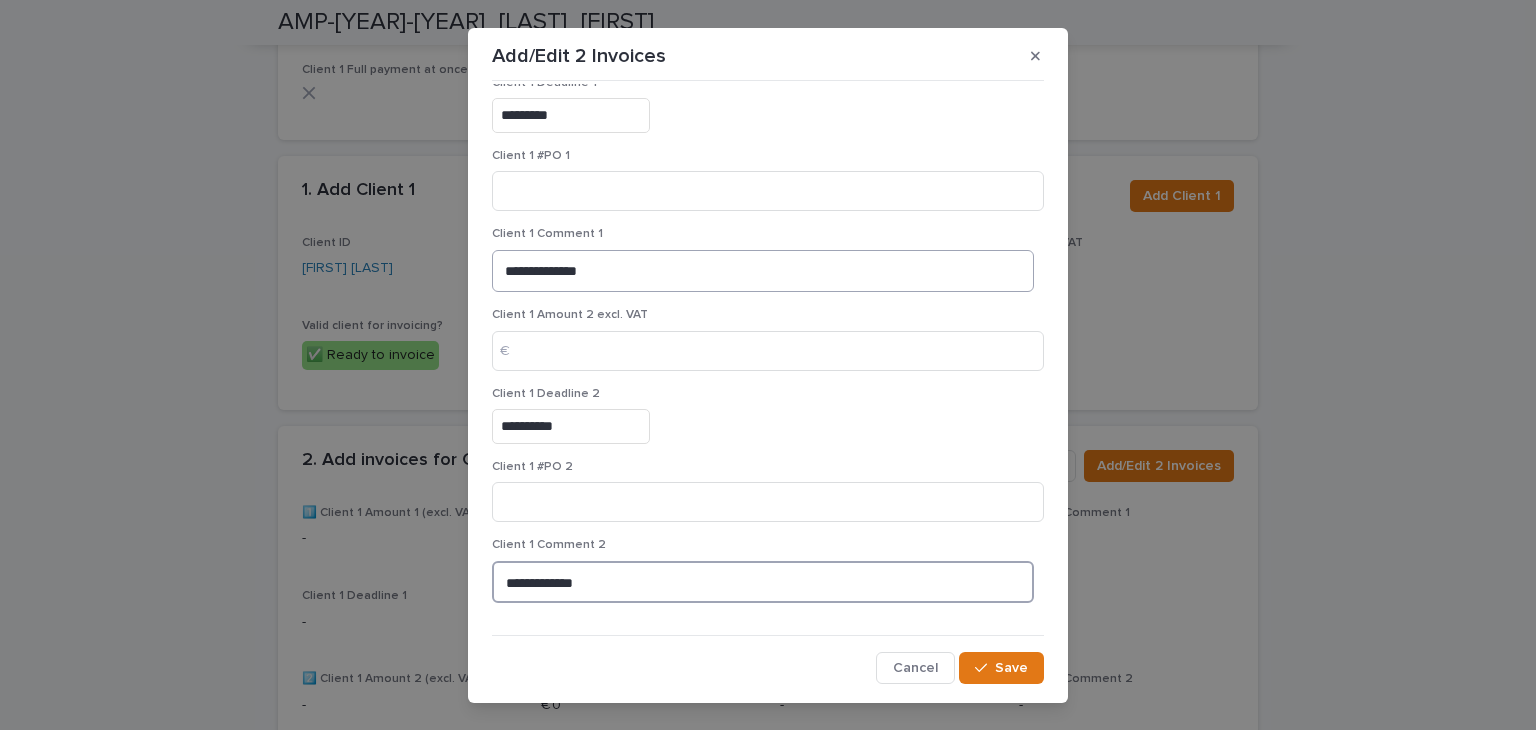 type on "**********" 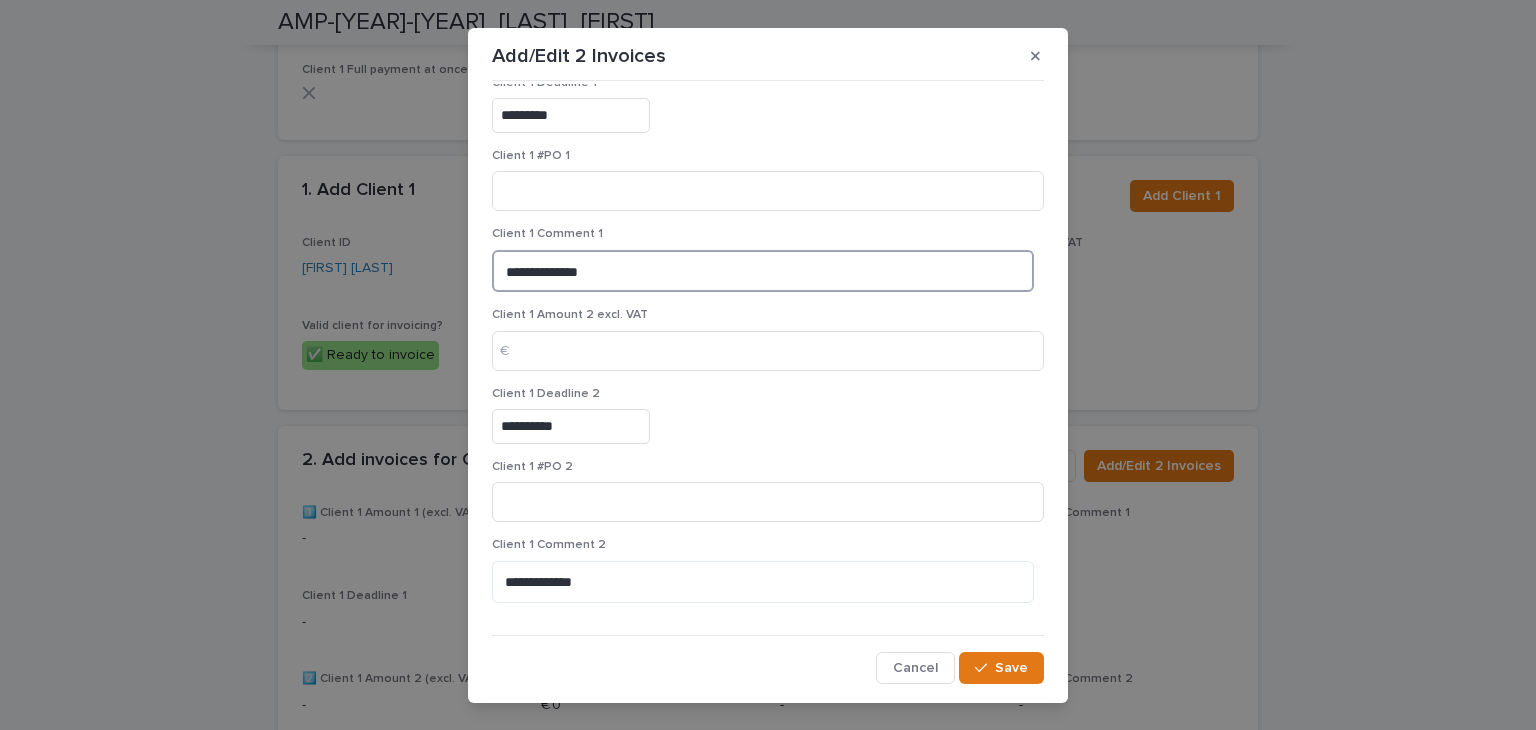 click on "**********" at bounding box center (763, 271) 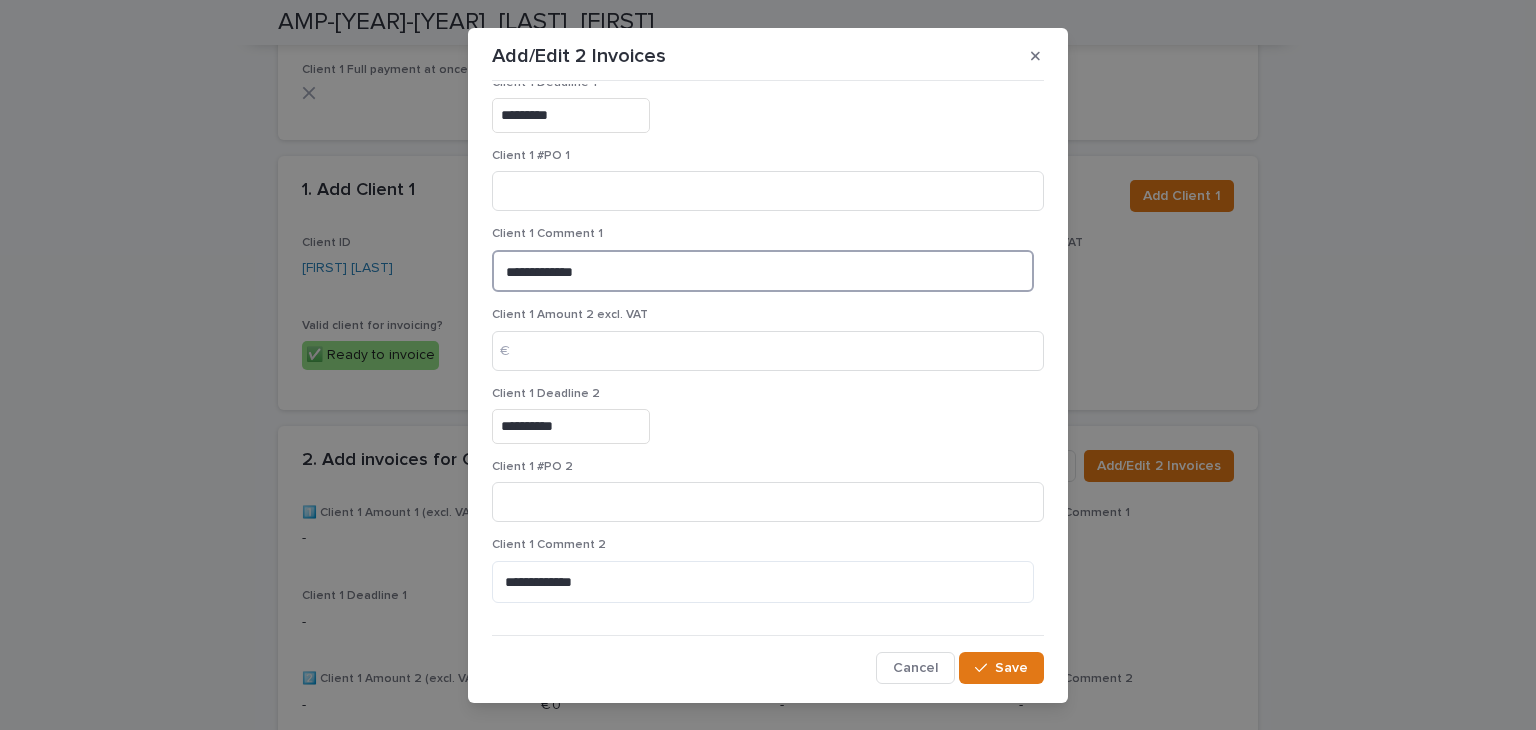 scroll, scrollTop: 32, scrollLeft: 0, axis: vertical 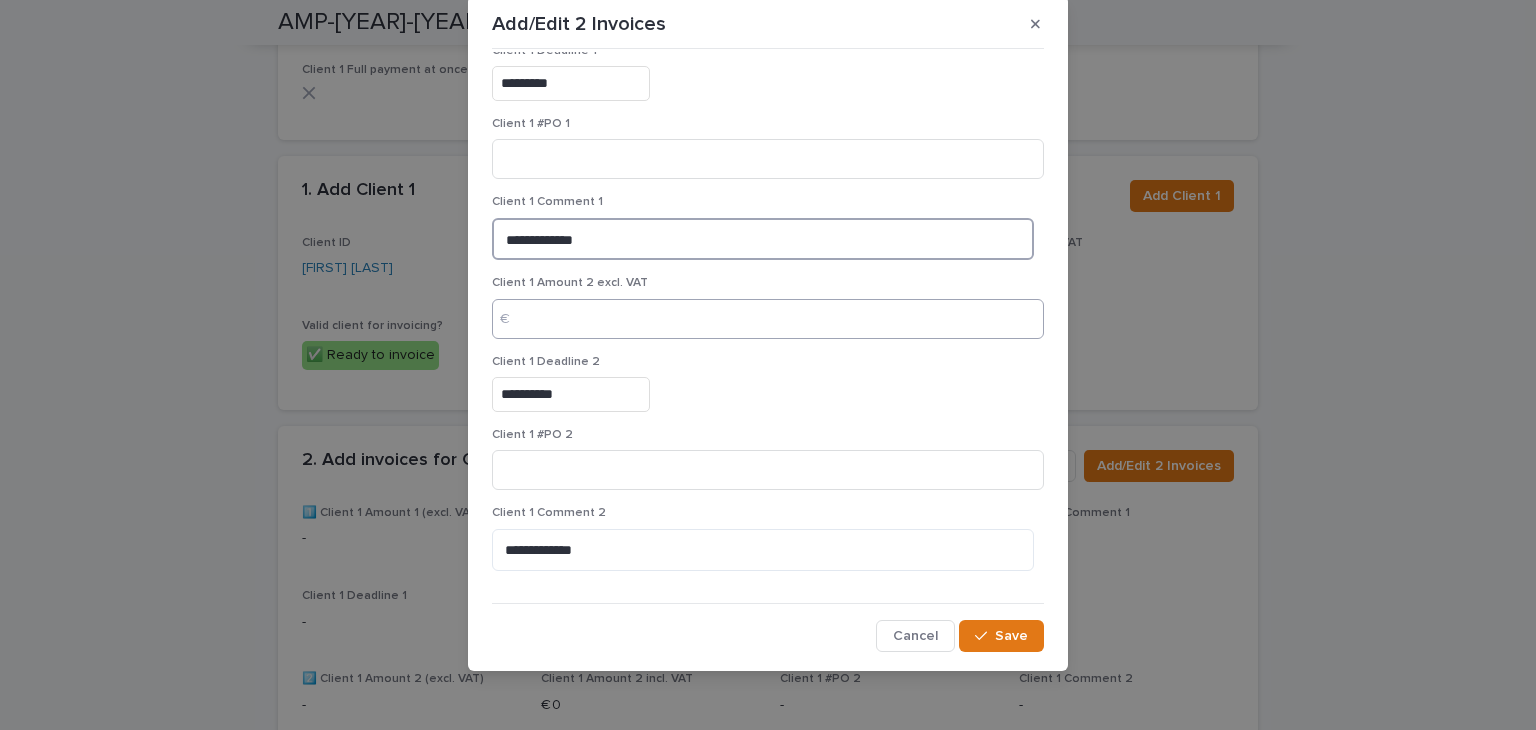 type on "**********" 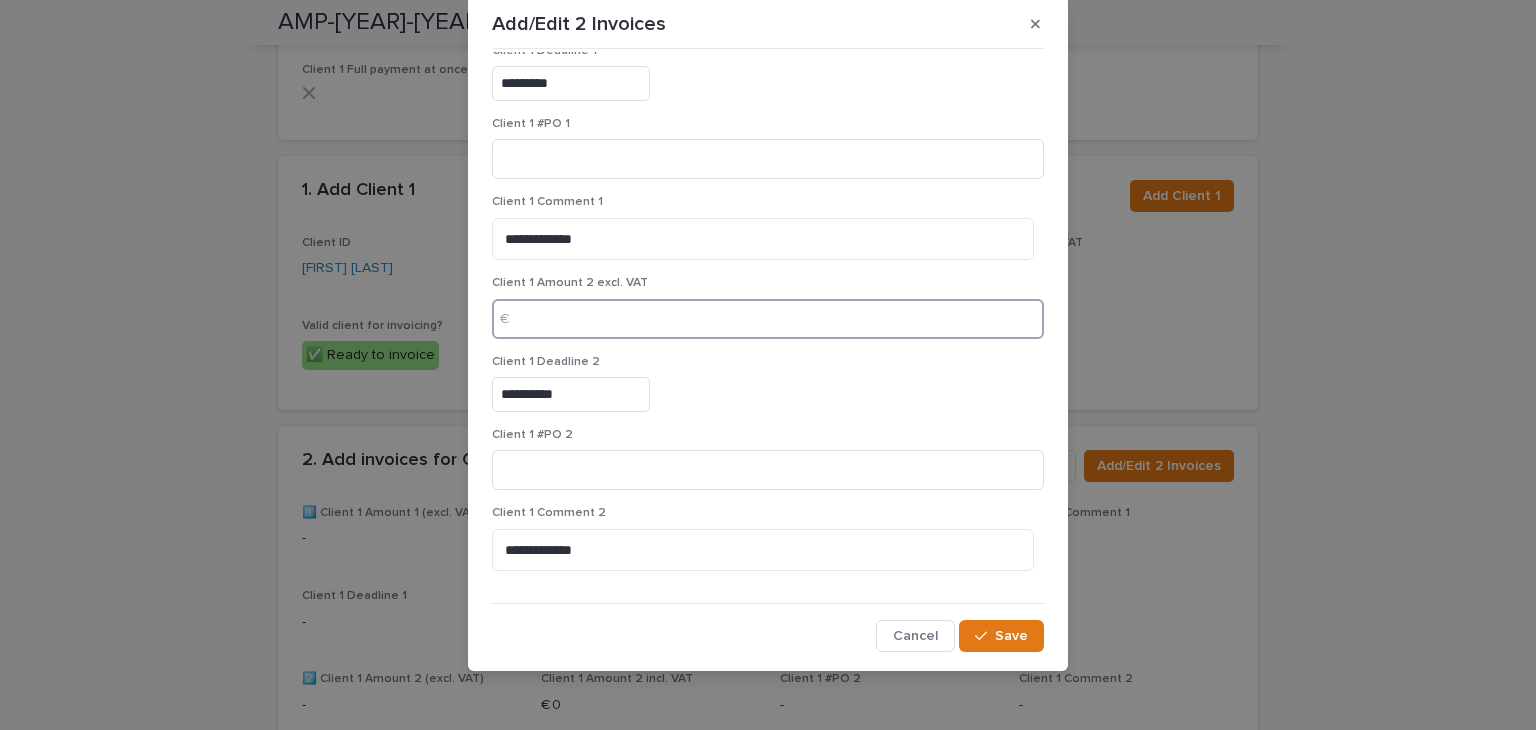 click at bounding box center [768, 319] 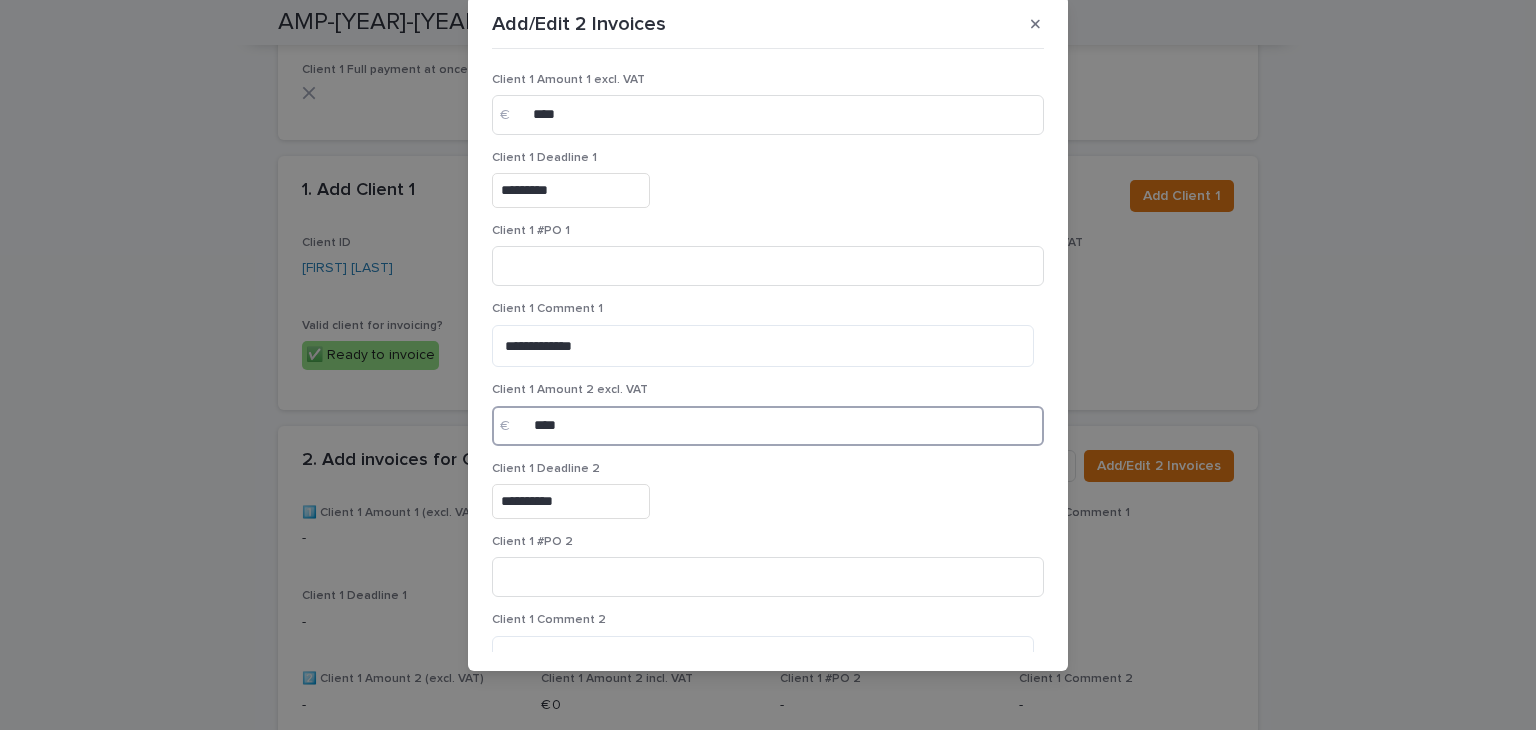 scroll, scrollTop: 107, scrollLeft: 0, axis: vertical 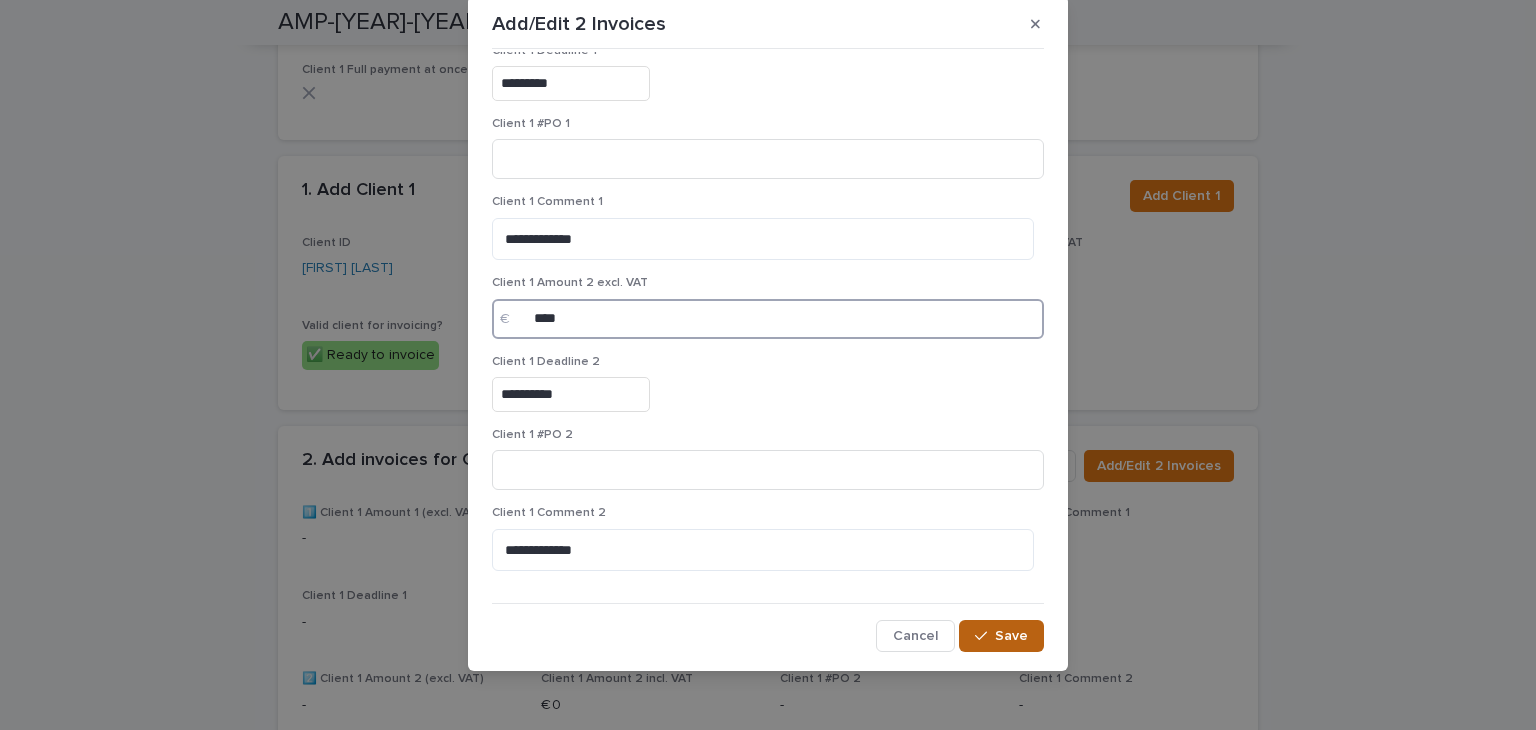 type on "****" 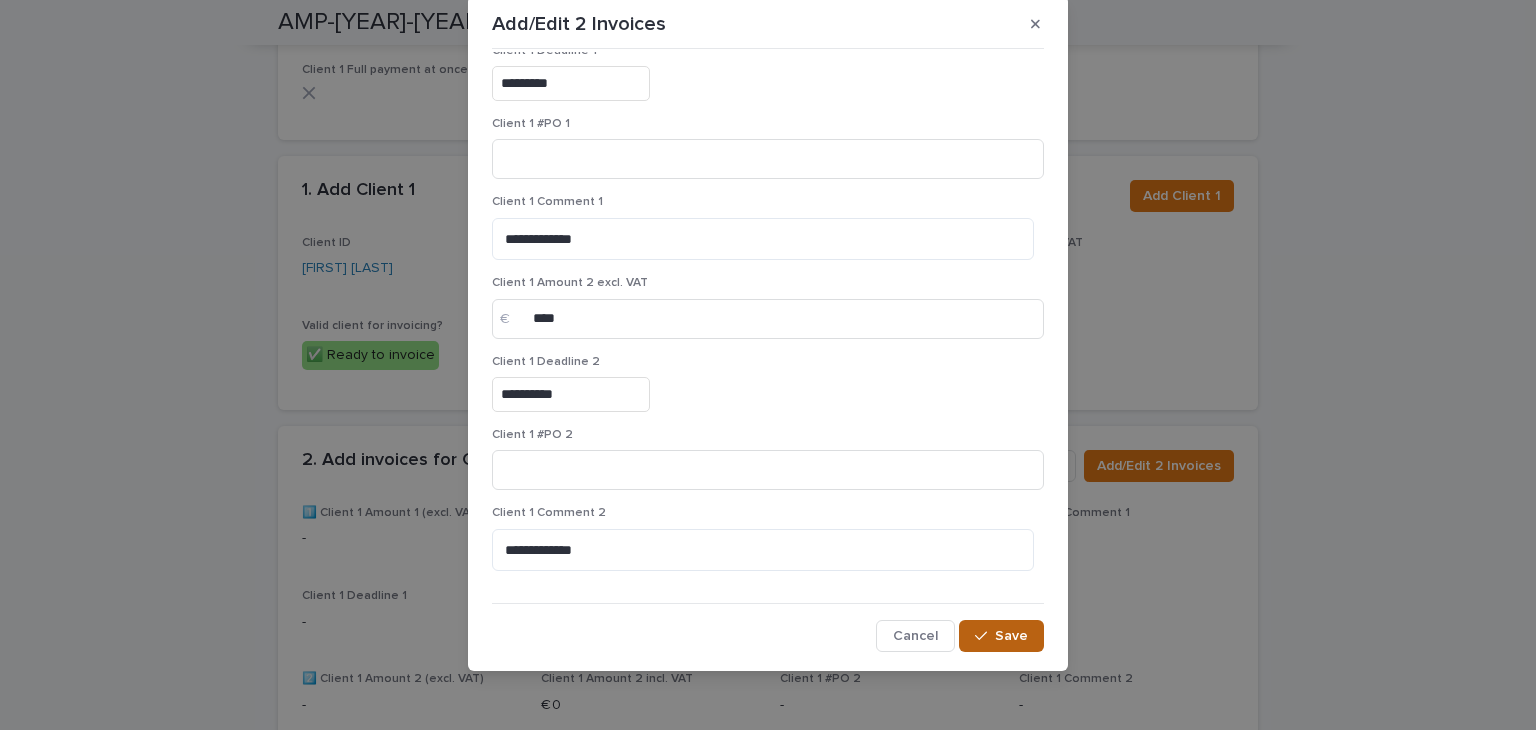 click 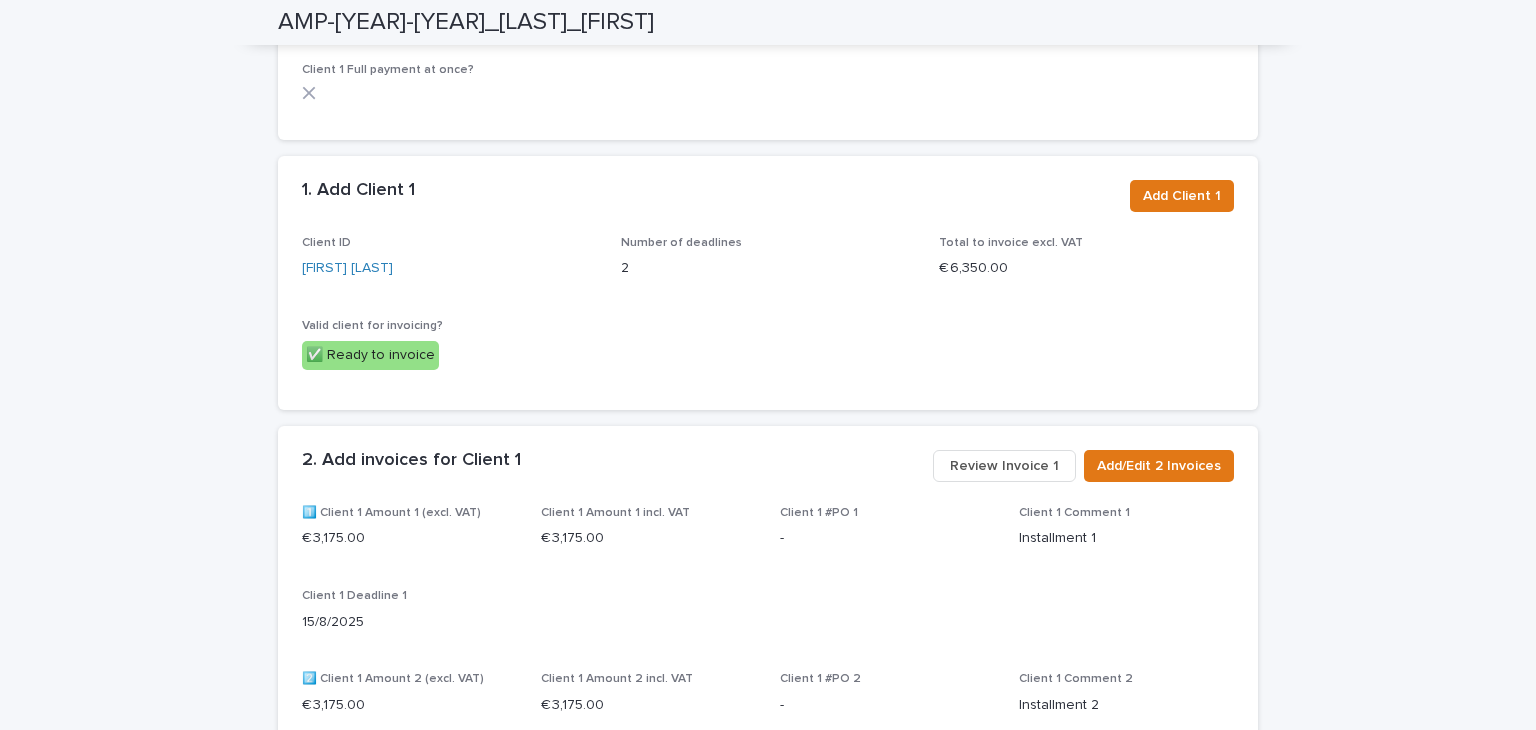 click on "Review Invoice 1" at bounding box center (1004, 466) 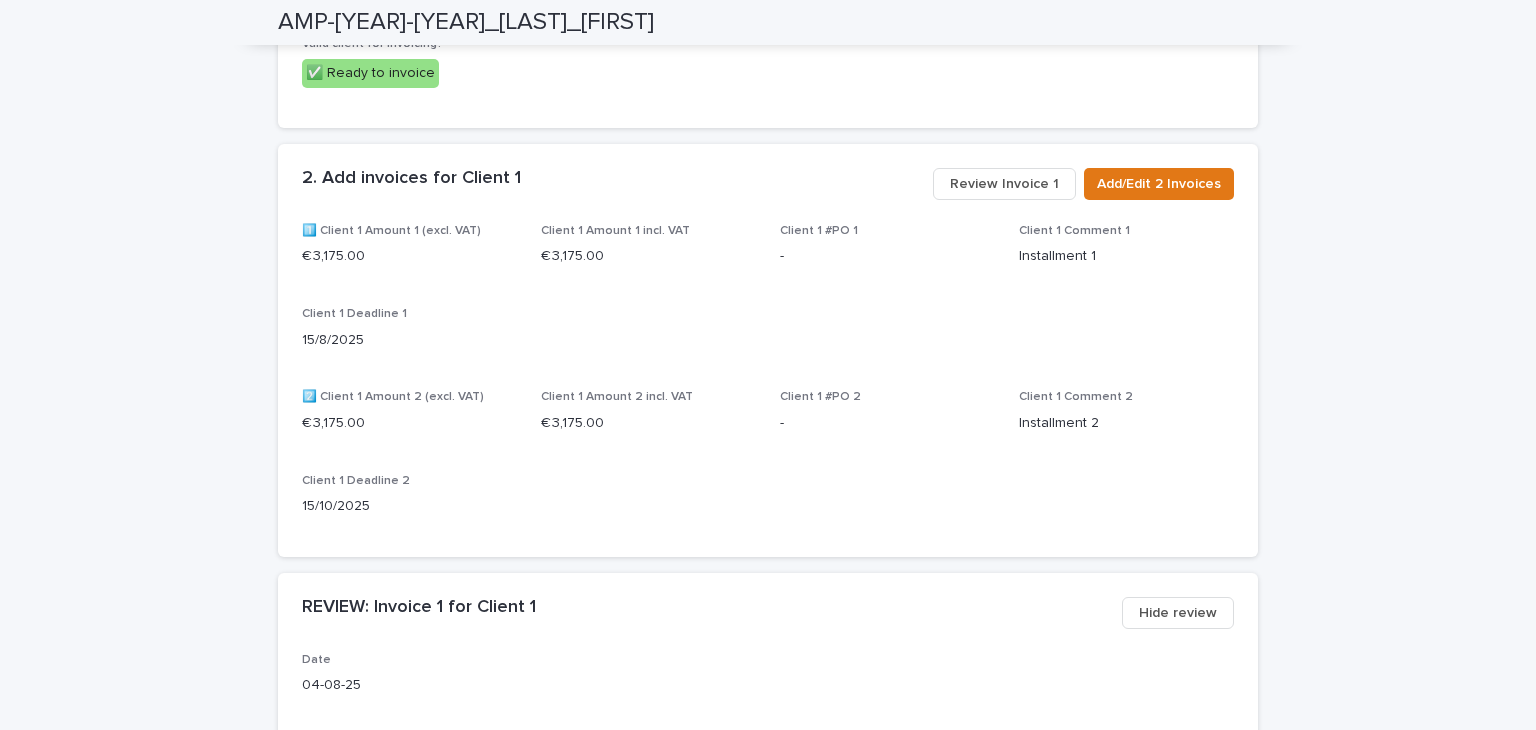 scroll, scrollTop: 1733, scrollLeft: 0, axis: vertical 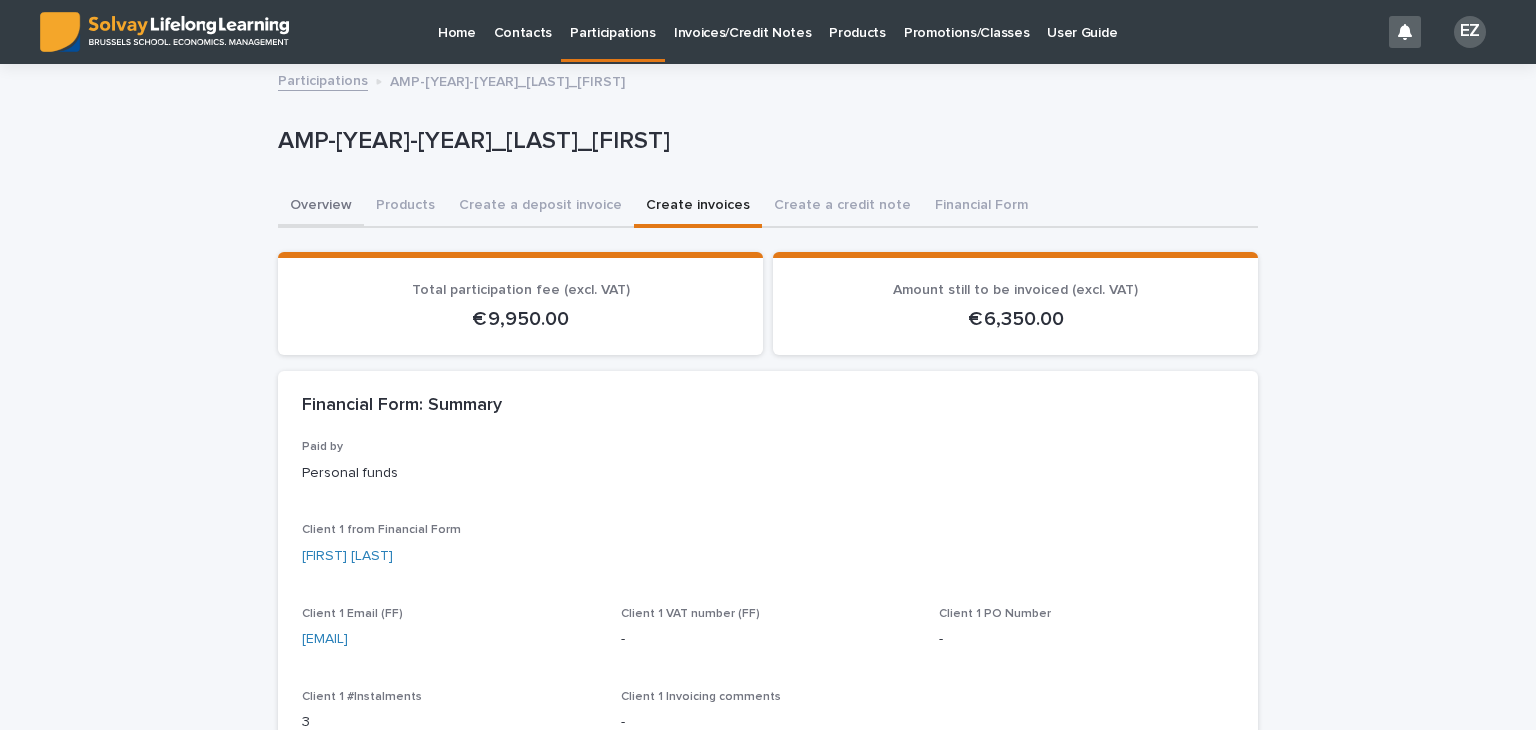 click on "Overview" at bounding box center (321, 207) 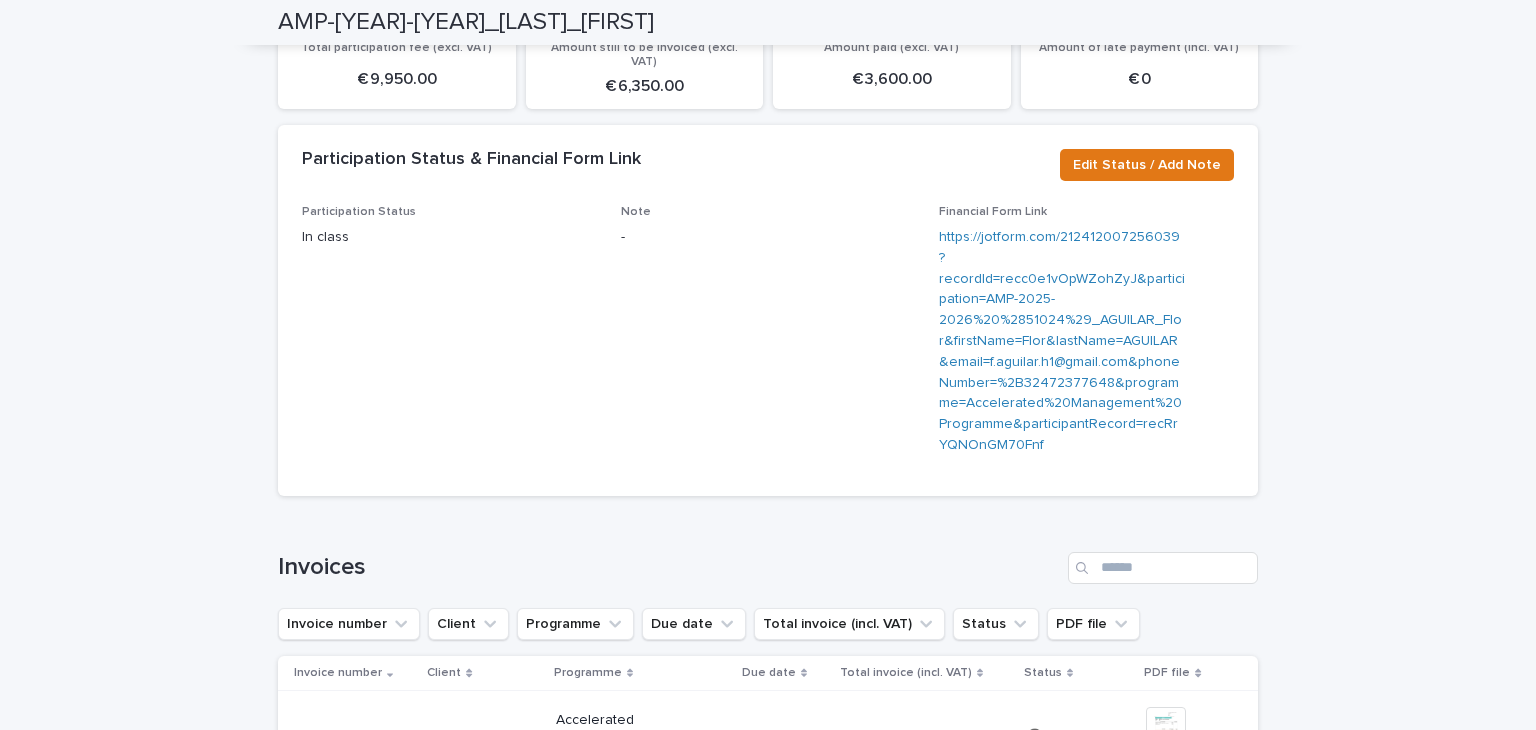 scroll, scrollTop: 0, scrollLeft: 0, axis: both 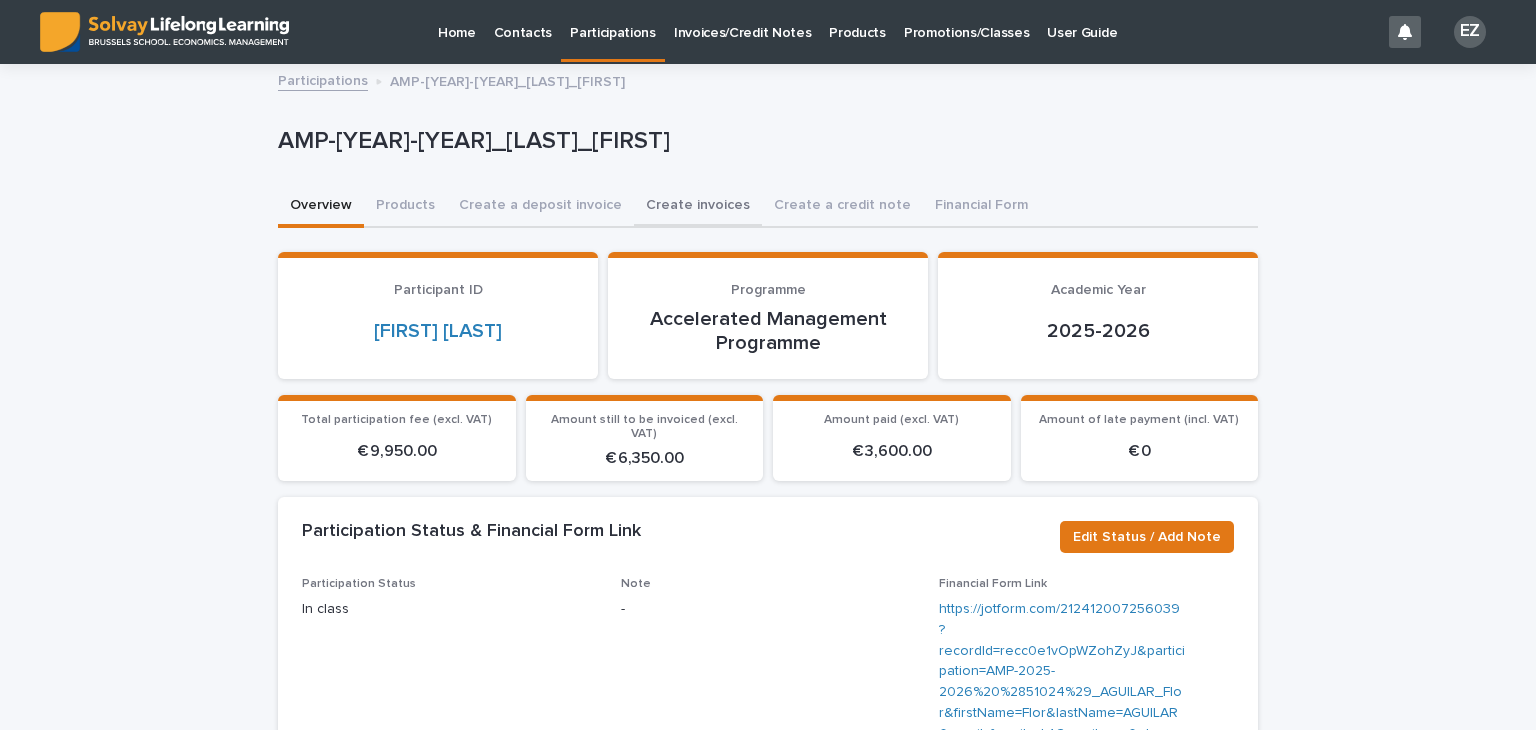 click on "Create invoices" at bounding box center (698, 207) 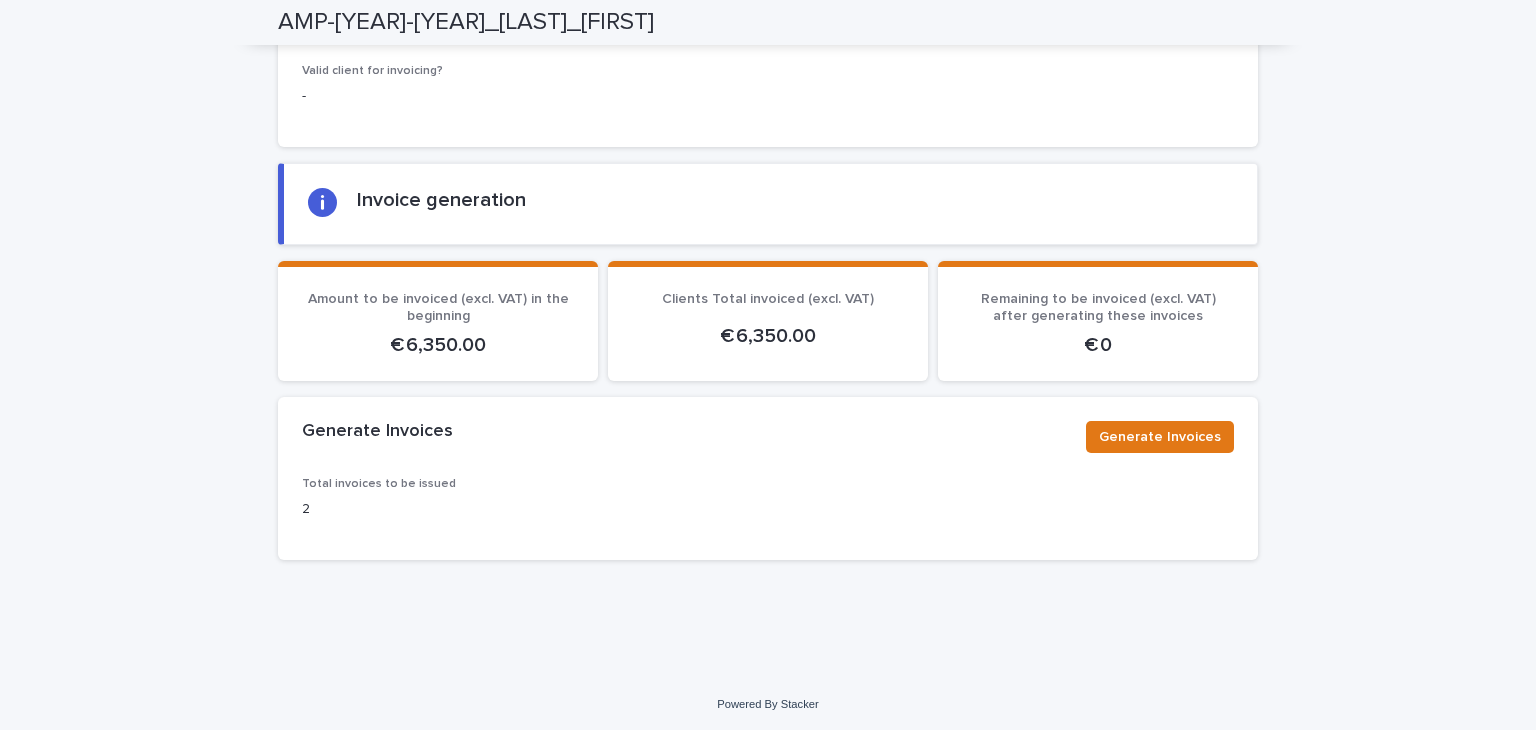 scroll, scrollTop: 3389, scrollLeft: 0, axis: vertical 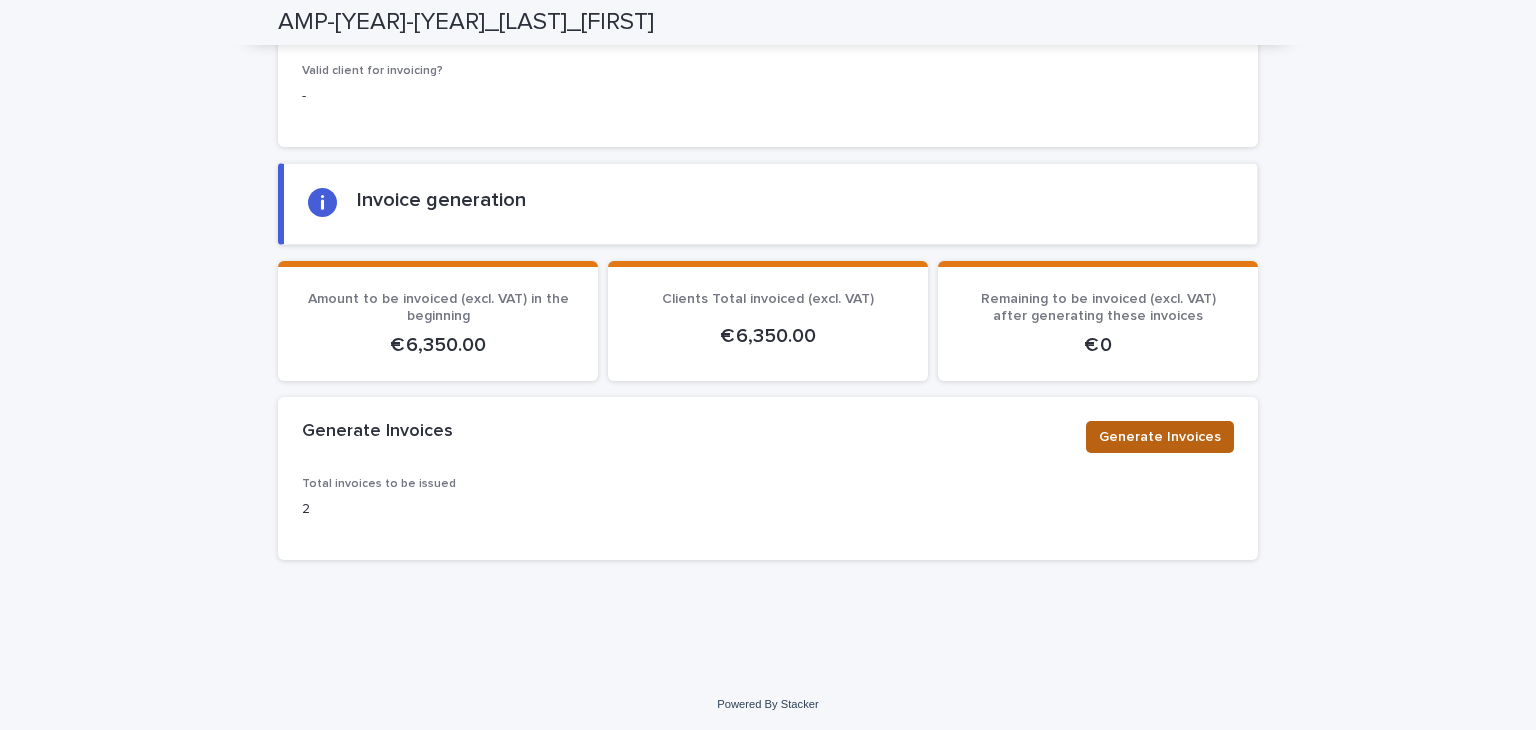click on "Generate Invoices" at bounding box center [1160, 437] 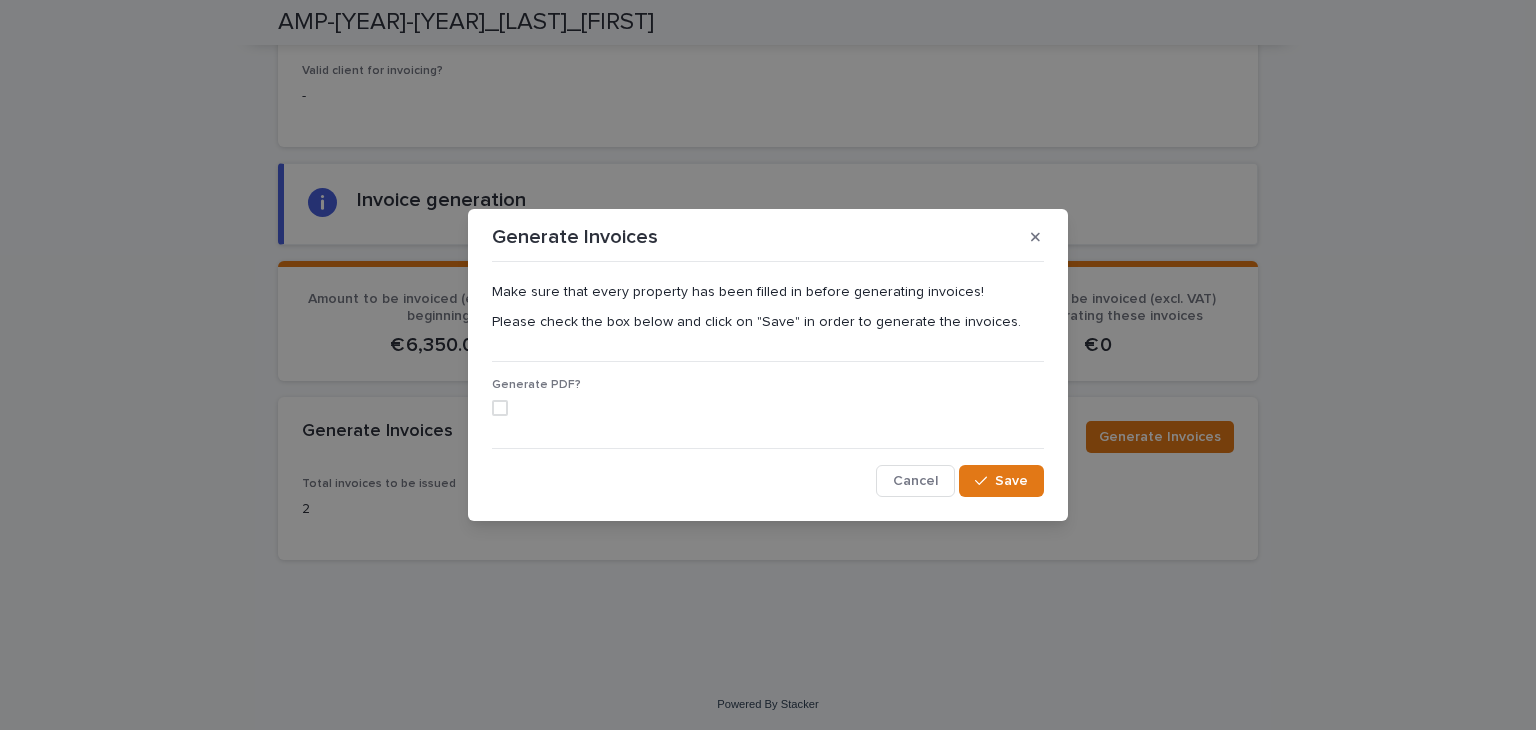 click at bounding box center [500, 408] 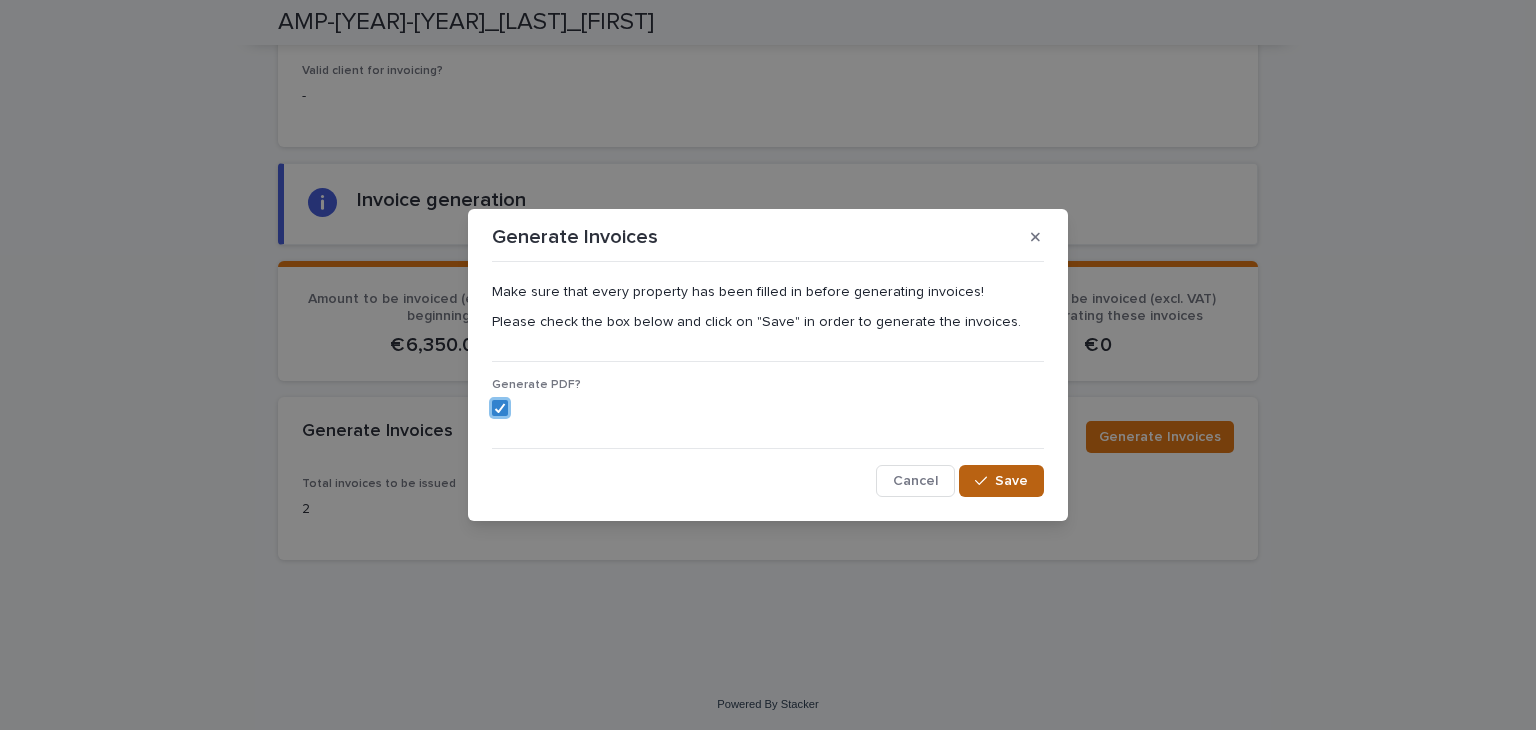 click on "Save" at bounding box center [1011, 481] 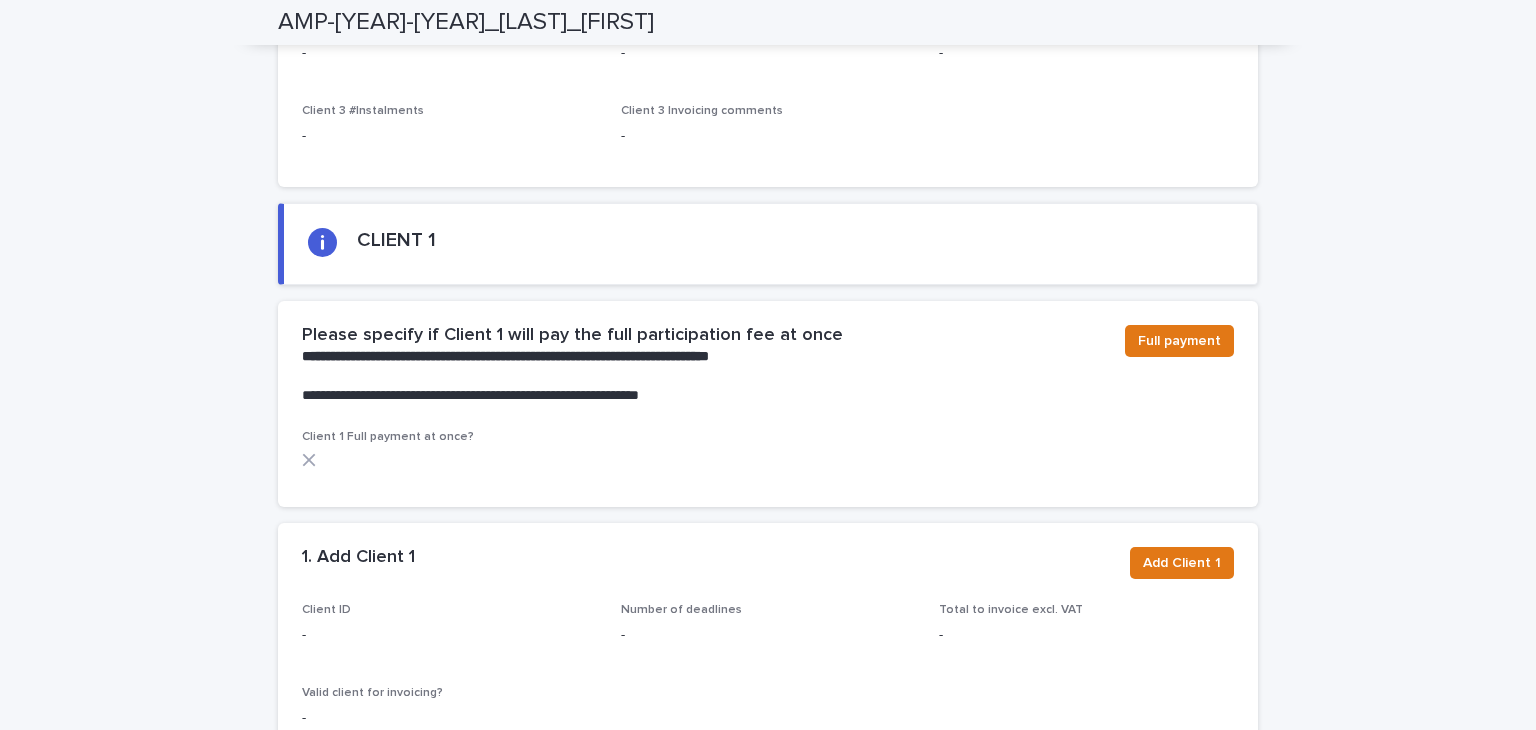 scroll, scrollTop: 0, scrollLeft: 0, axis: both 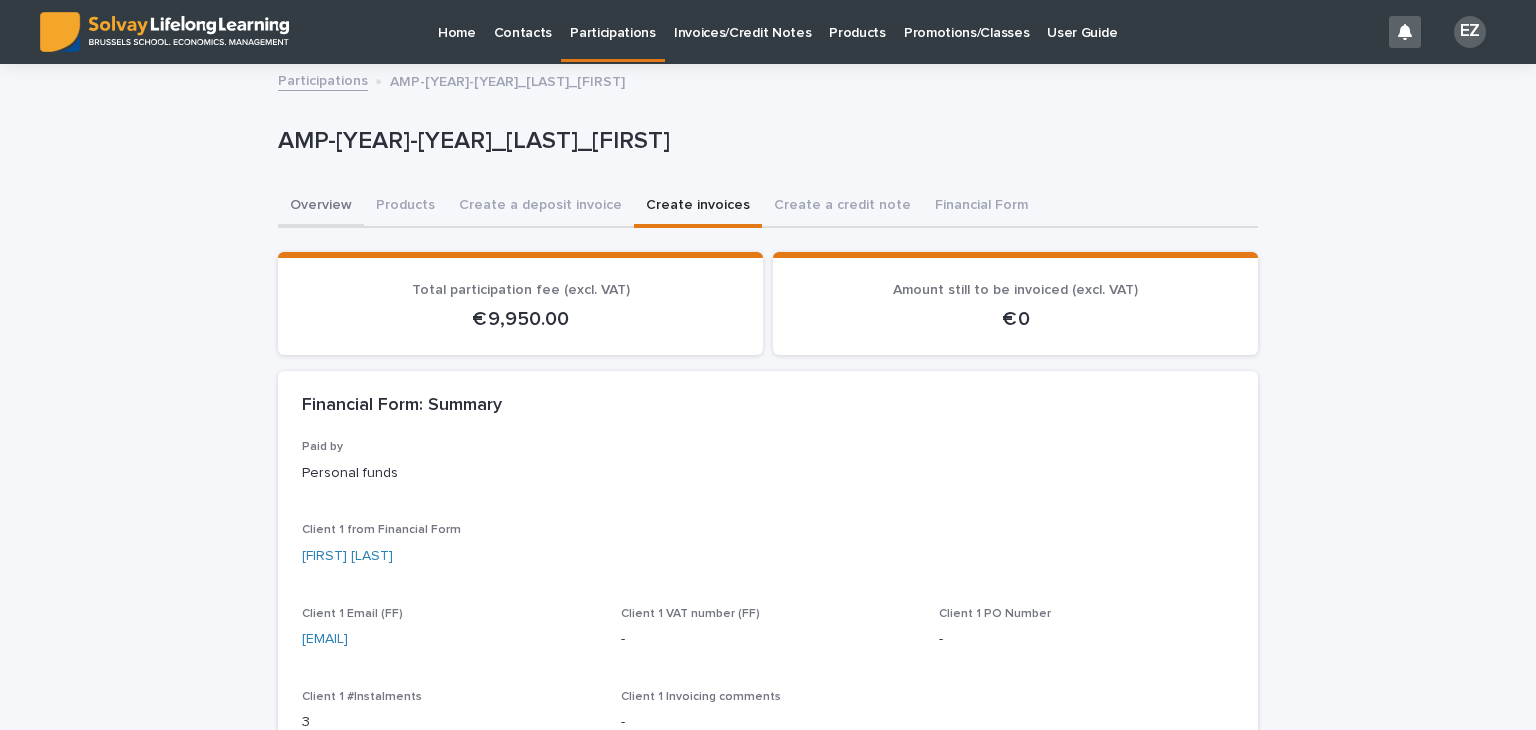click on "Overview" at bounding box center (321, 207) 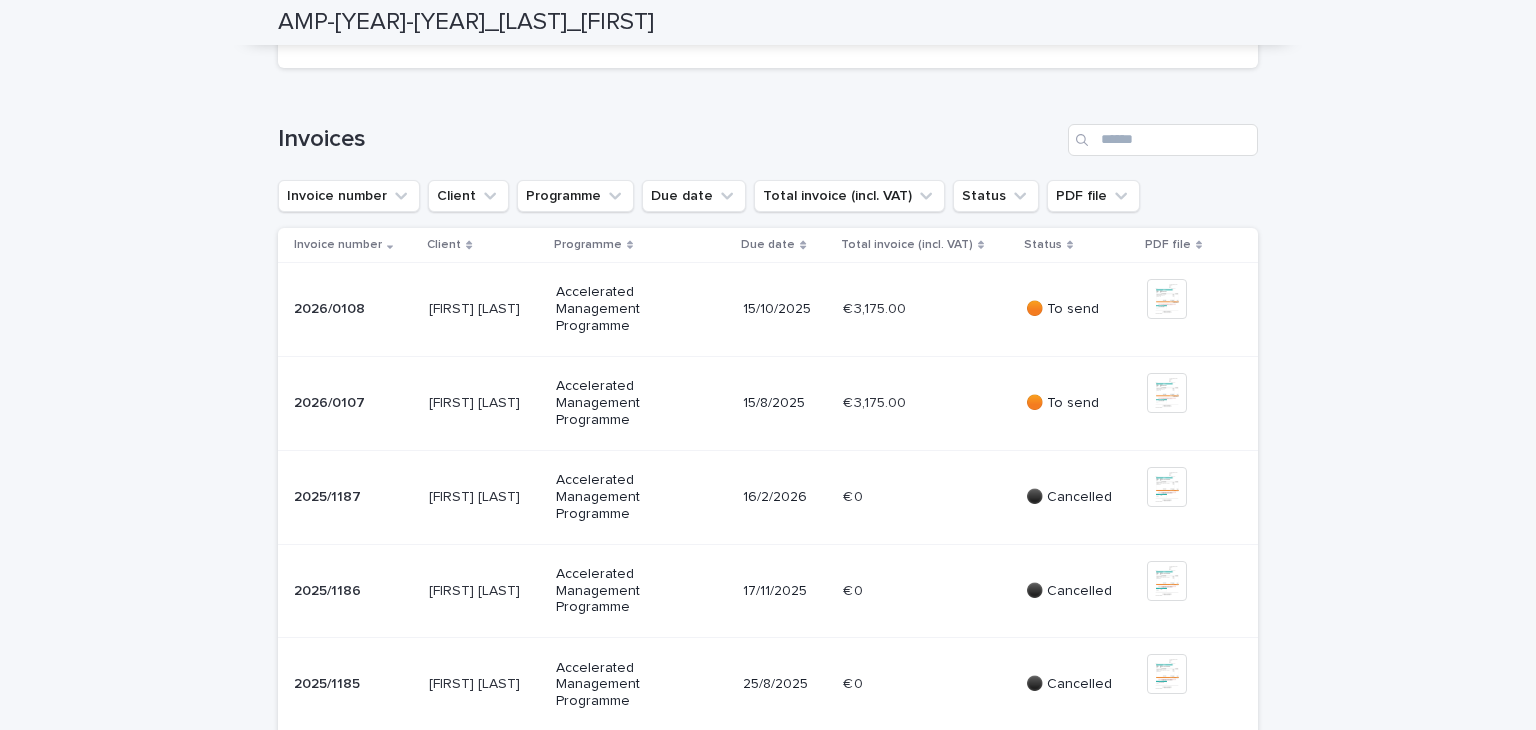 scroll, scrollTop: 832, scrollLeft: 0, axis: vertical 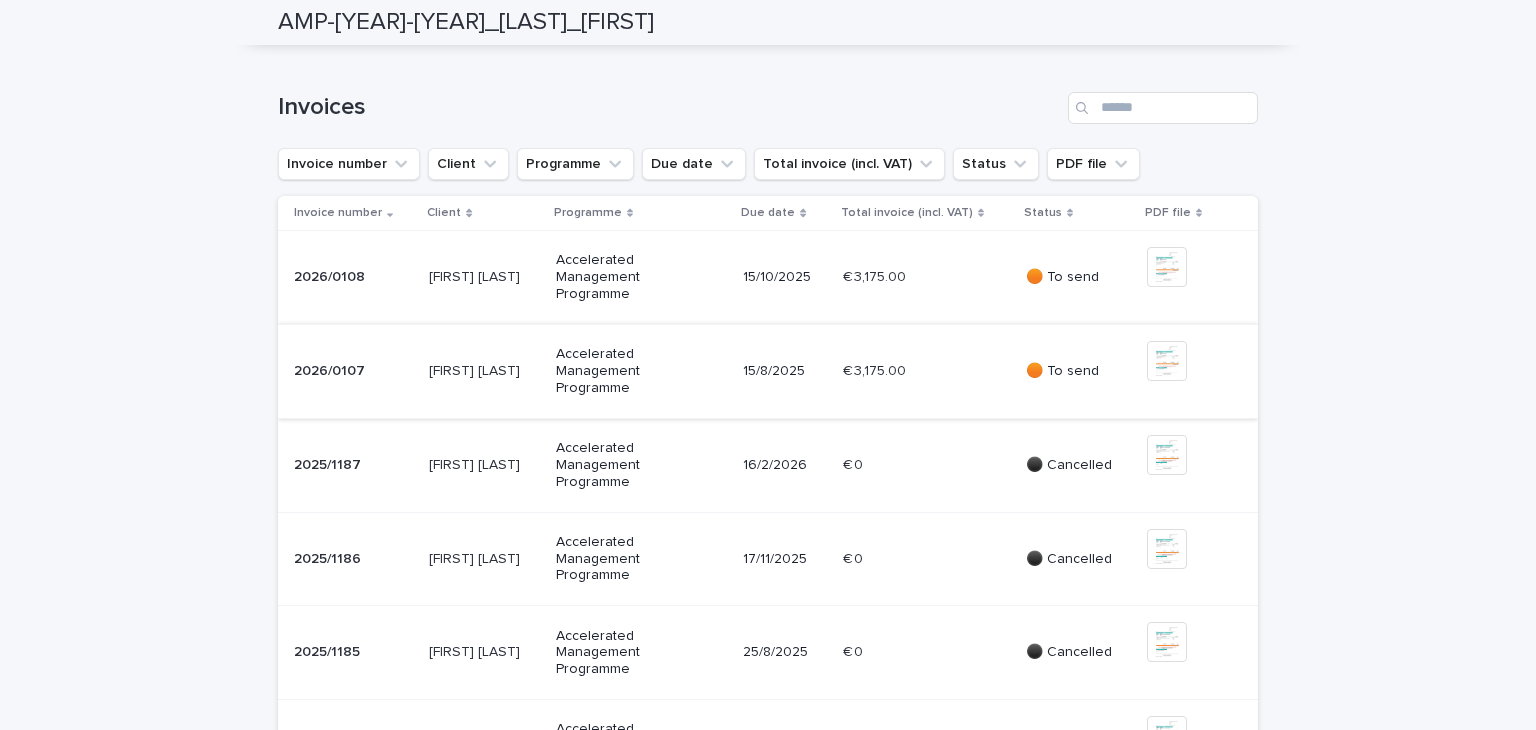 click at bounding box center [1167, 361] 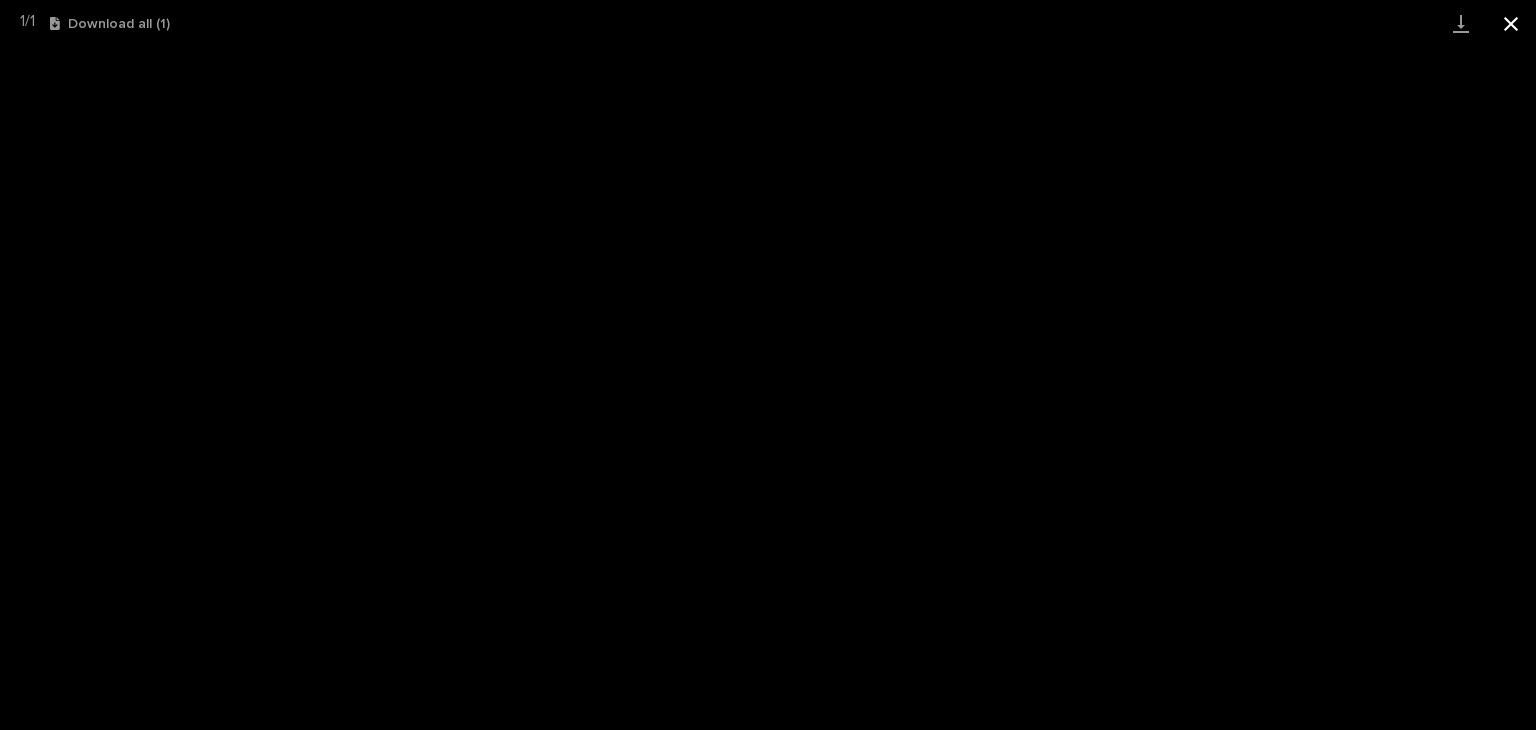 click at bounding box center [1511, 23] 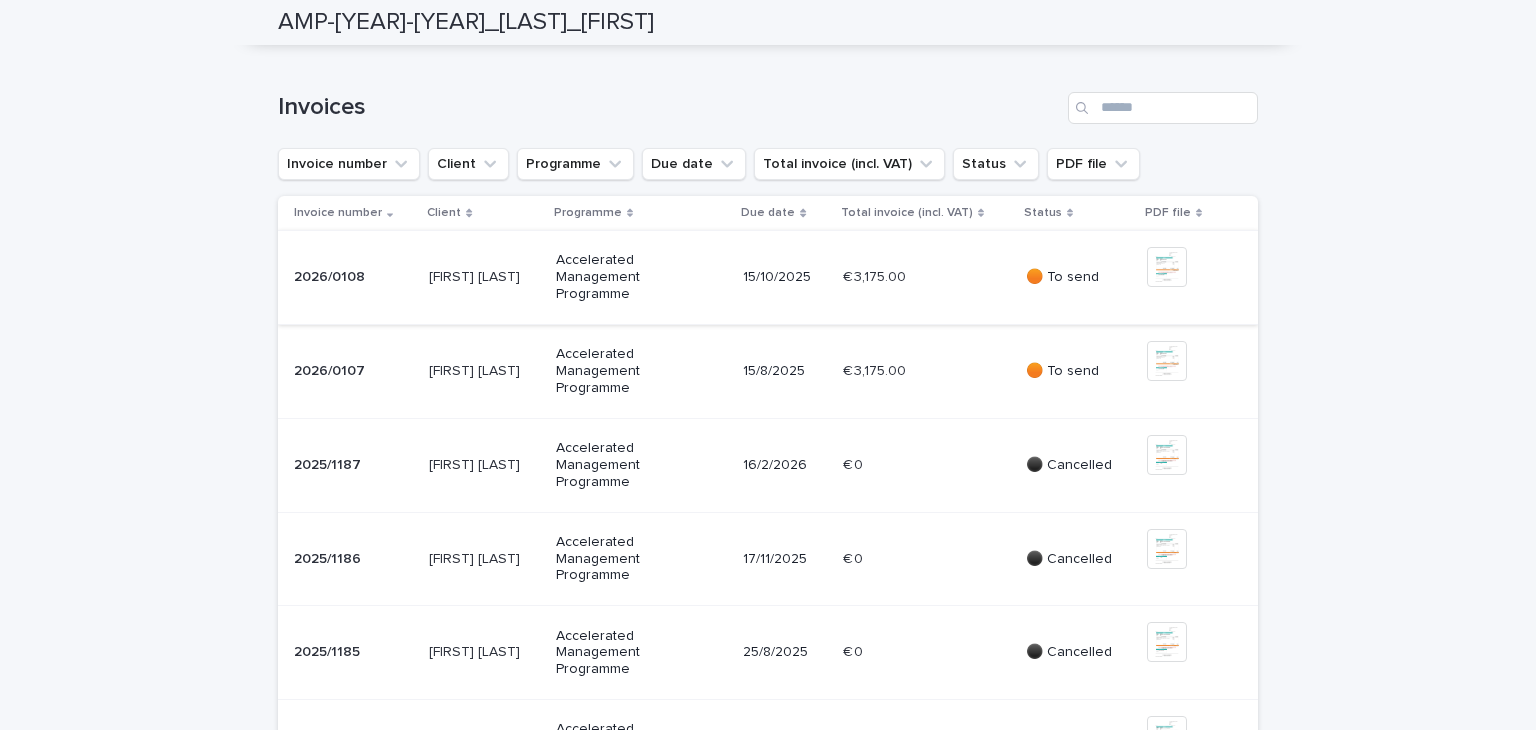 click at bounding box center [1167, 267] 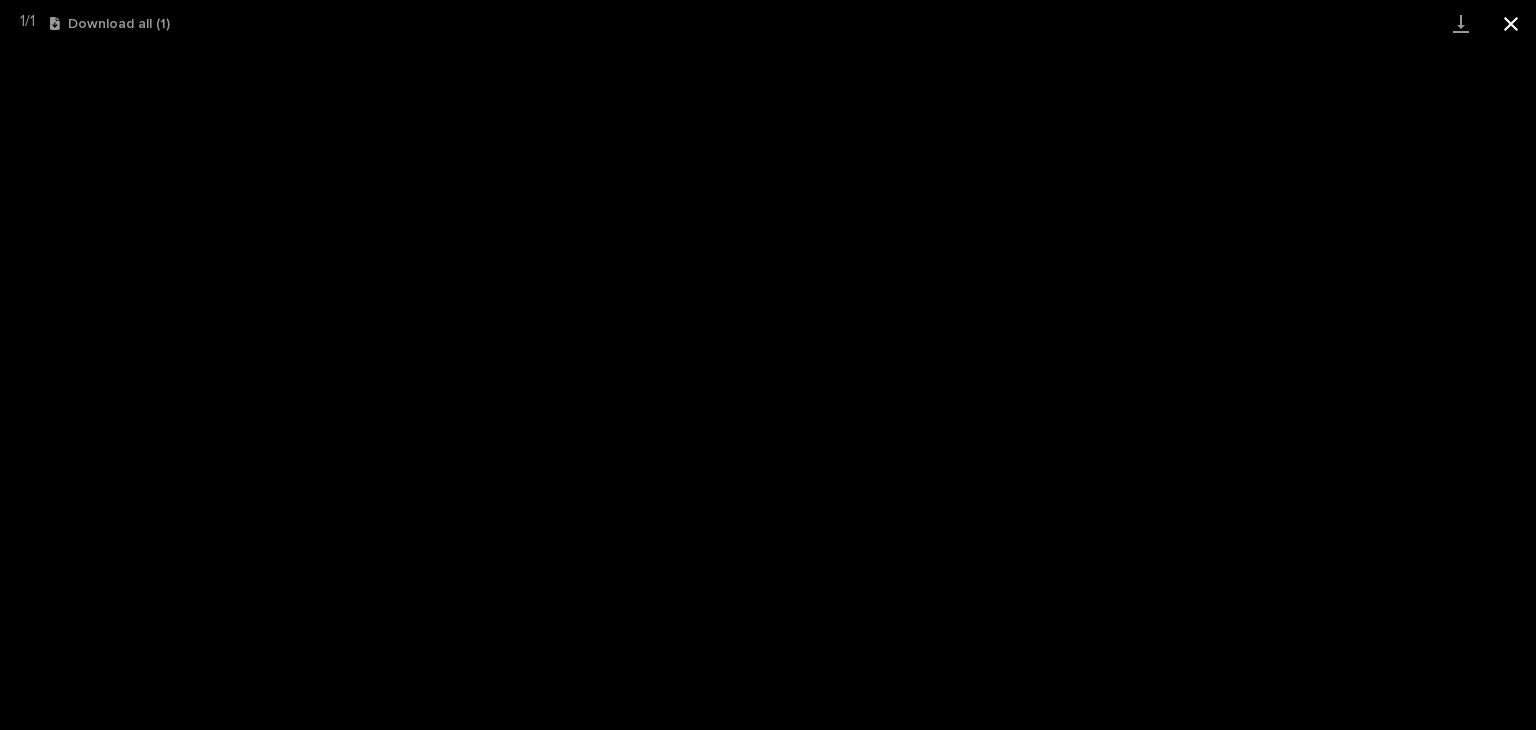 click at bounding box center [1511, 23] 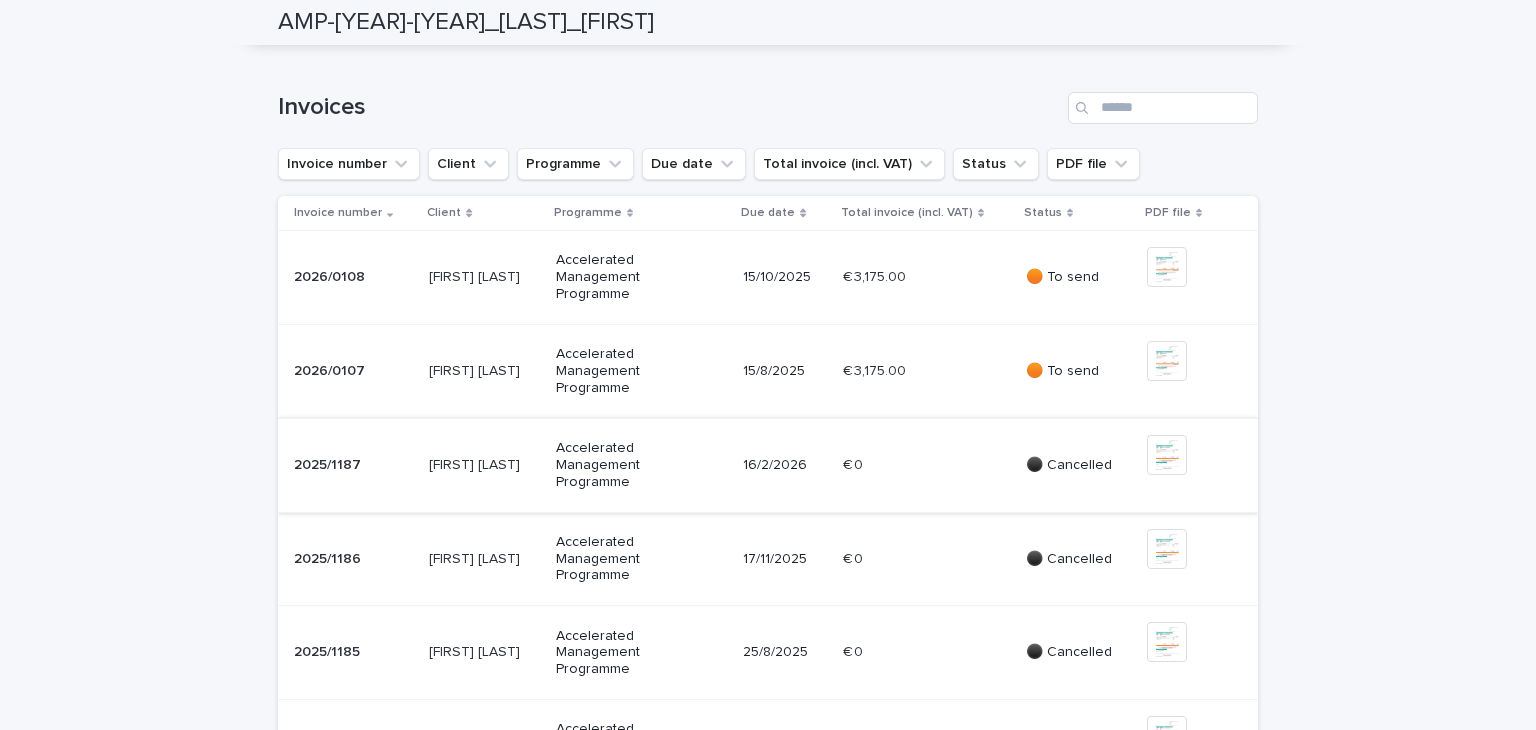 scroll, scrollTop: 0, scrollLeft: 0, axis: both 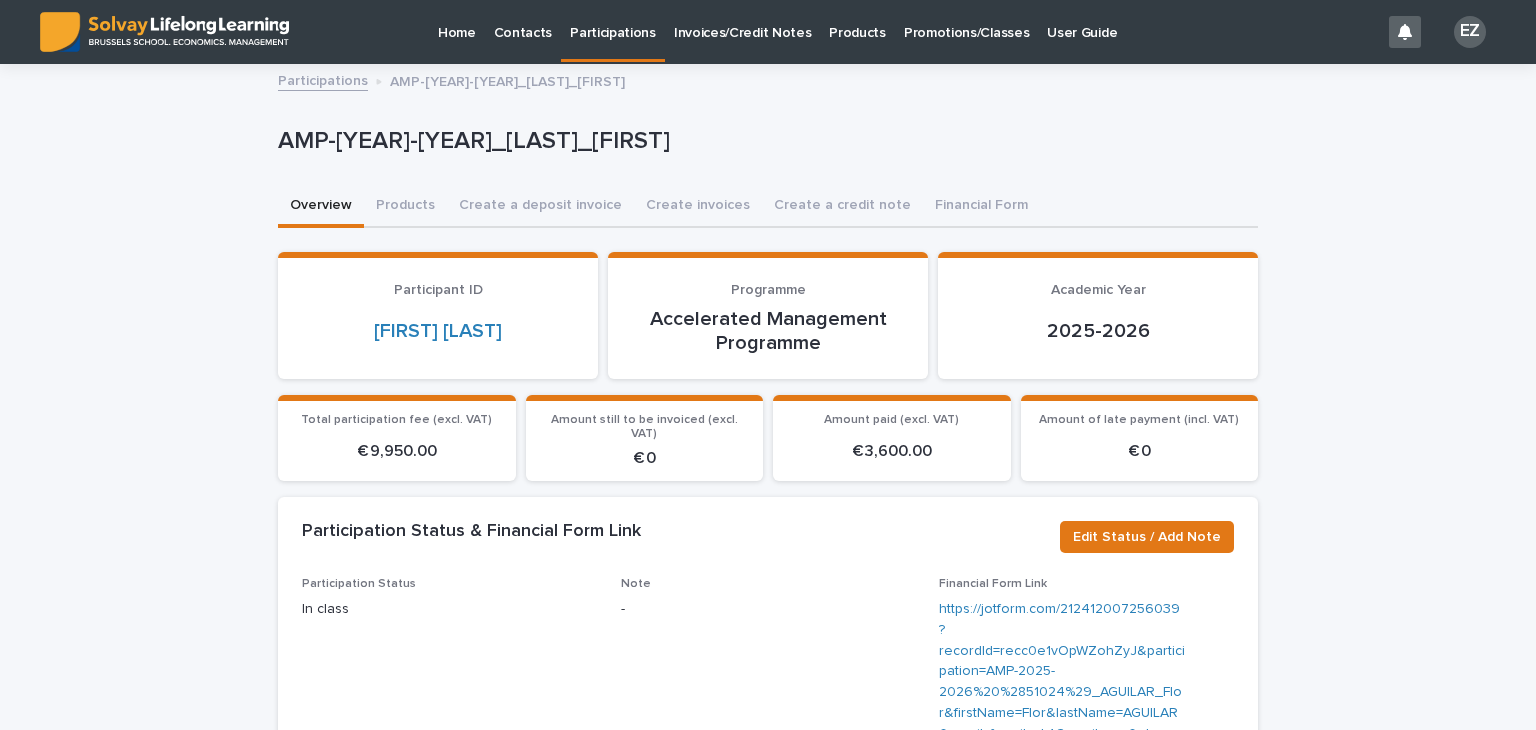click on "Promotions/Classes" at bounding box center [966, 21] 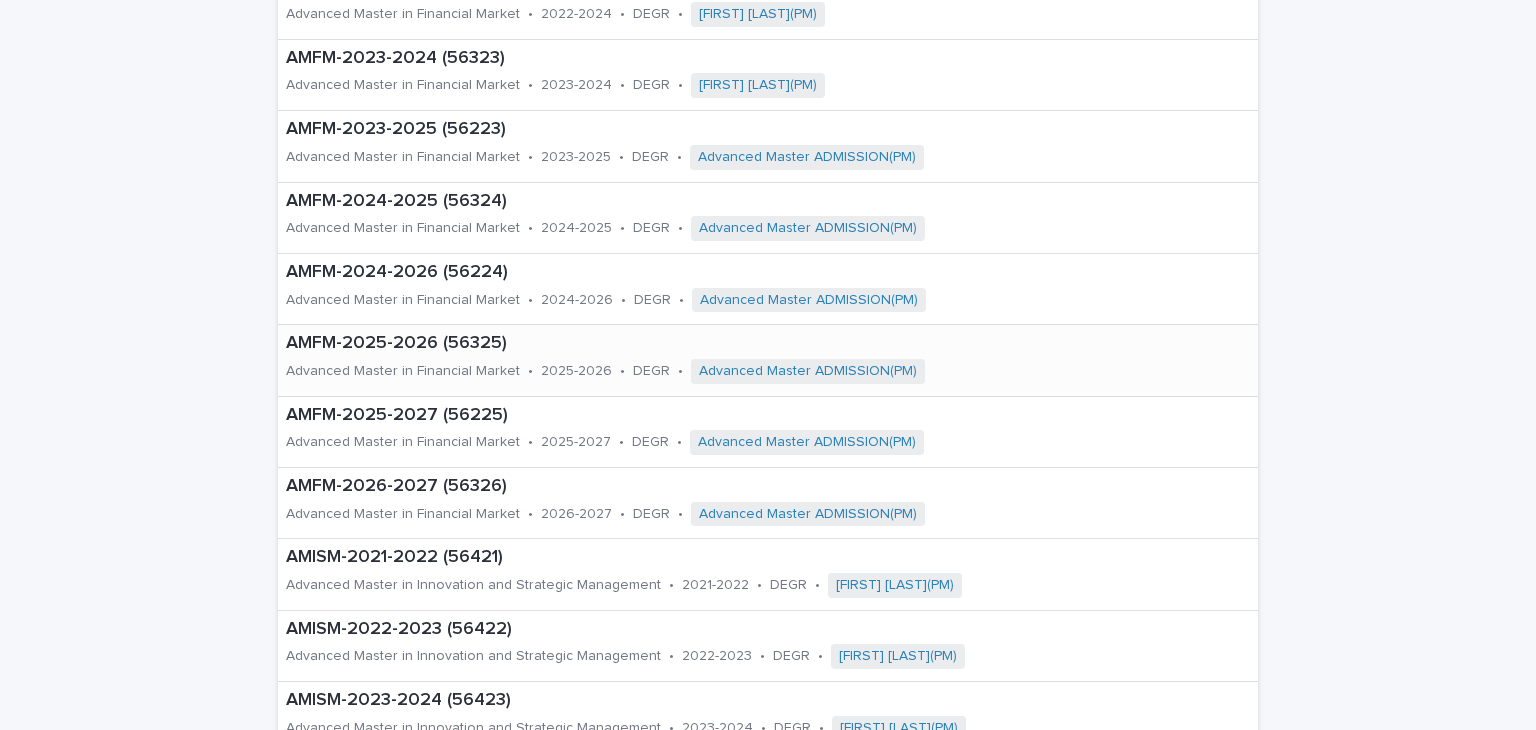 scroll, scrollTop: 668, scrollLeft: 0, axis: vertical 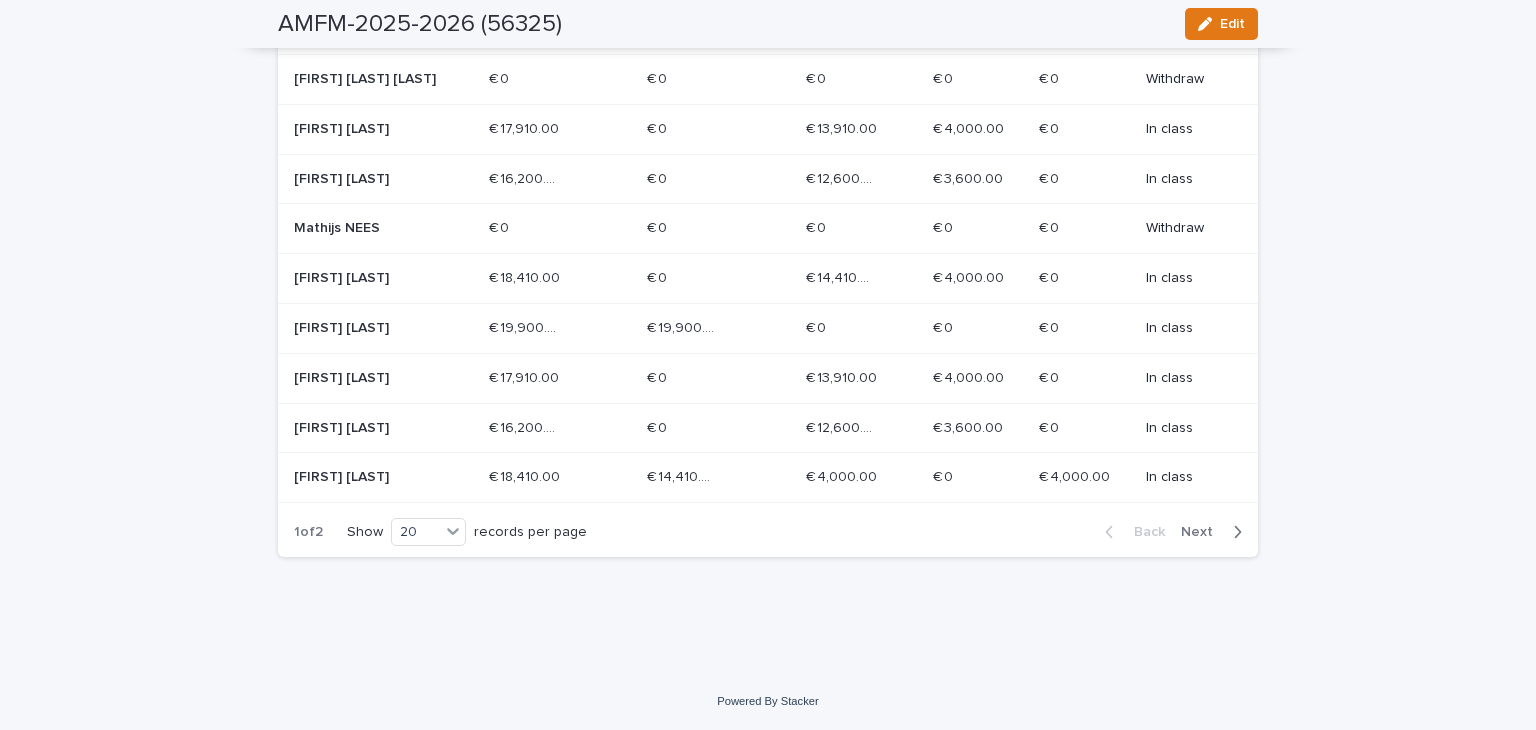 click on "Next" at bounding box center (1203, 532) 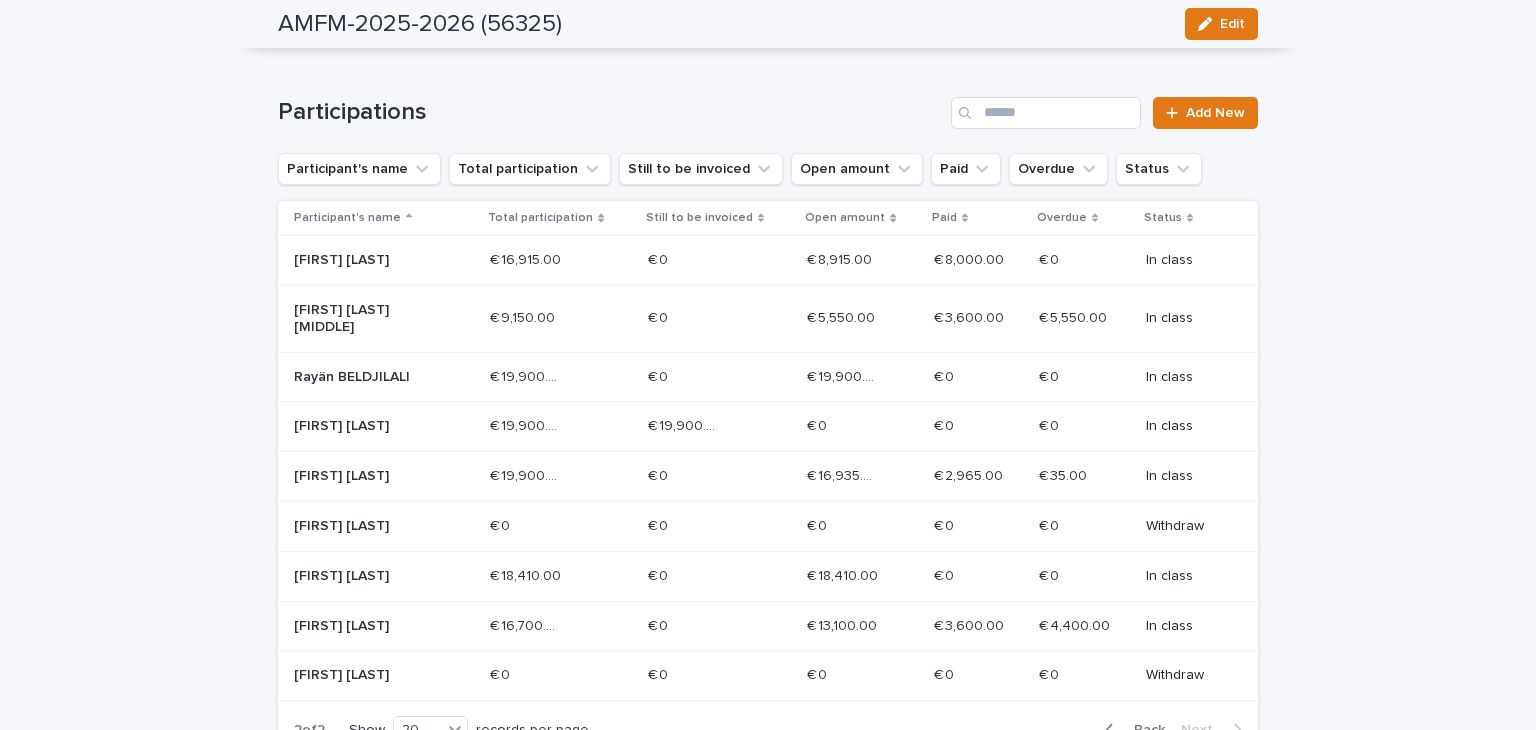 scroll, scrollTop: 298, scrollLeft: 0, axis: vertical 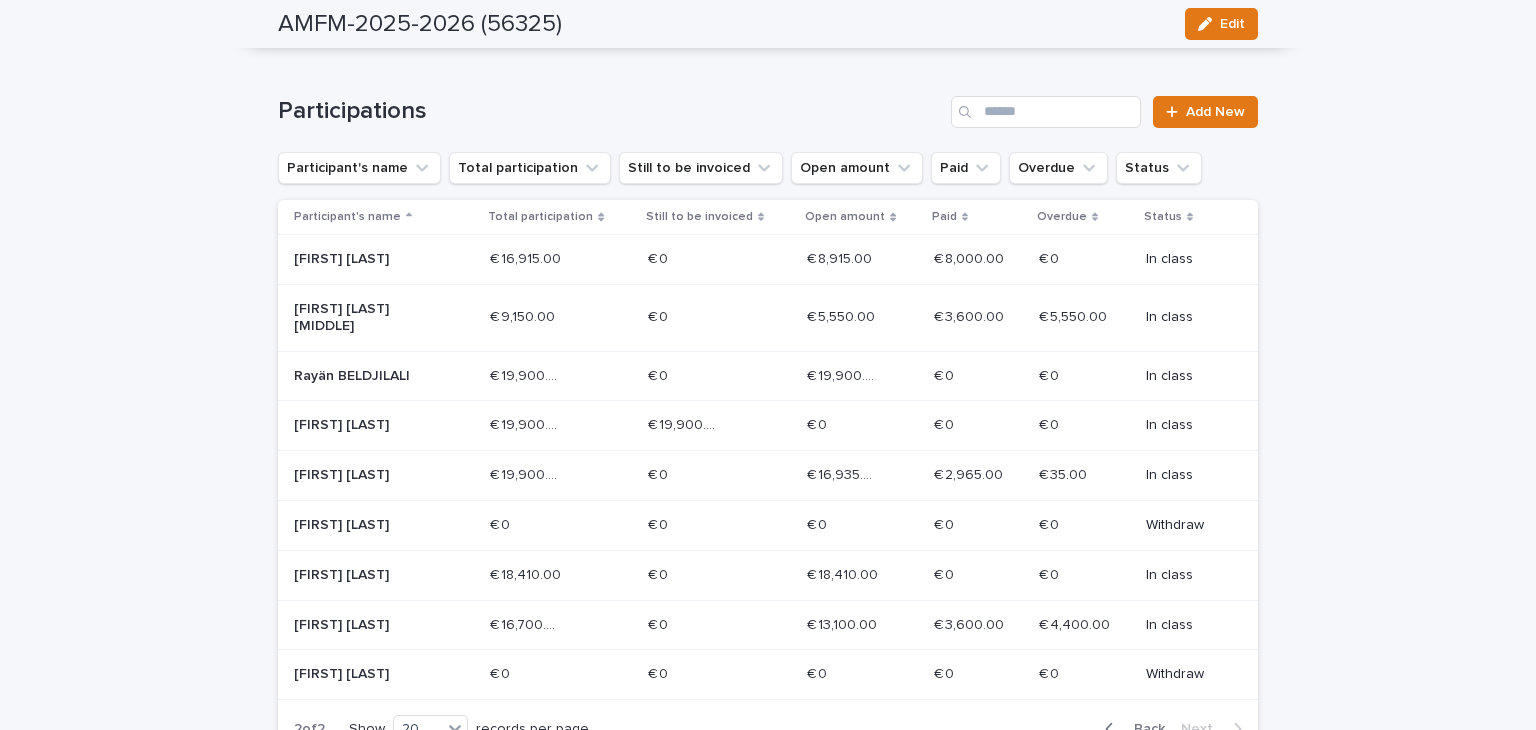 click on "Rayän BELDJILALI" at bounding box center (365, 376) 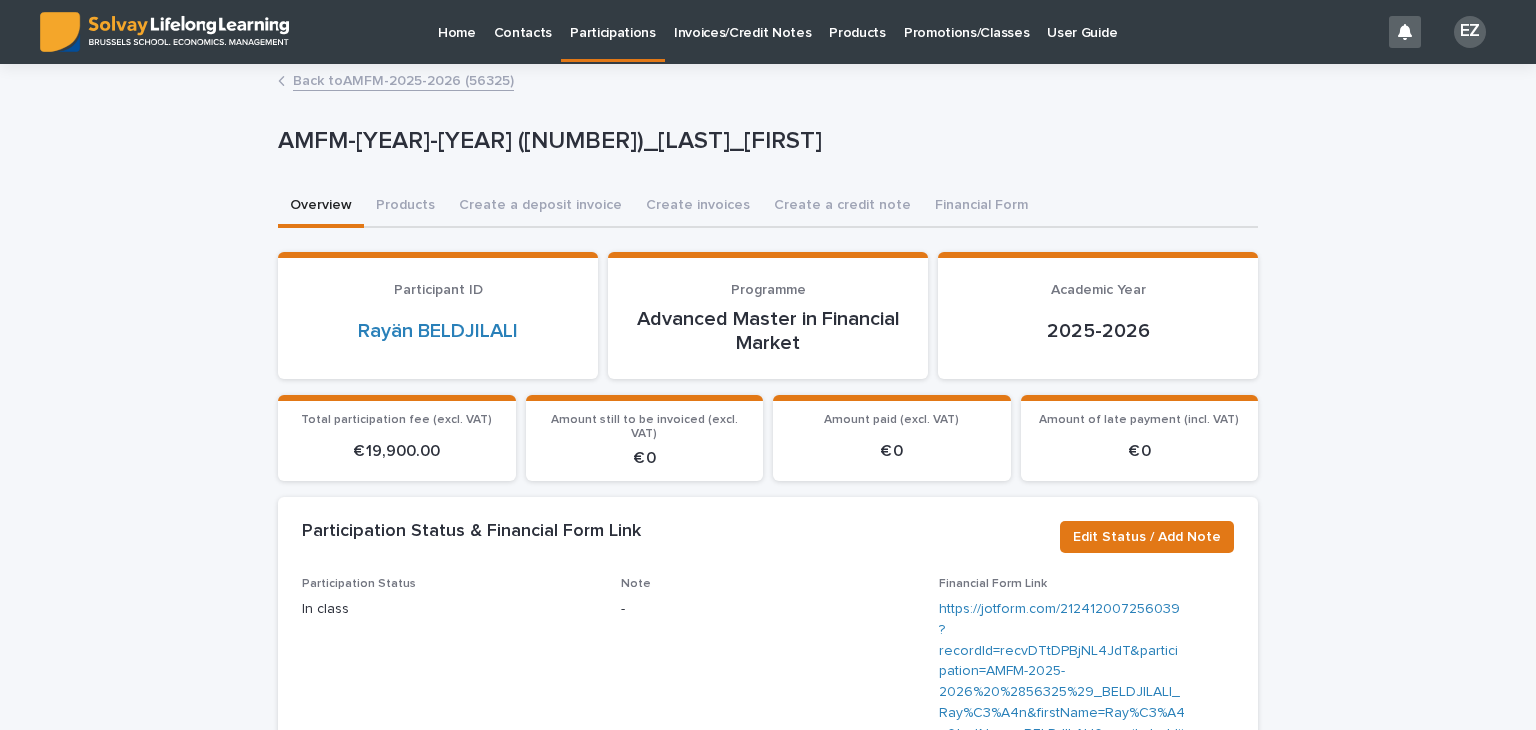 scroll, scrollTop: 30, scrollLeft: 0, axis: vertical 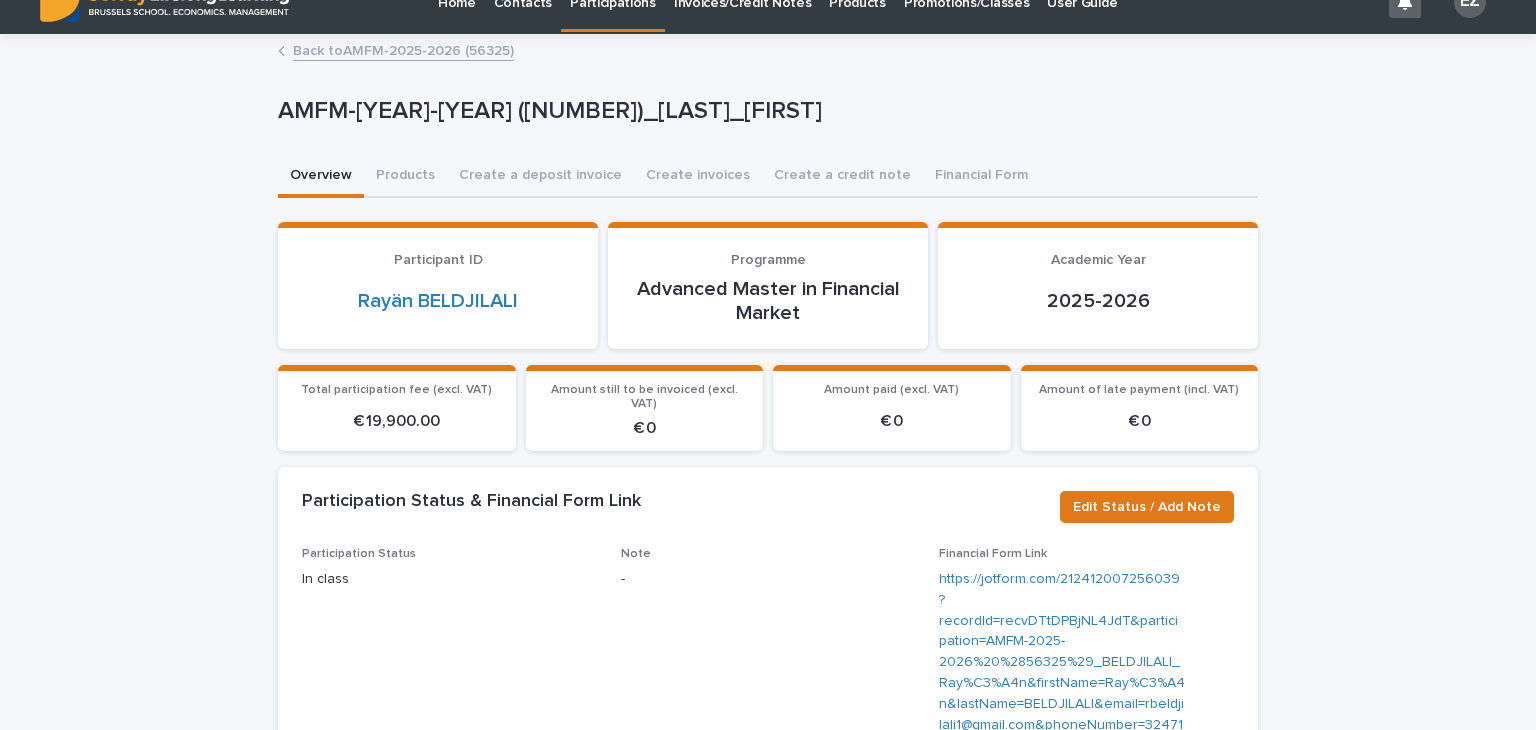 click on "Back to AMFM-2025-2026 (56325)" at bounding box center (403, 49) 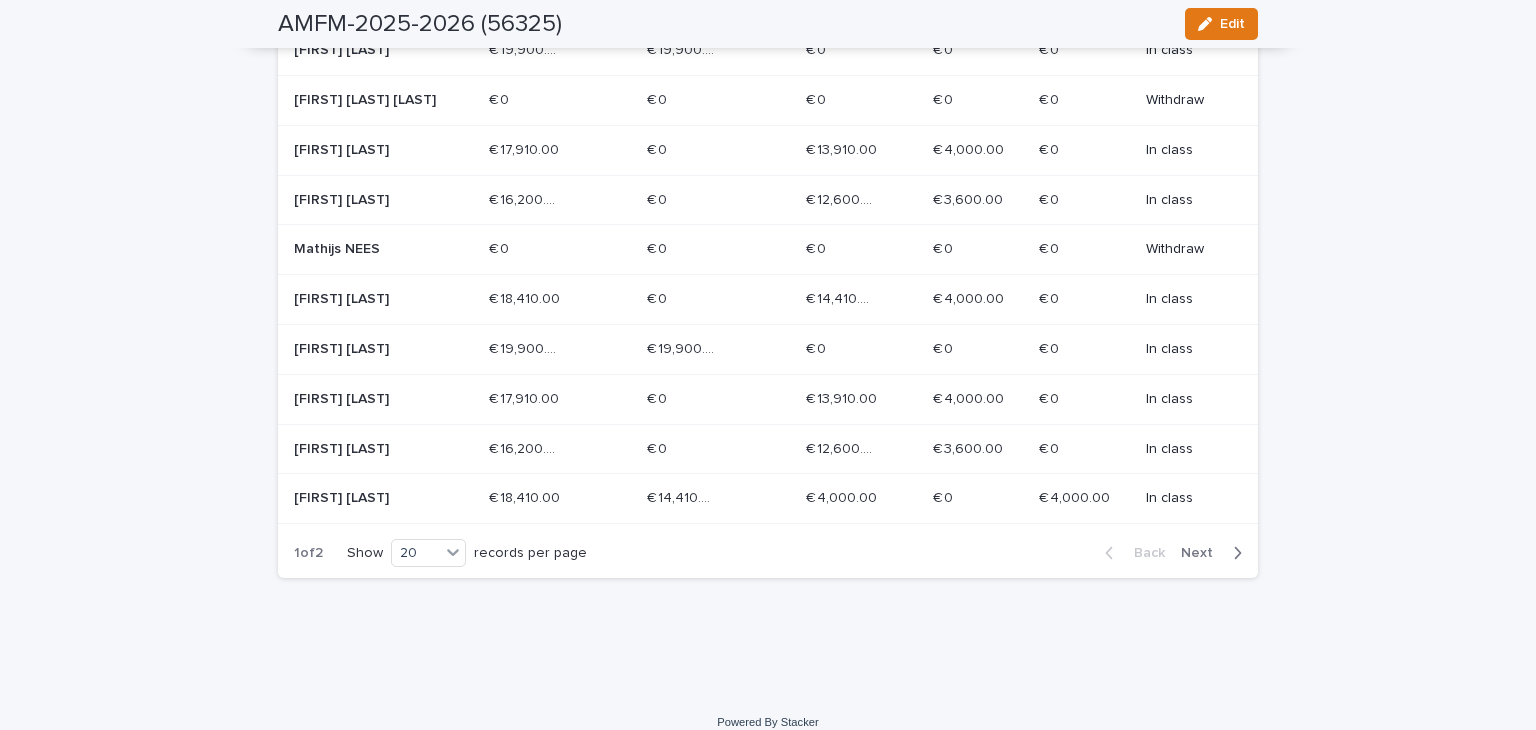 scroll, scrollTop: 1005, scrollLeft: 0, axis: vertical 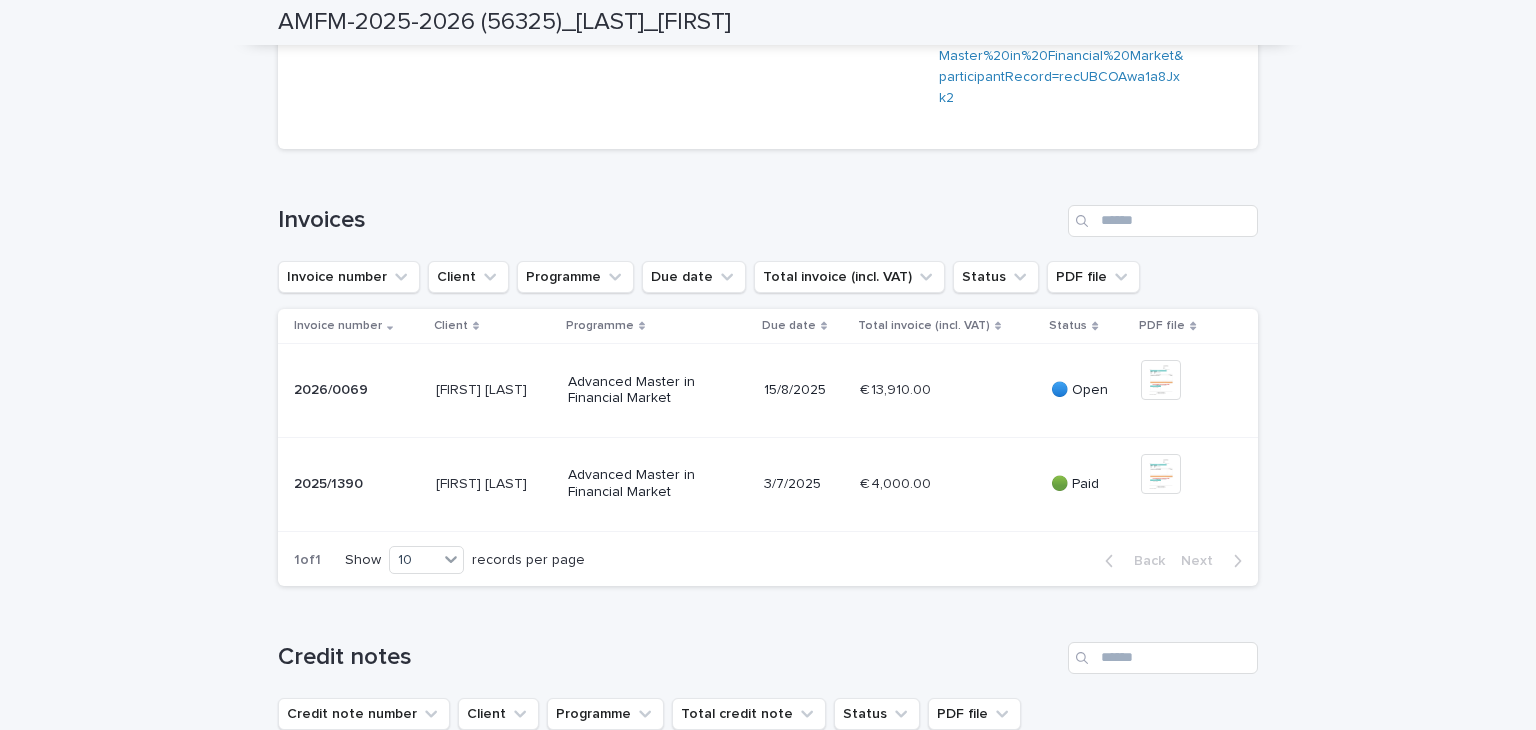 click on "Participant ID [LAST] [FIRST] Programme Advanced Master in Financial Market Academic Year [YEAR]-[YEAR]" at bounding box center [768, 493] 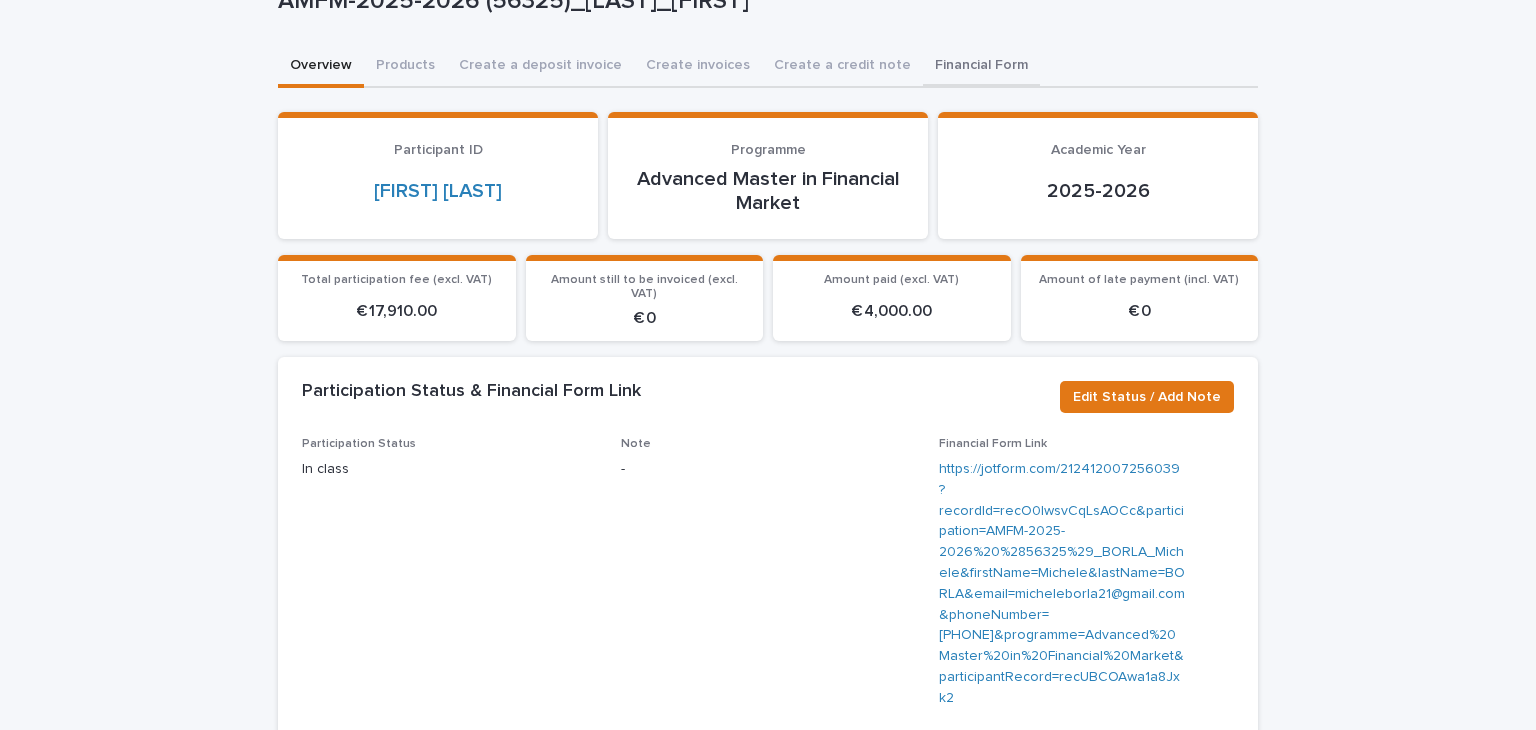 click on "Financial Form" at bounding box center [981, 67] 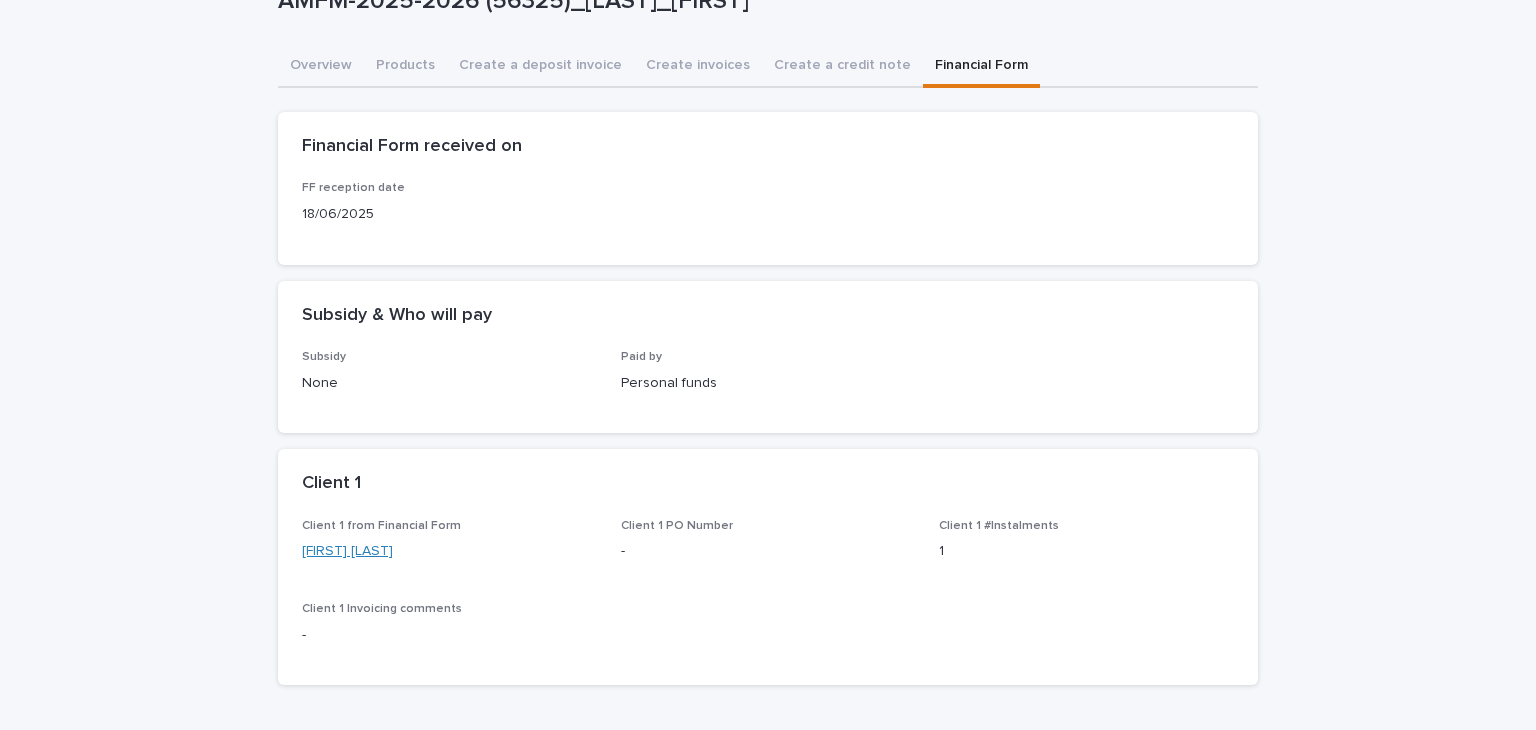 click on "[FIRST] [LAST]" at bounding box center [347, 551] 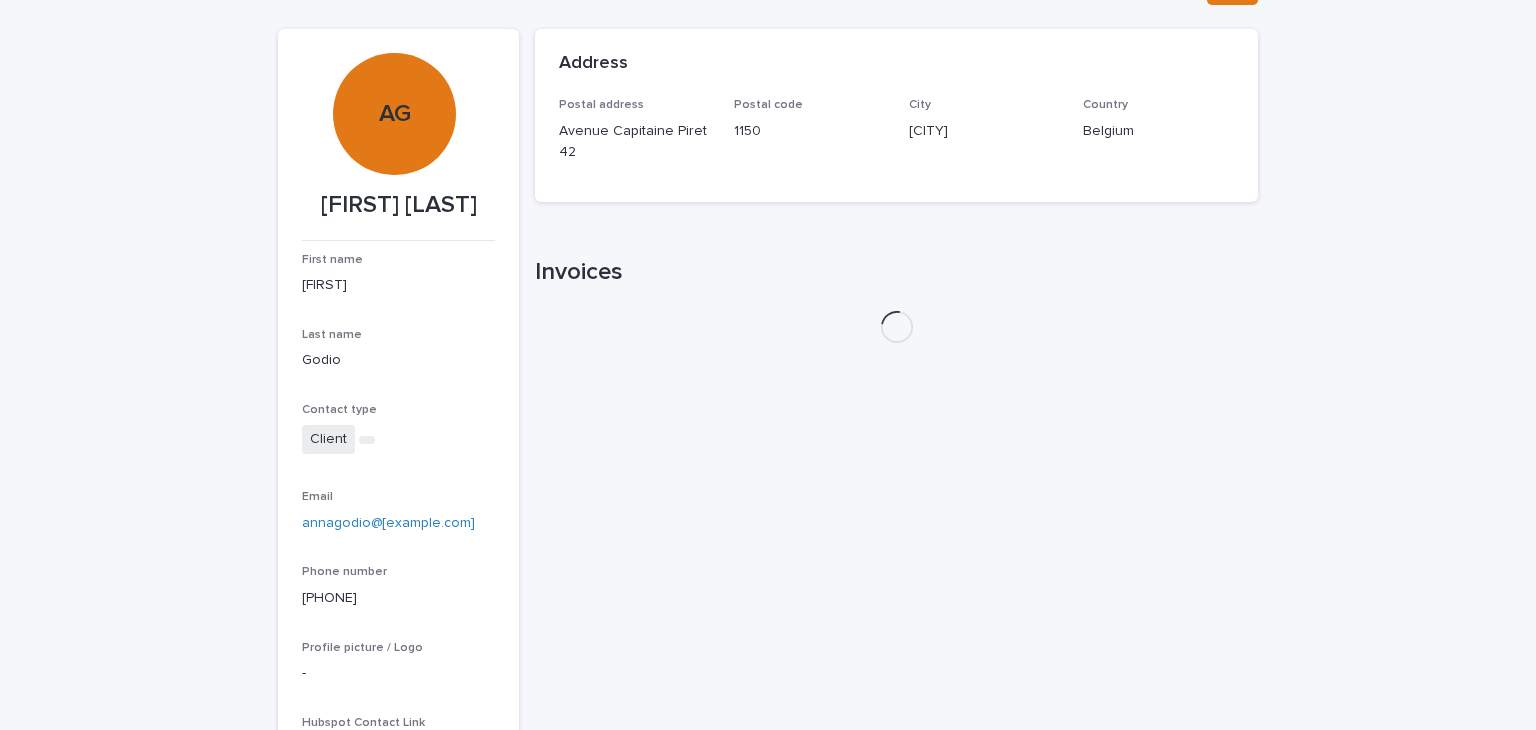 scroll, scrollTop: 182, scrollLeft: 0, axis: vertical 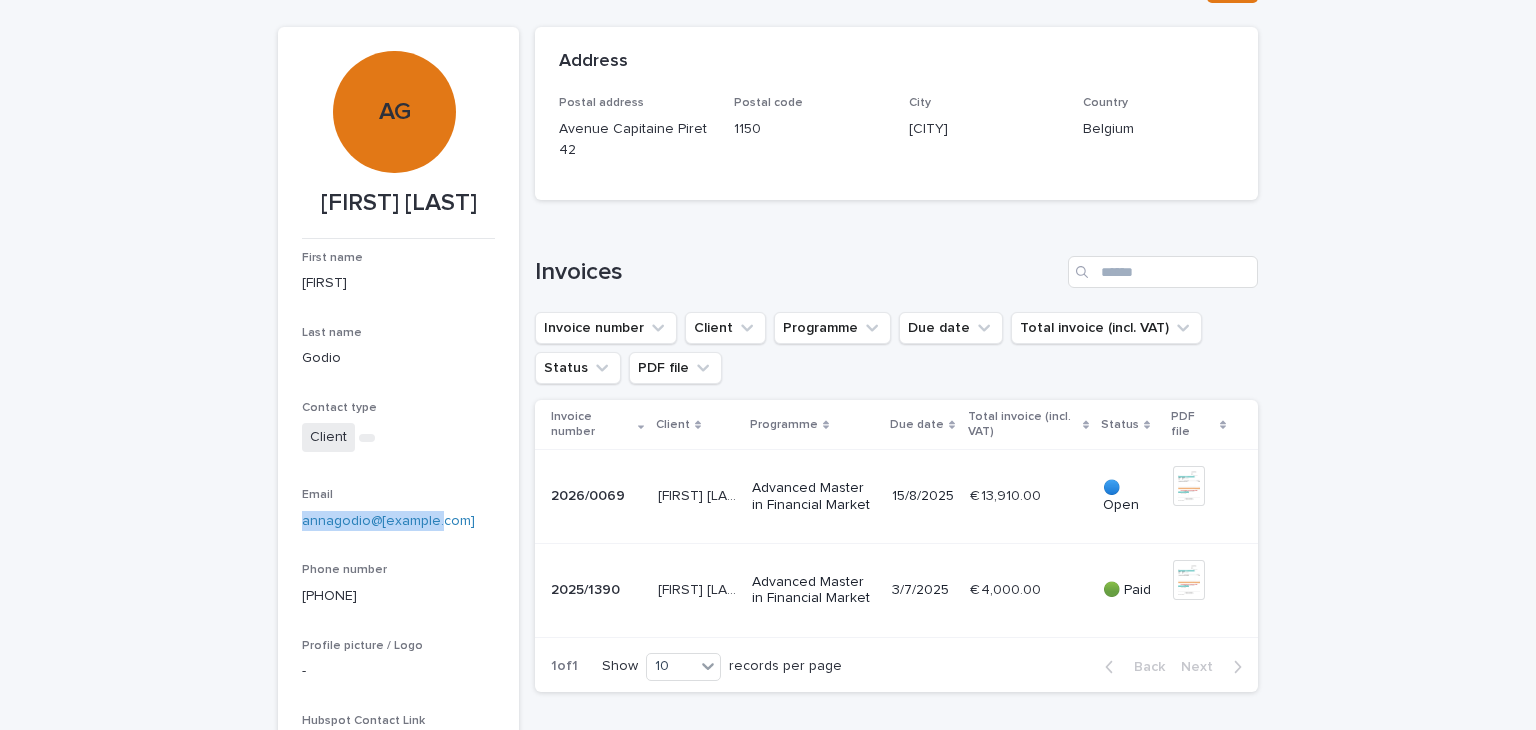 drag, startPoint x: 448, startPoint y: 521, endPoint x: 276, endPoint y: 523, distance: 172.01163 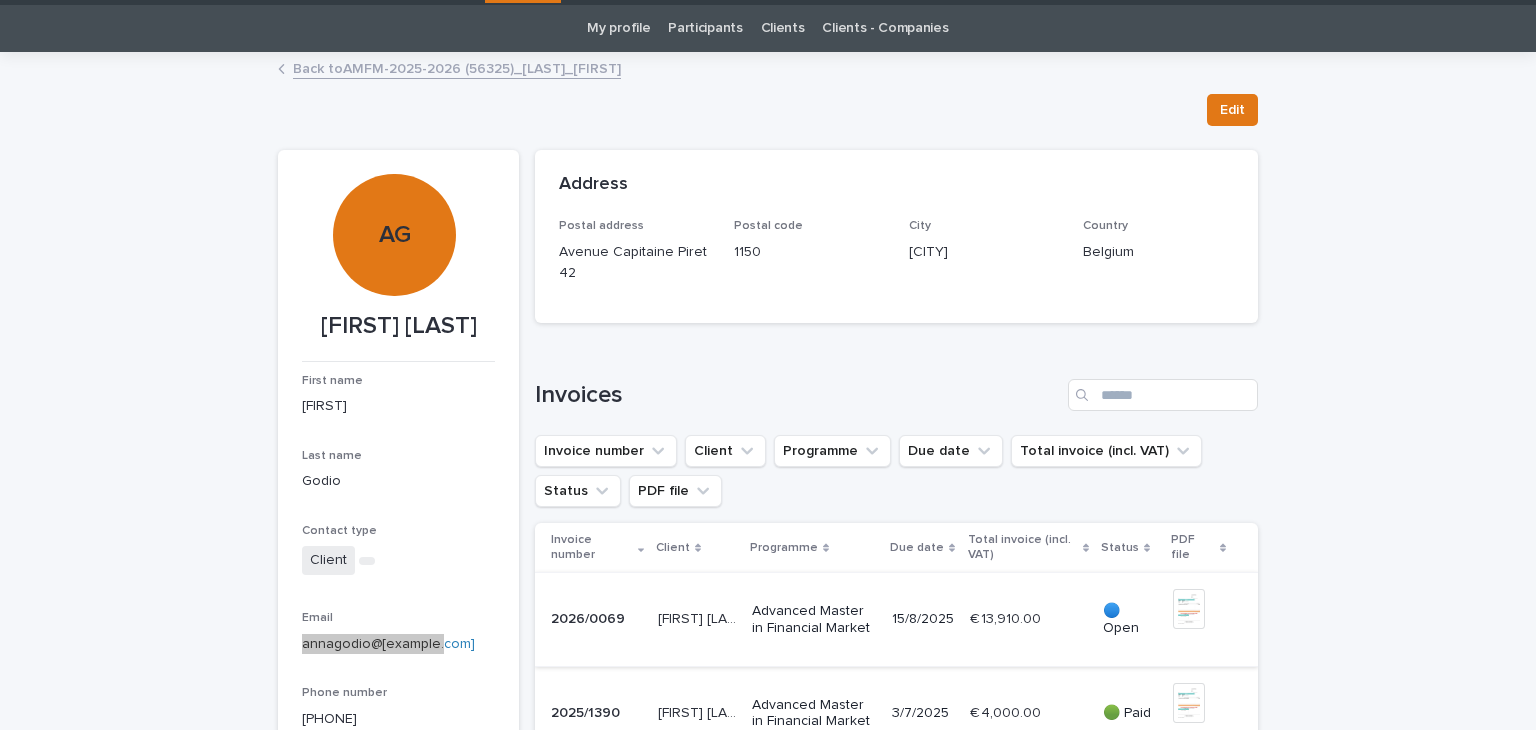 scroll, scrollTop: 0, scrollLeft: 0, axis: both 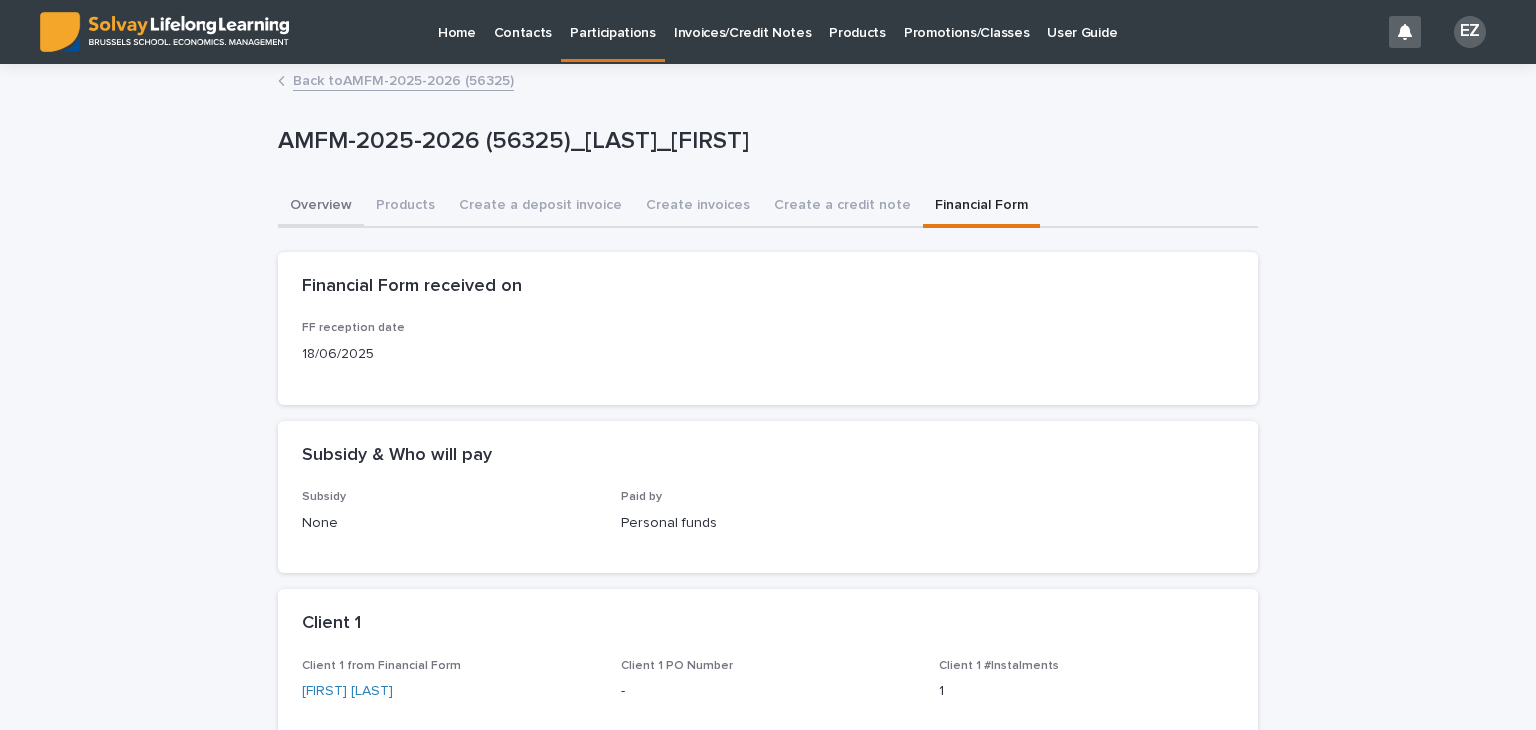 click on "Overview" at bounding box center [321, 207] 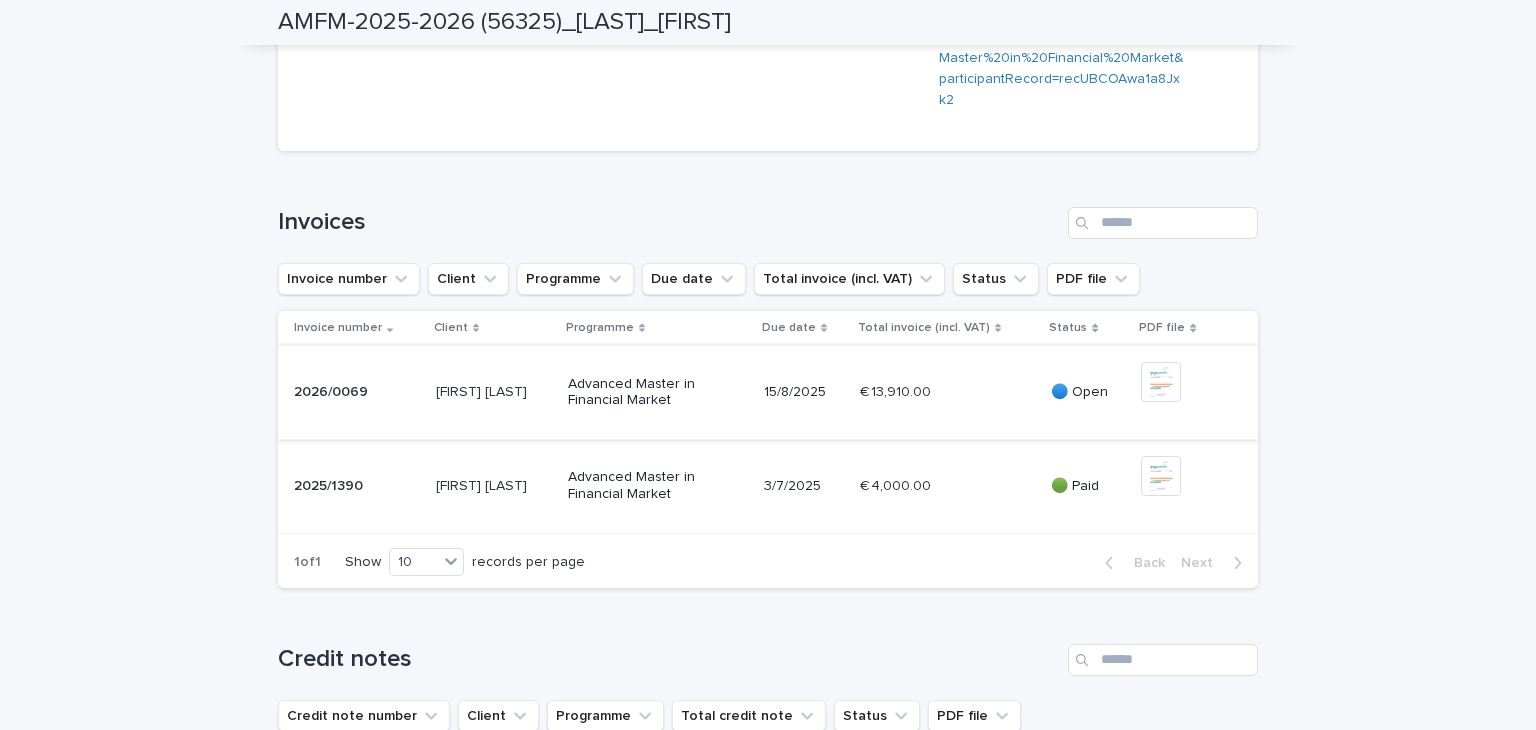 scroll, scrollTop: 684, scrollLeft: 0, axis: vertical 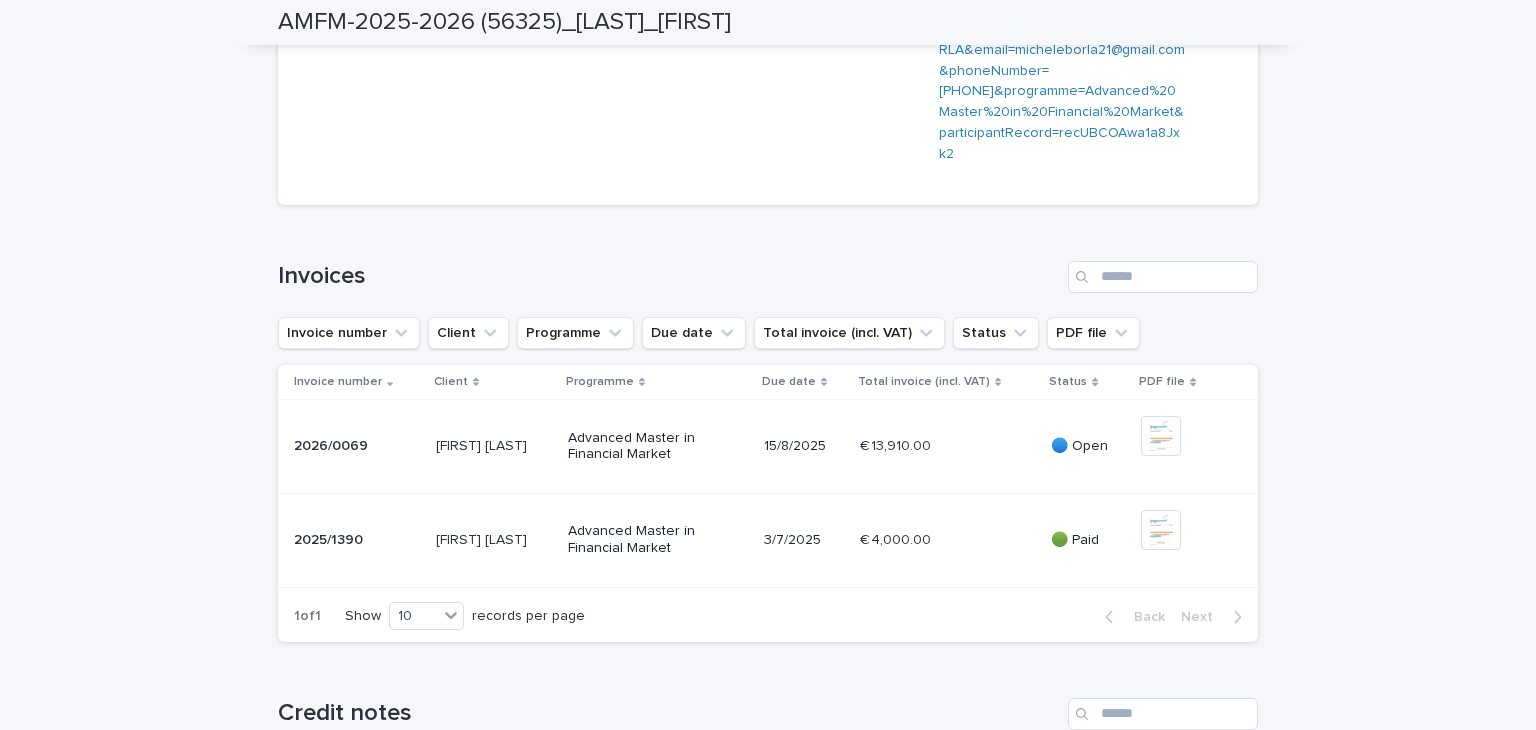 click on "2026/0069 2026/0069" at bounding box center (353, 446) 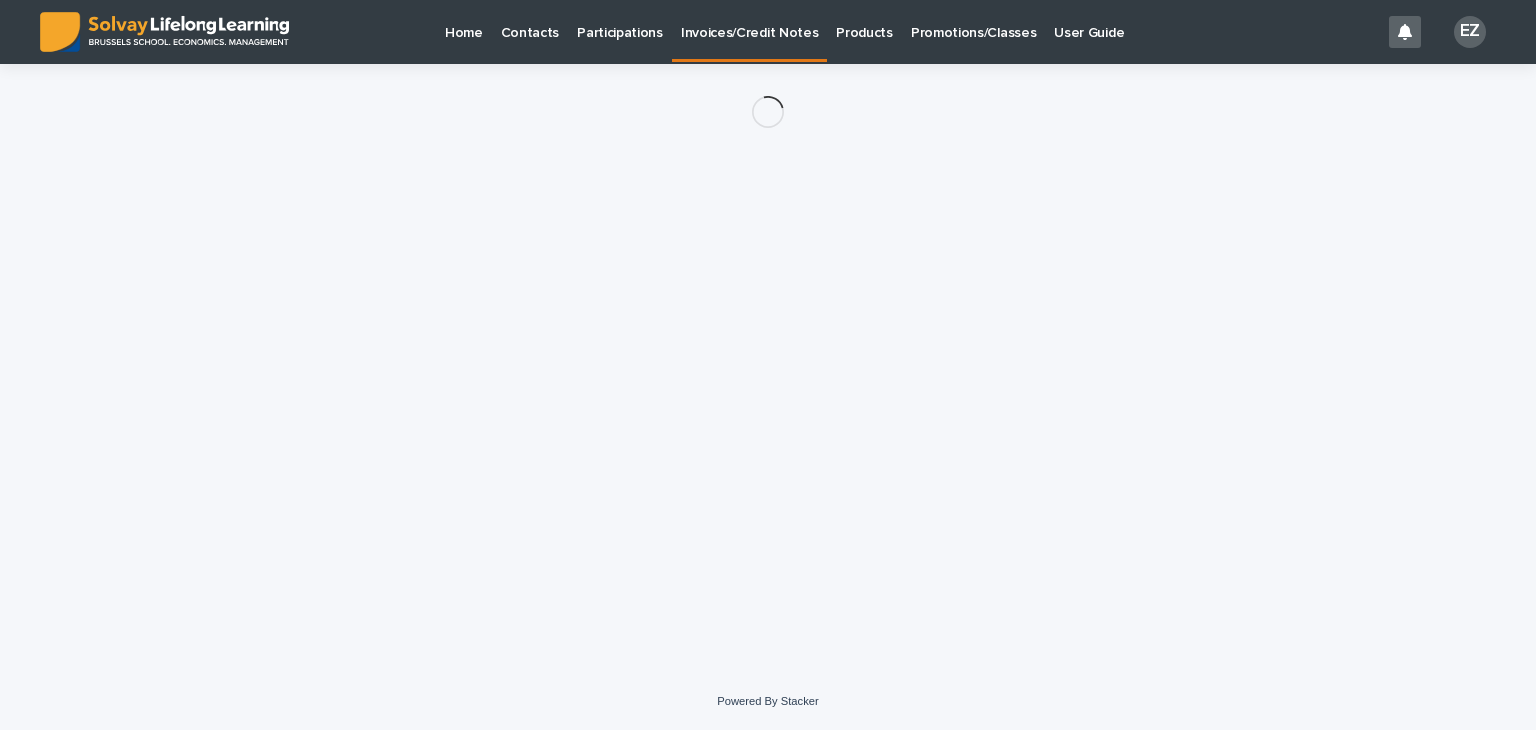 scroll, scrollTop: 0, scrollLeft: 0, axis: both 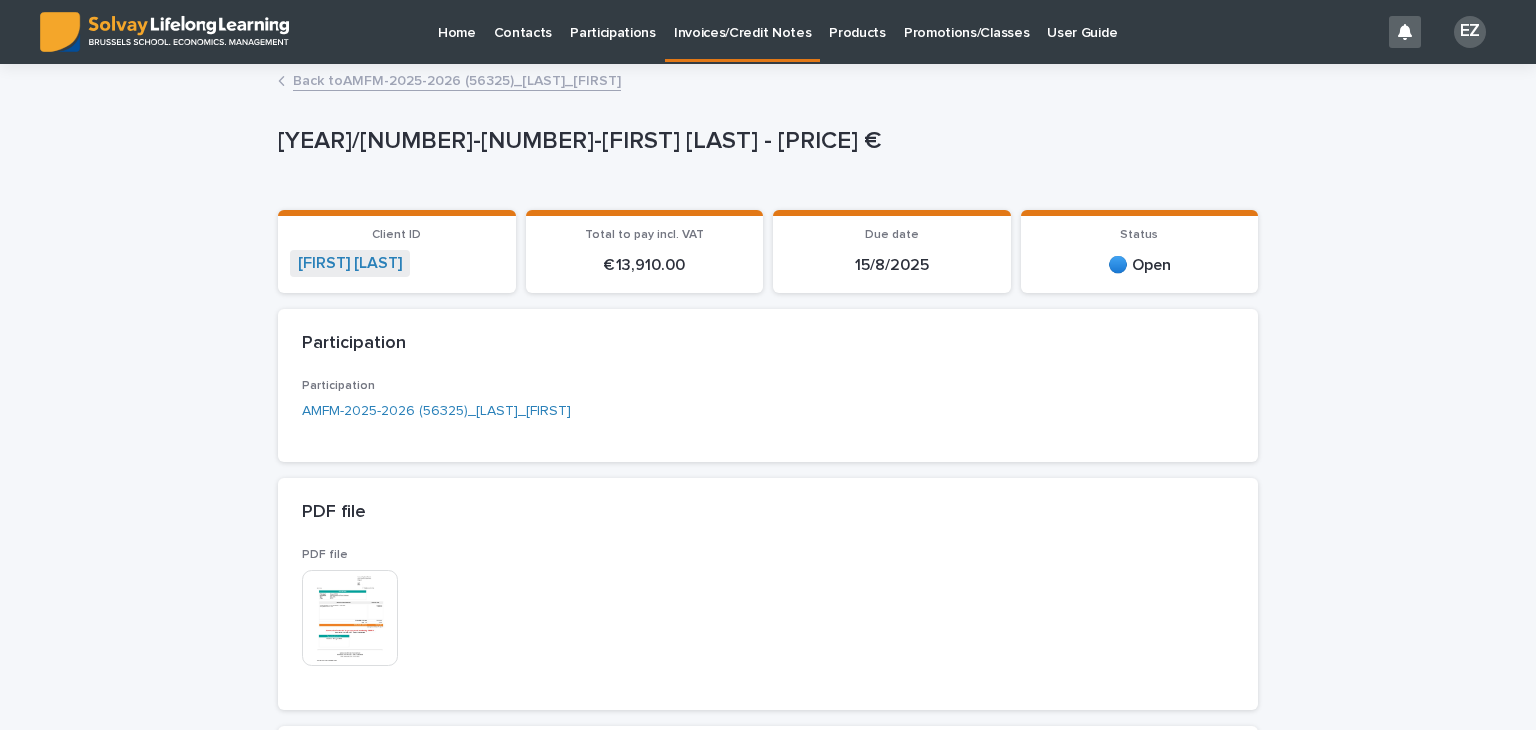 click on "Back to  AMFM-2025-2026 (56325)_BORLA_Michele" at bounding box center [457, 79] 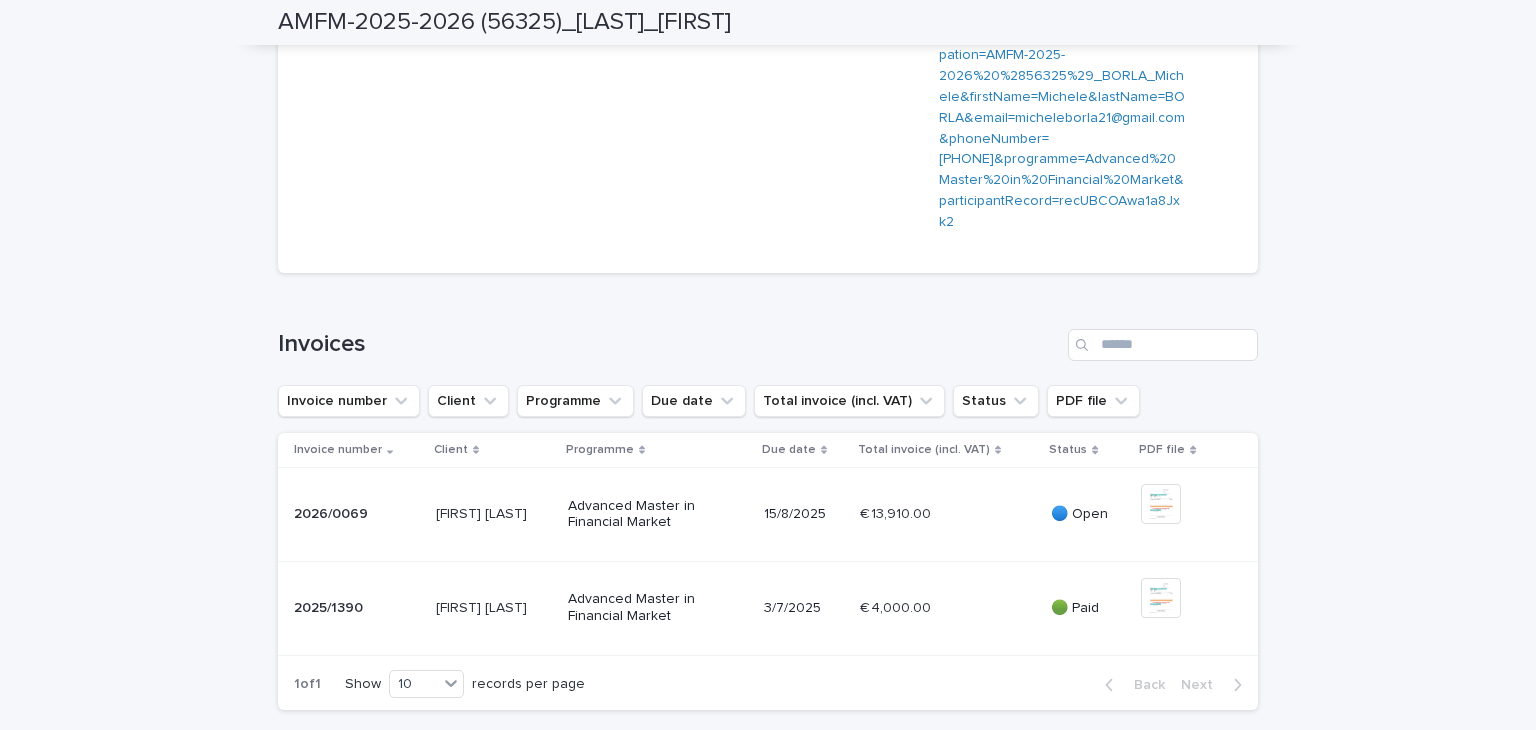 scroll, scrollTop: 624, scrollLeft: 0, axis: vertical 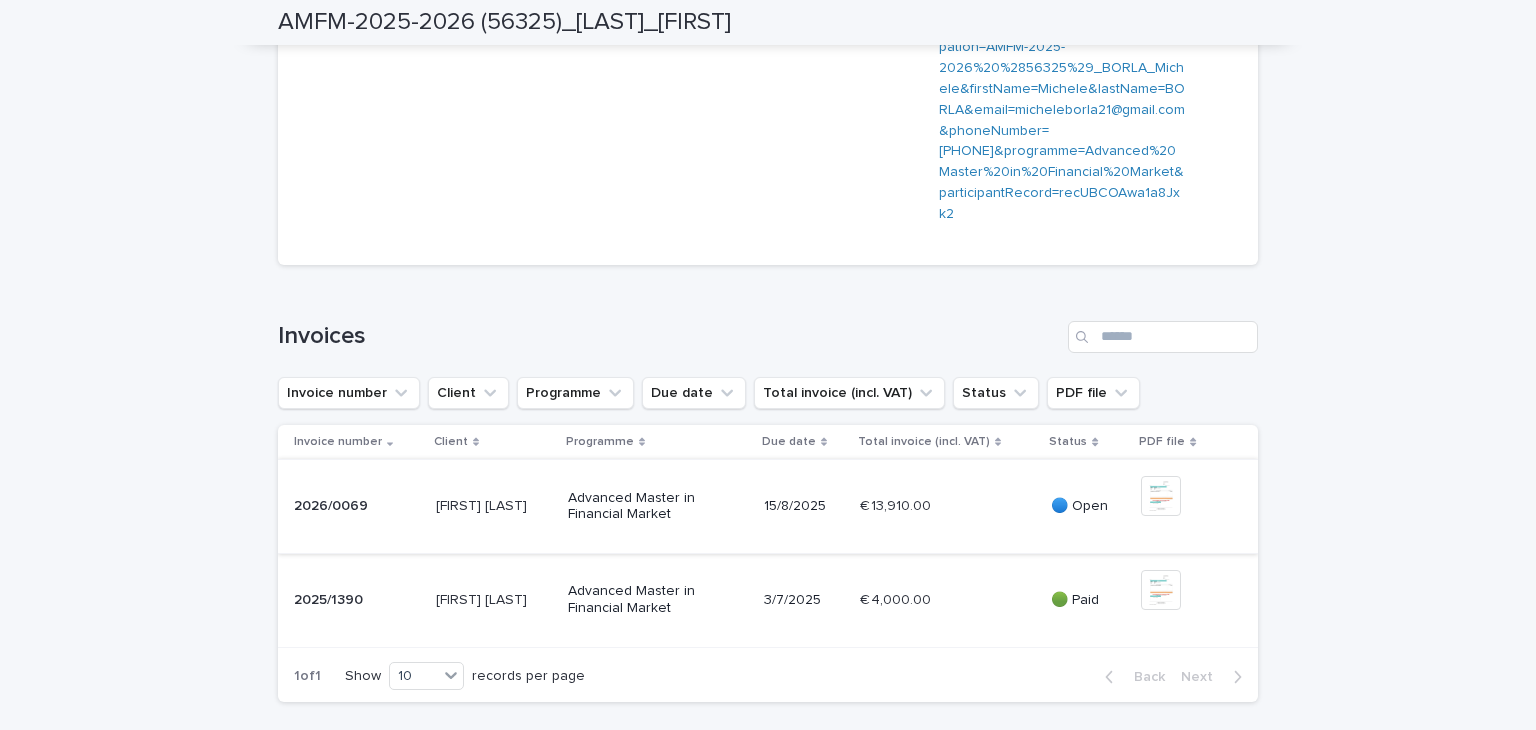 click at bounding box center (1161, 496) 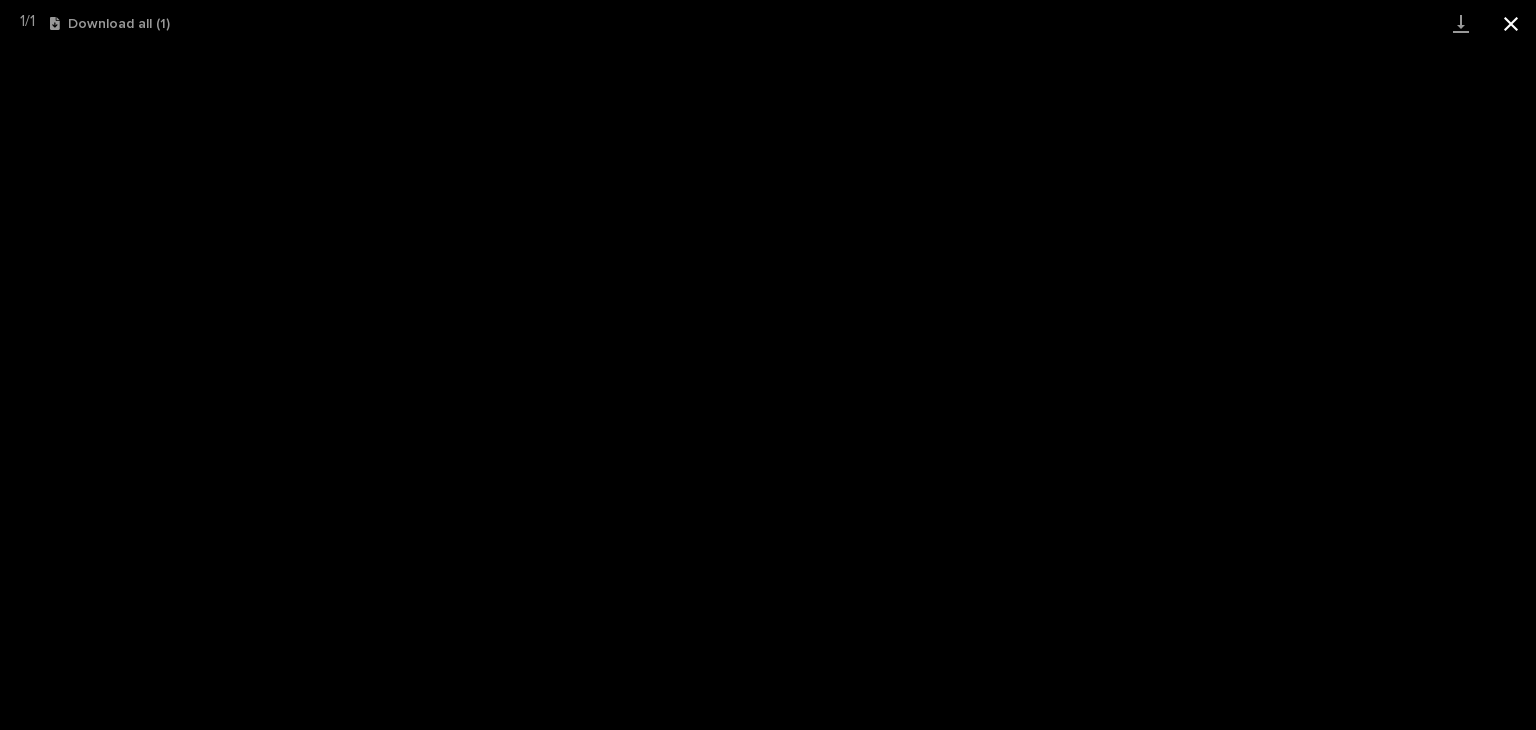 click at bounding box center [1511, 23] 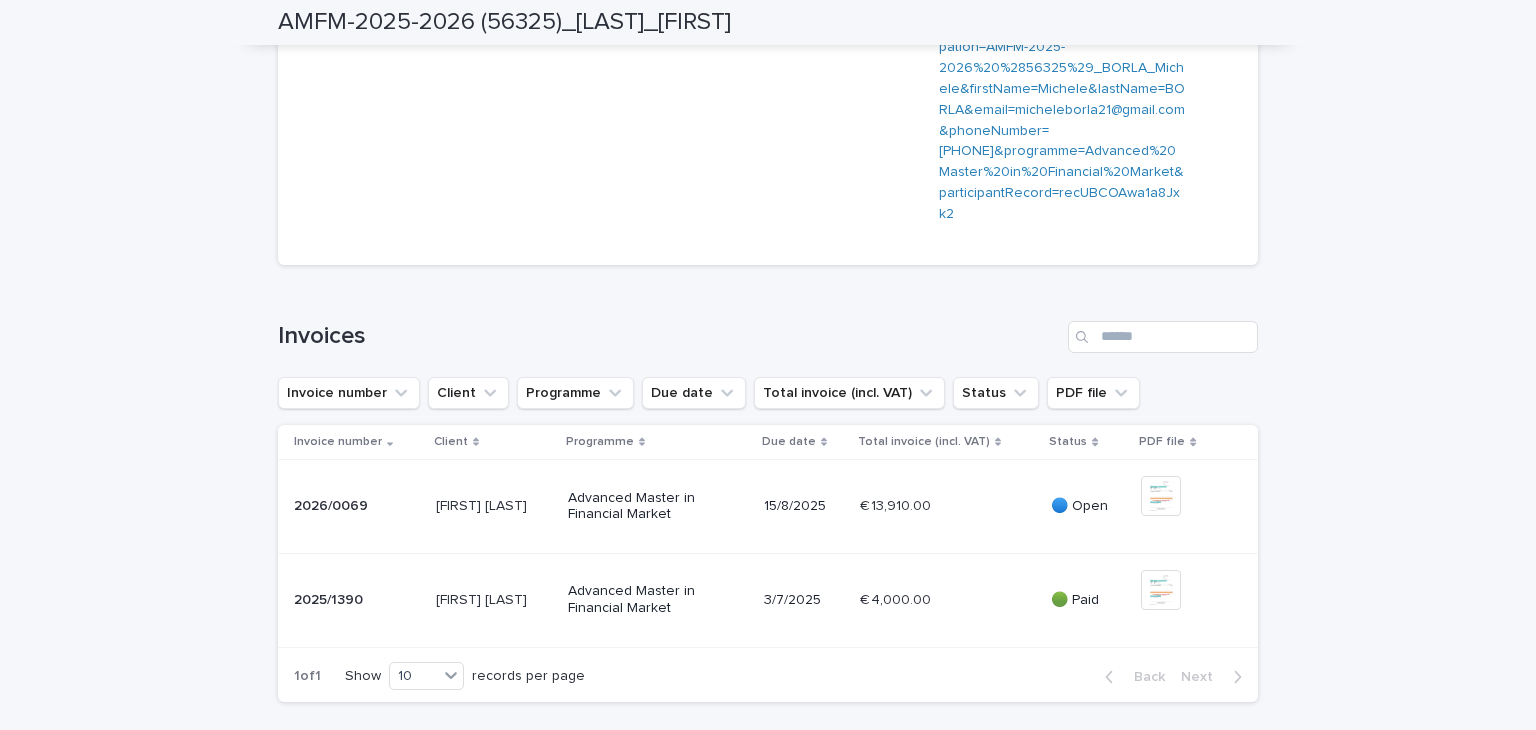 scroll, scrollTop: 0, scrollLeft: 0, axis: both 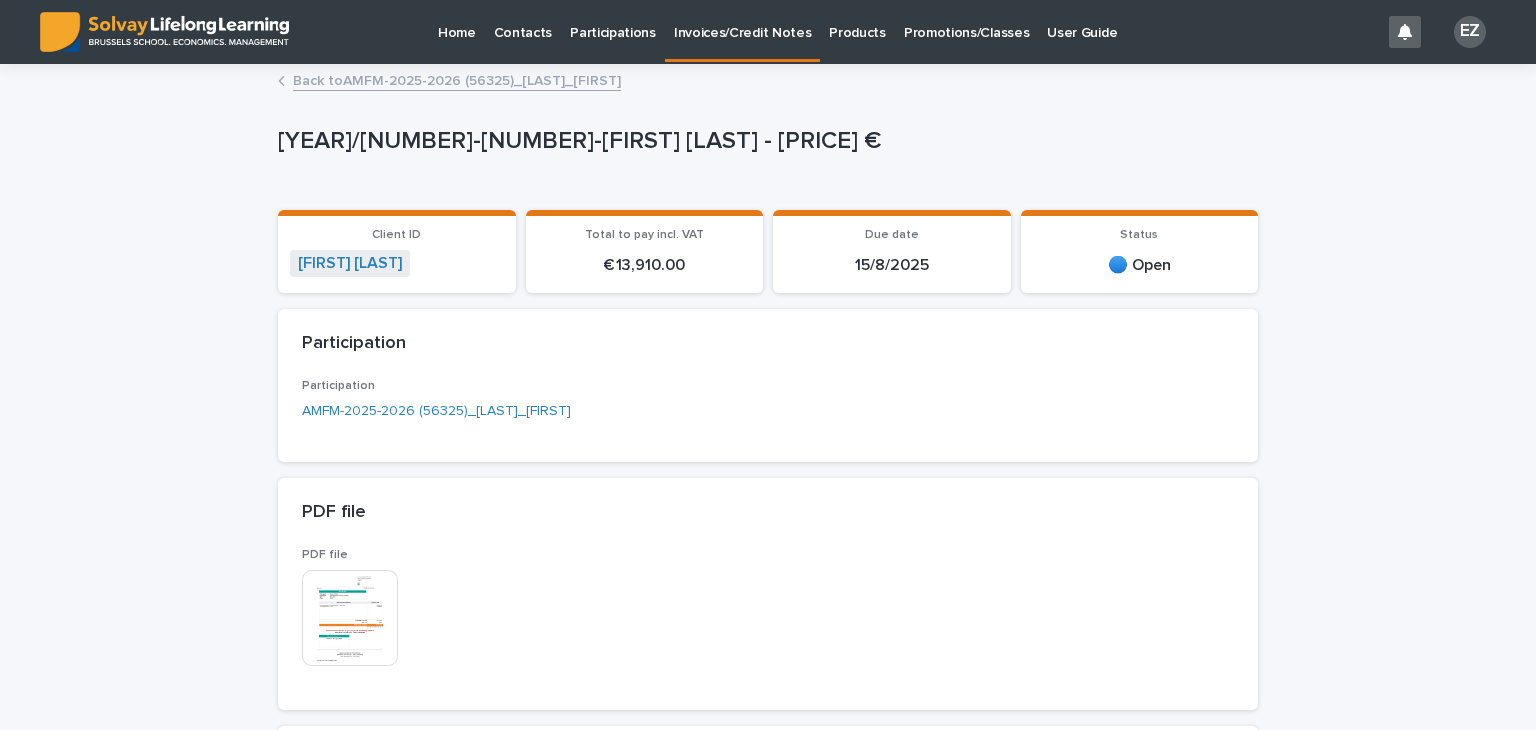 click on "Back to  AMFM-2025-2026 (56325)_BORLA_Michele" at bounding box center [457, 79] 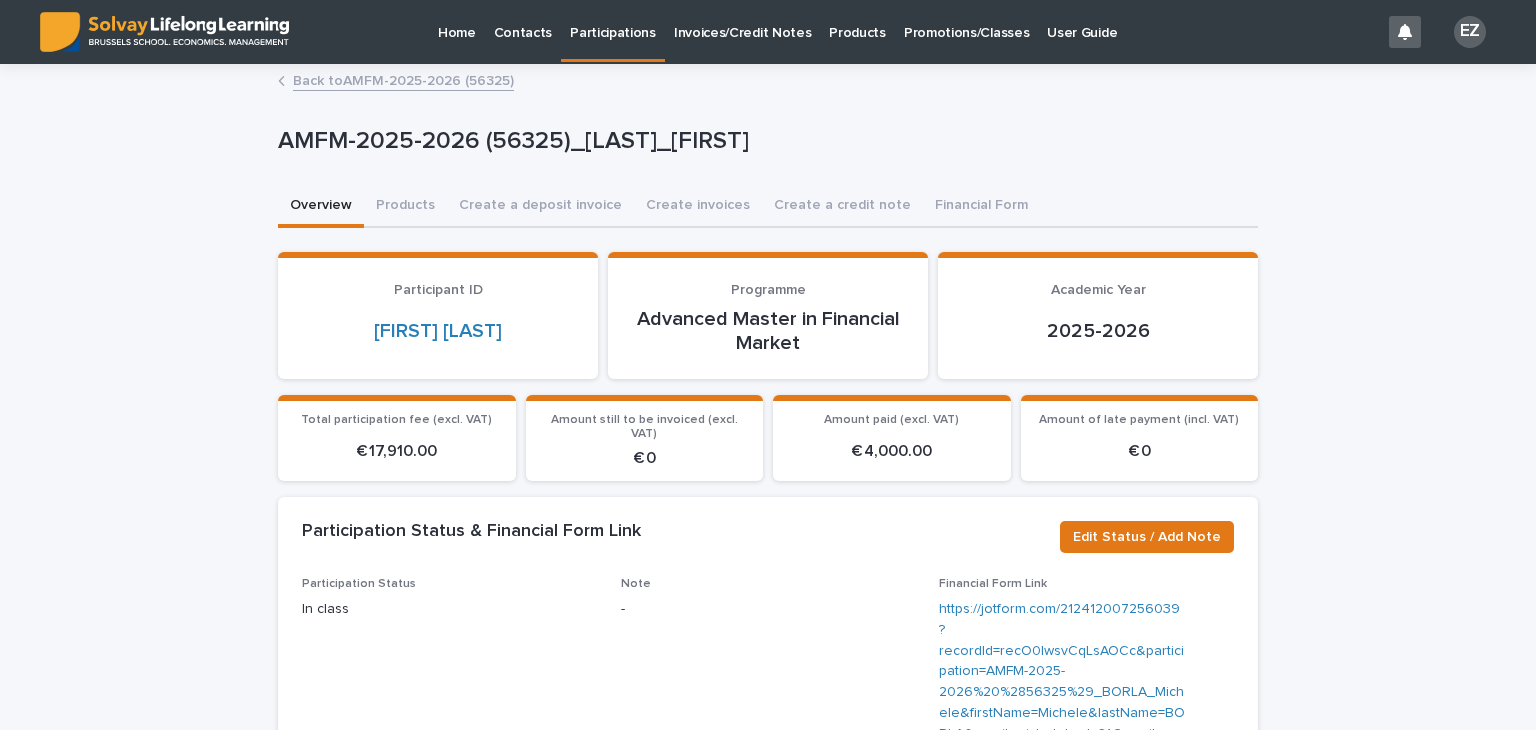 click on "Back to AMFM-2025-2026 (56325)" at bounding box center [403, 79] 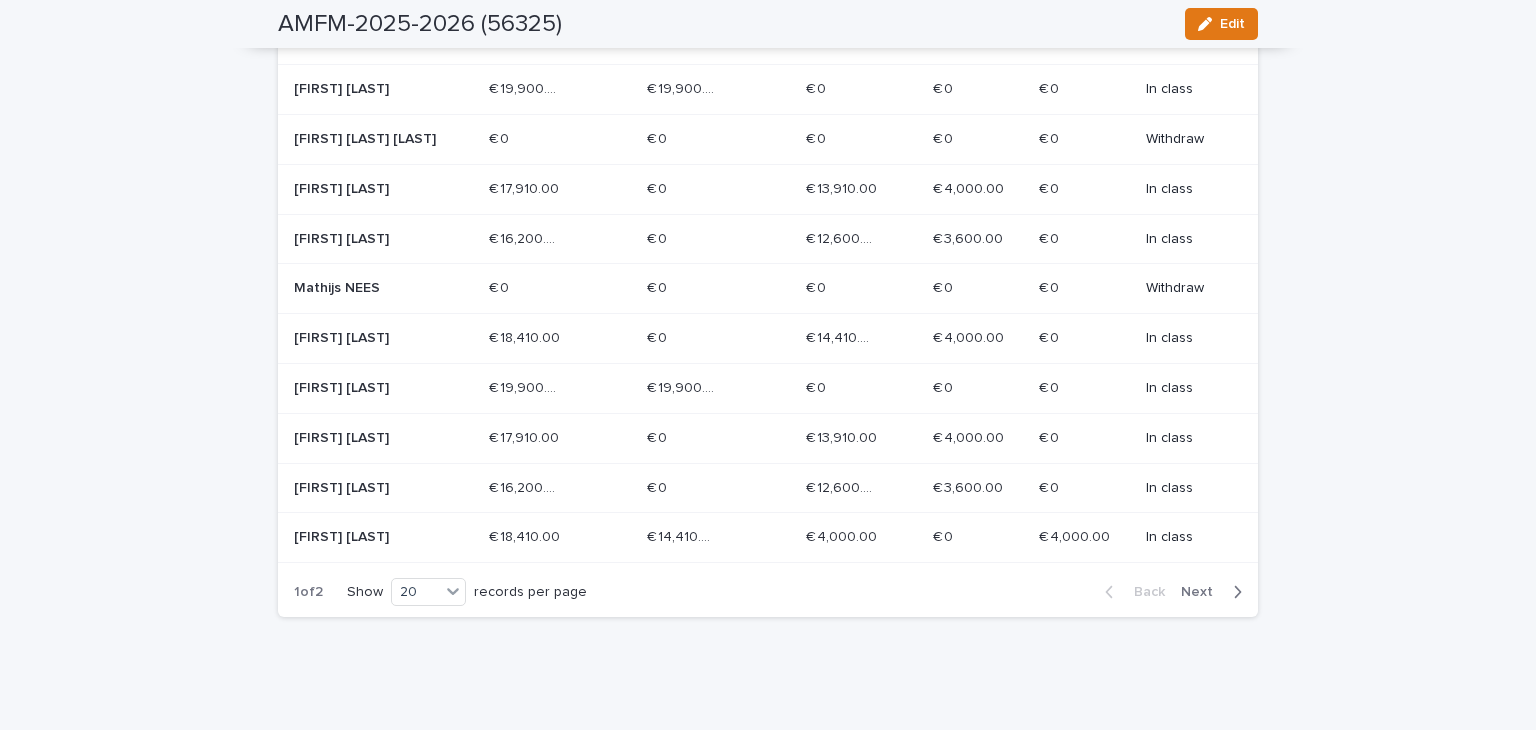 scroll, scrollTop: 974, scrollLeft: 0, axis: vertical 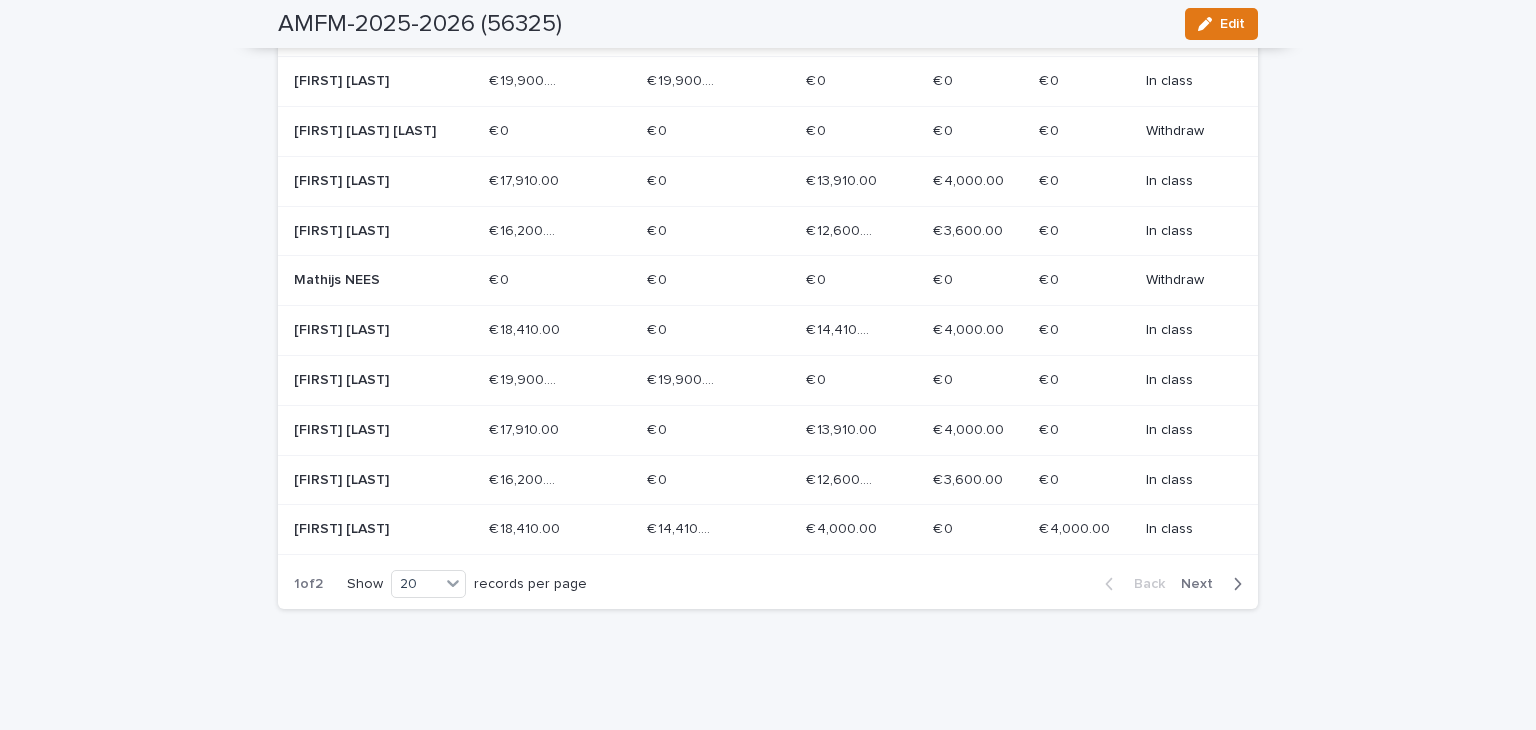 click on "Back Next" at bounding box center (1173, 584) 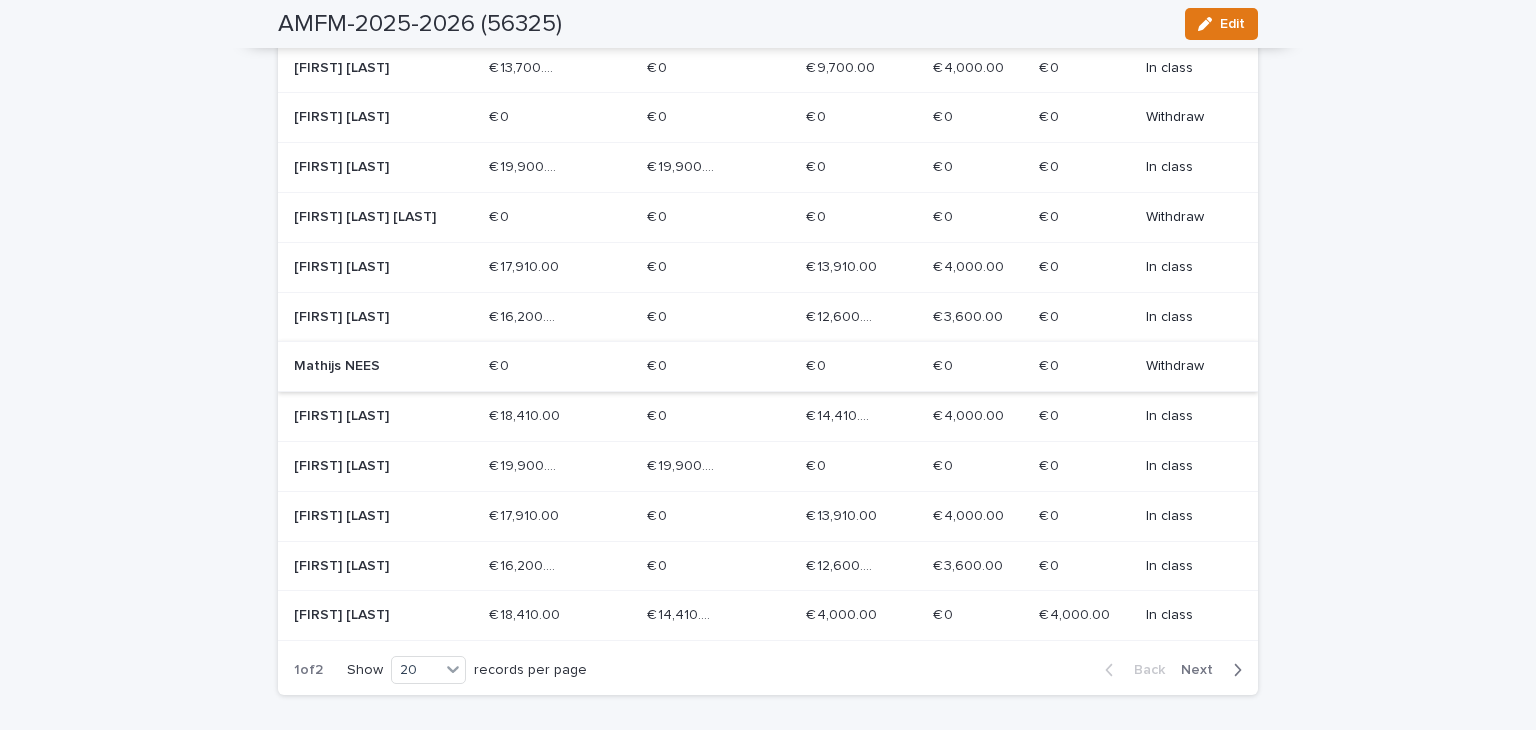scroll, scrollTop: 898, scrollLeft: 0, axis: vertical 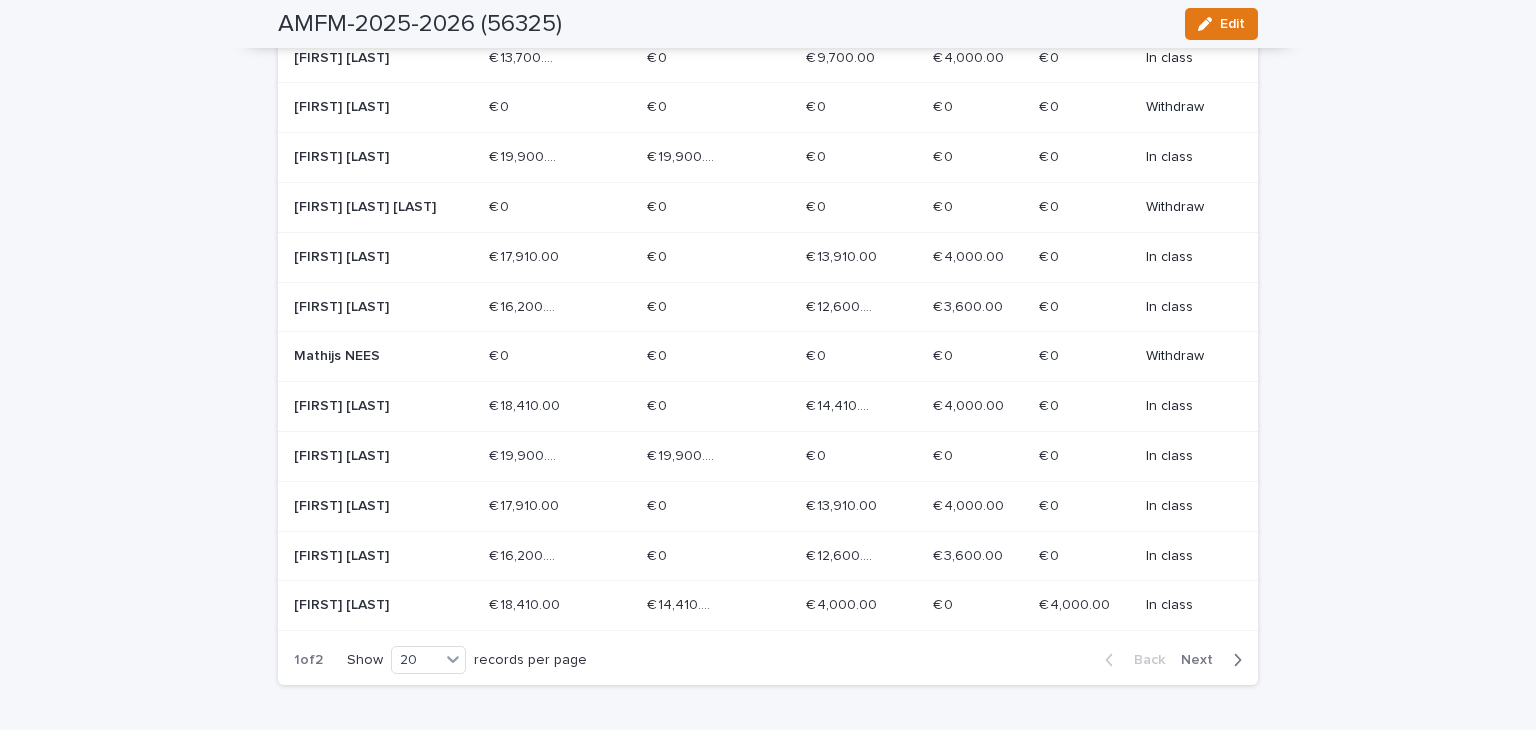 click on "Next" at bounding box center (1203, 660) 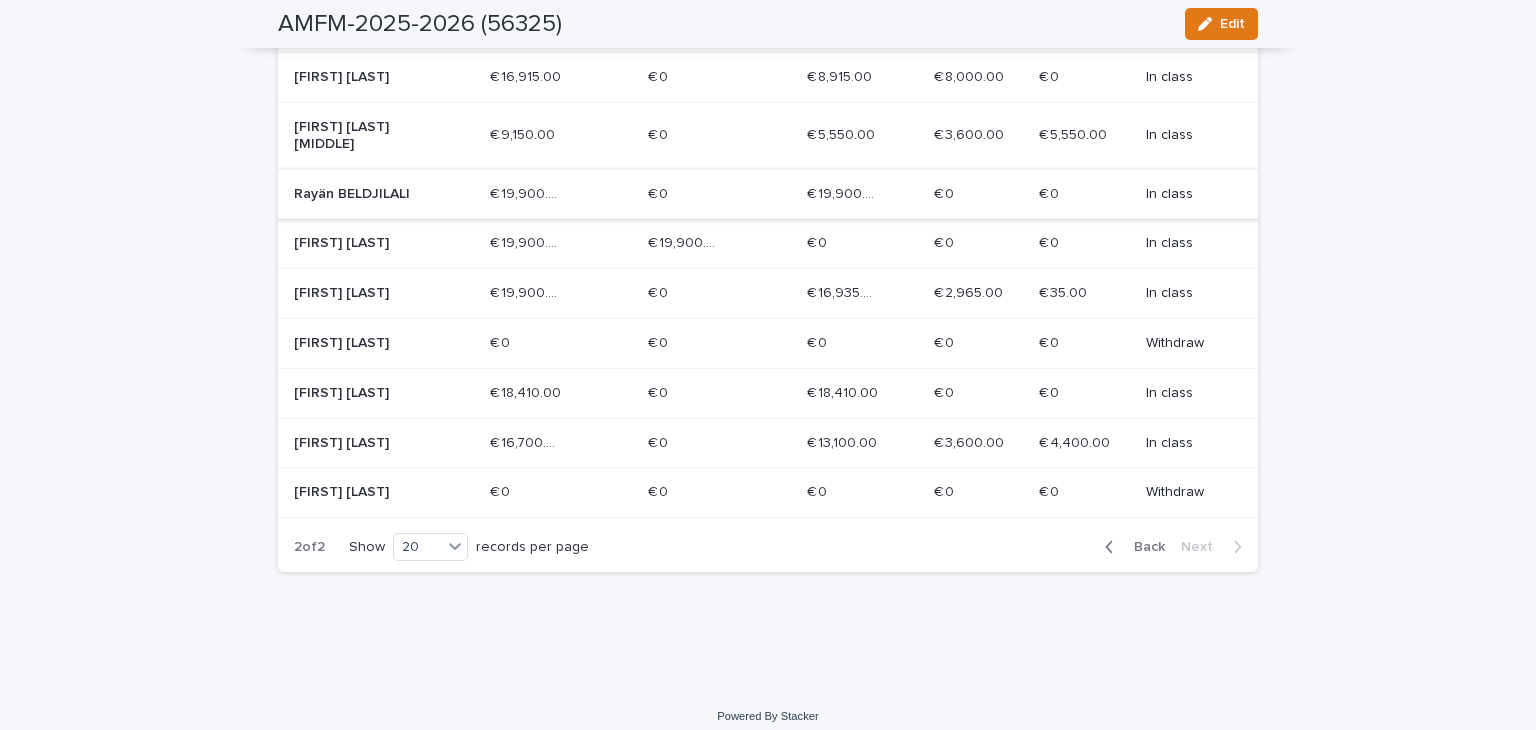 scroll, scrollTop: 460, scrollLeft: 0, axis: vertical 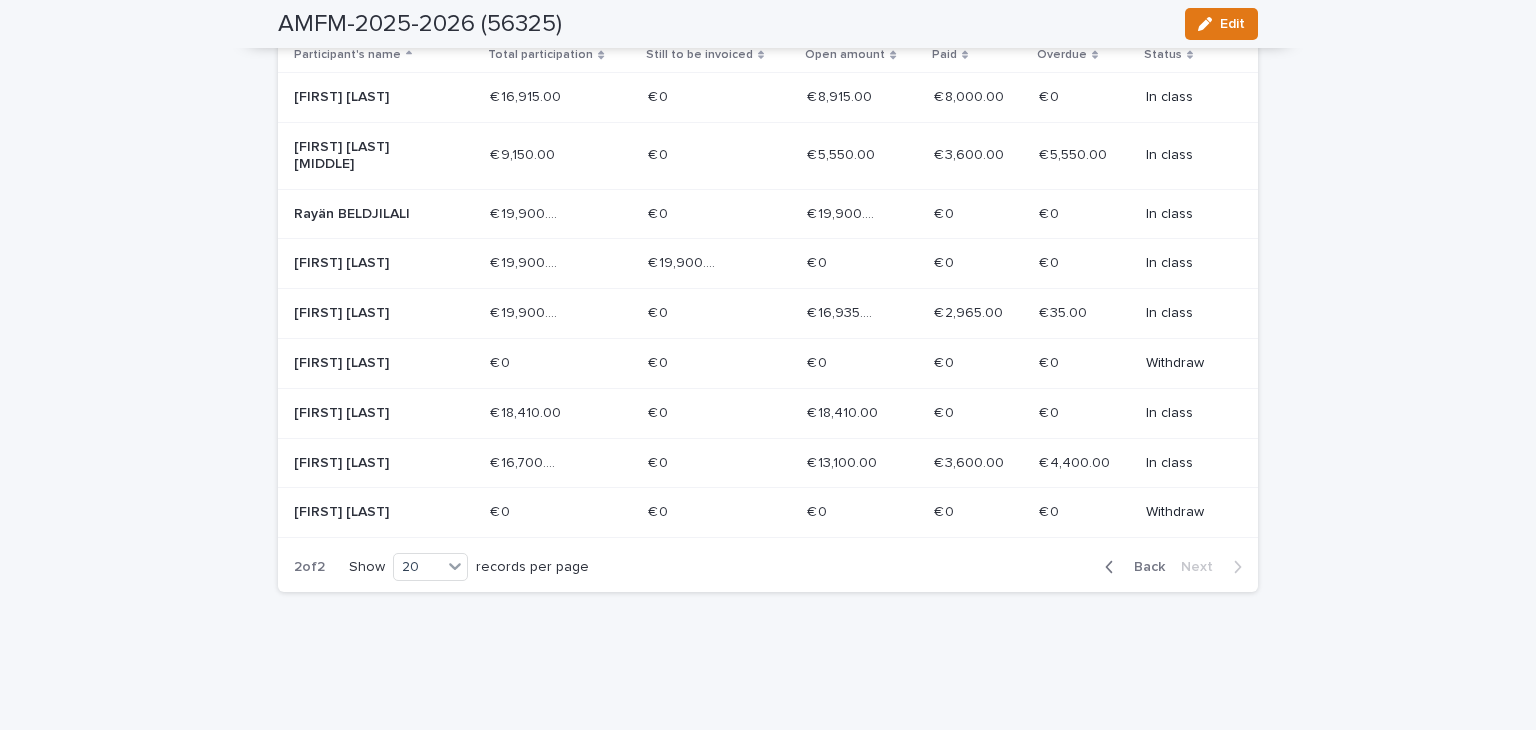 click on "[FIRST] [LAST] [MIDDLE]" at bounding box center [365, 156] 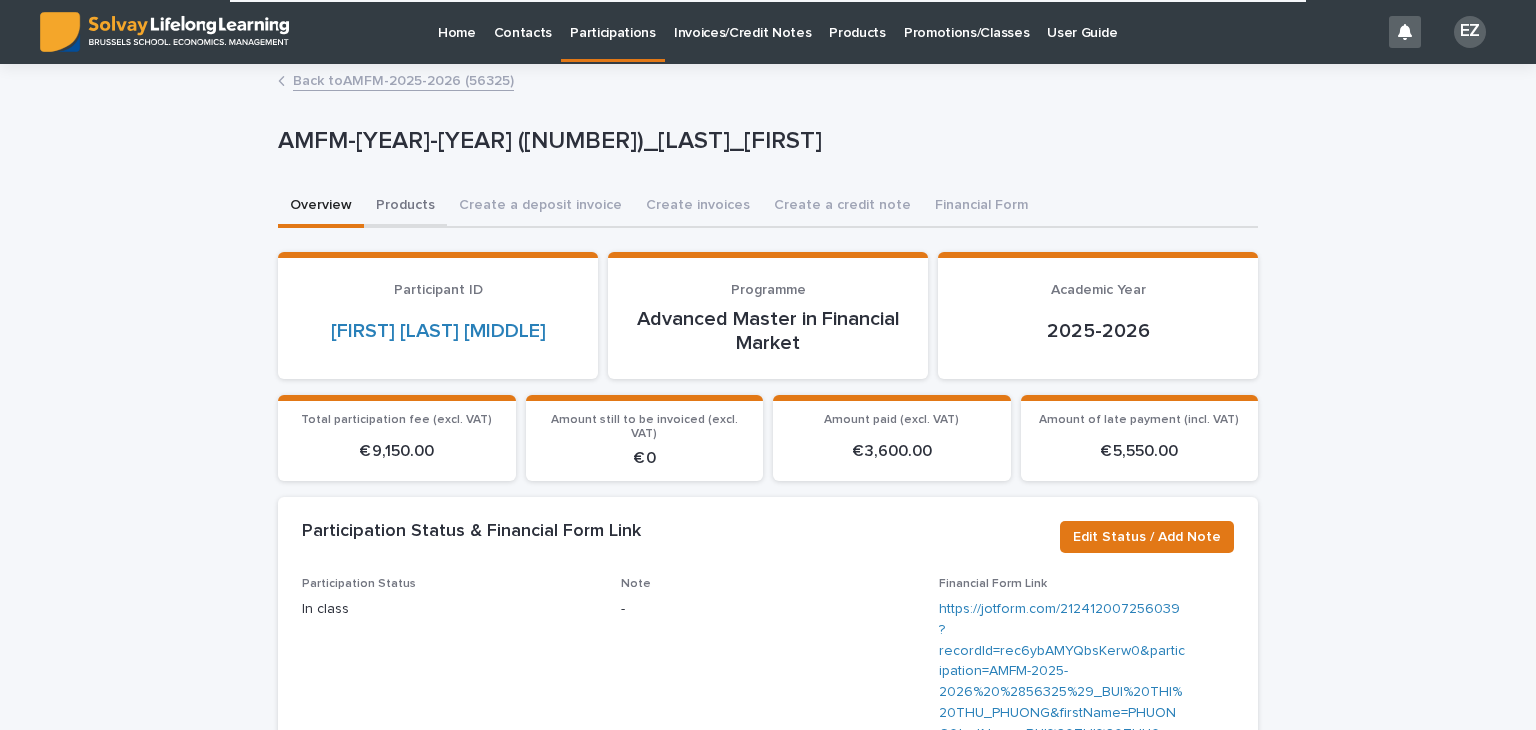 scroll, scrollTop: 0, scrollLeft: 0, axis: both 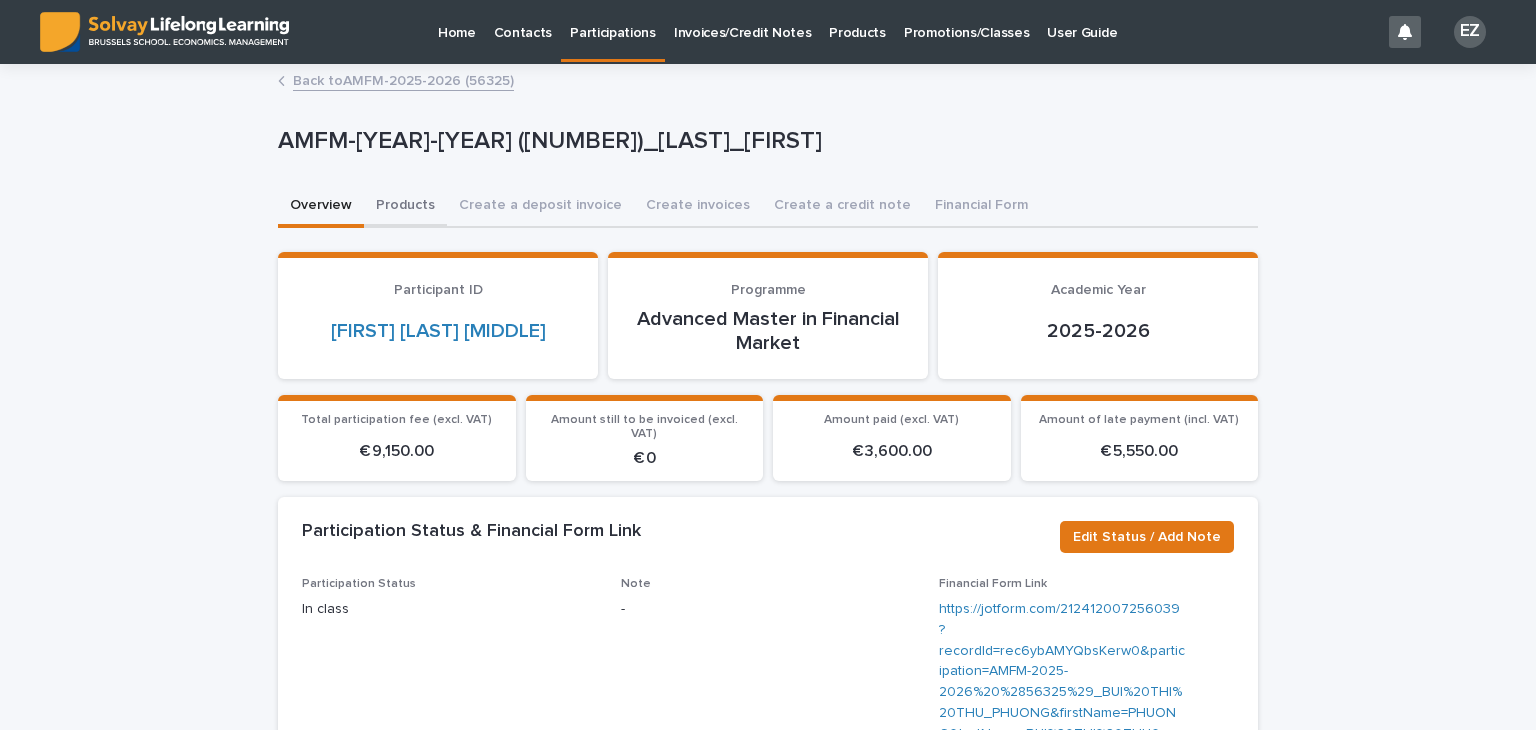 click on "Products" at bounding box center (405, 207) 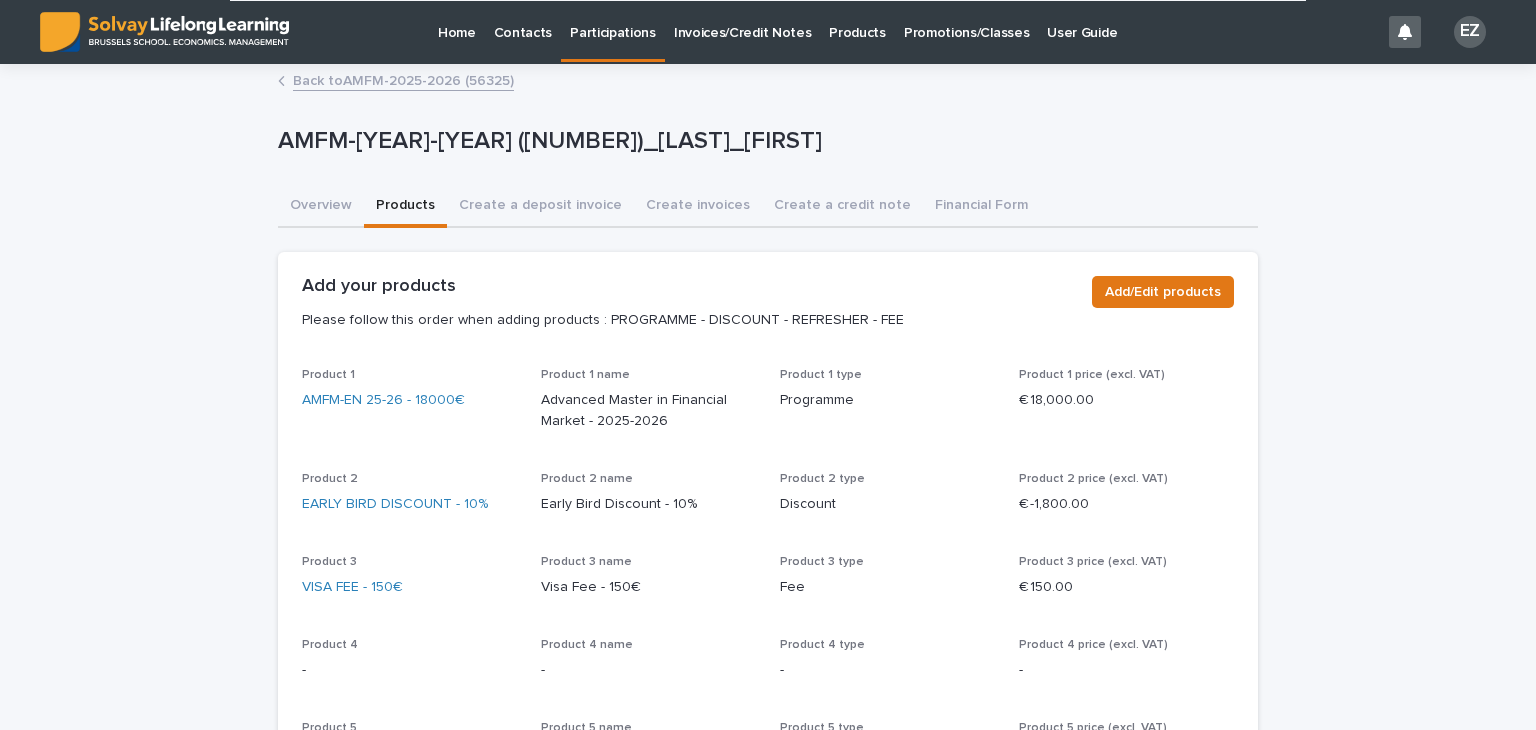 scroll, scrollTop: 0, scrollLeft: 0, axis: both 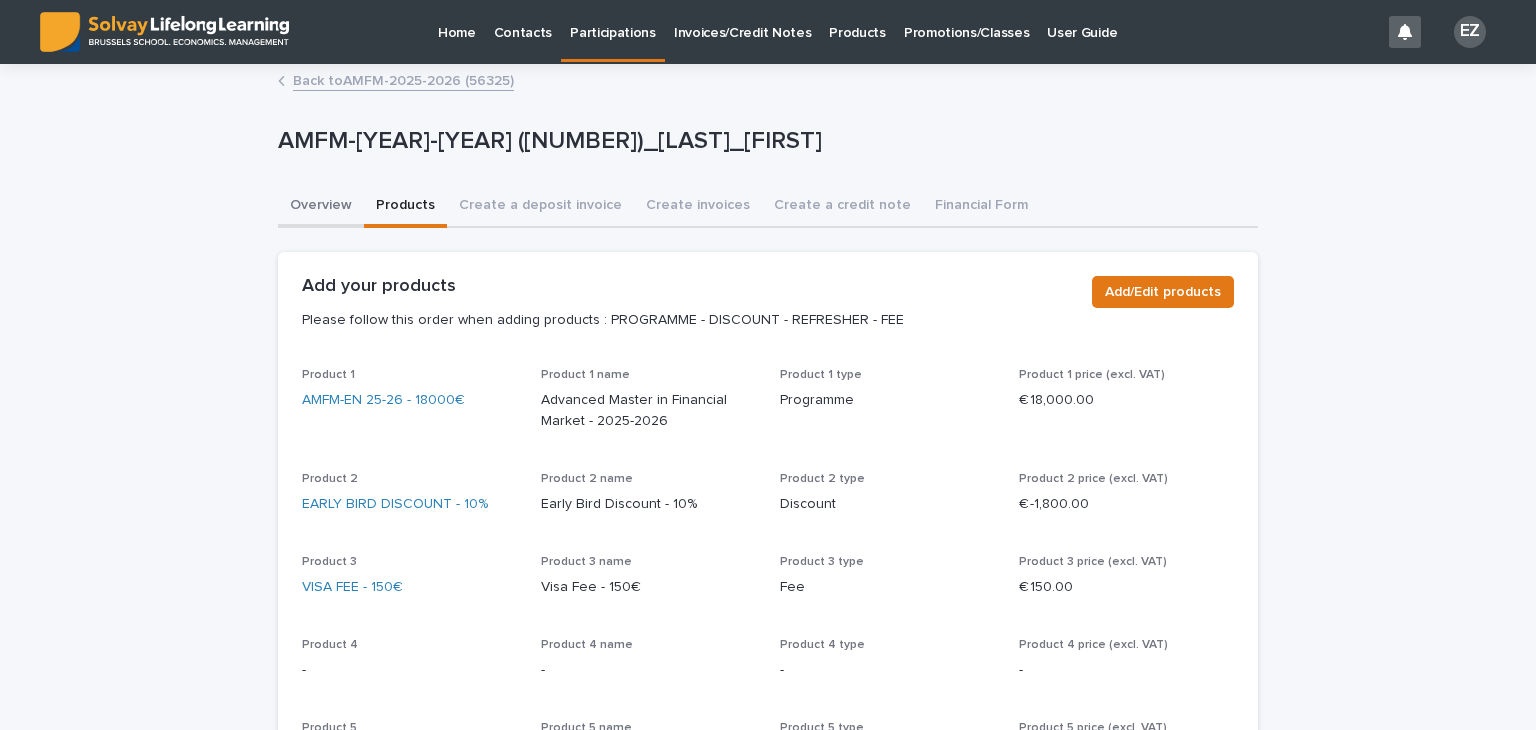 click on "Overview" at bounding box center (321, 207) 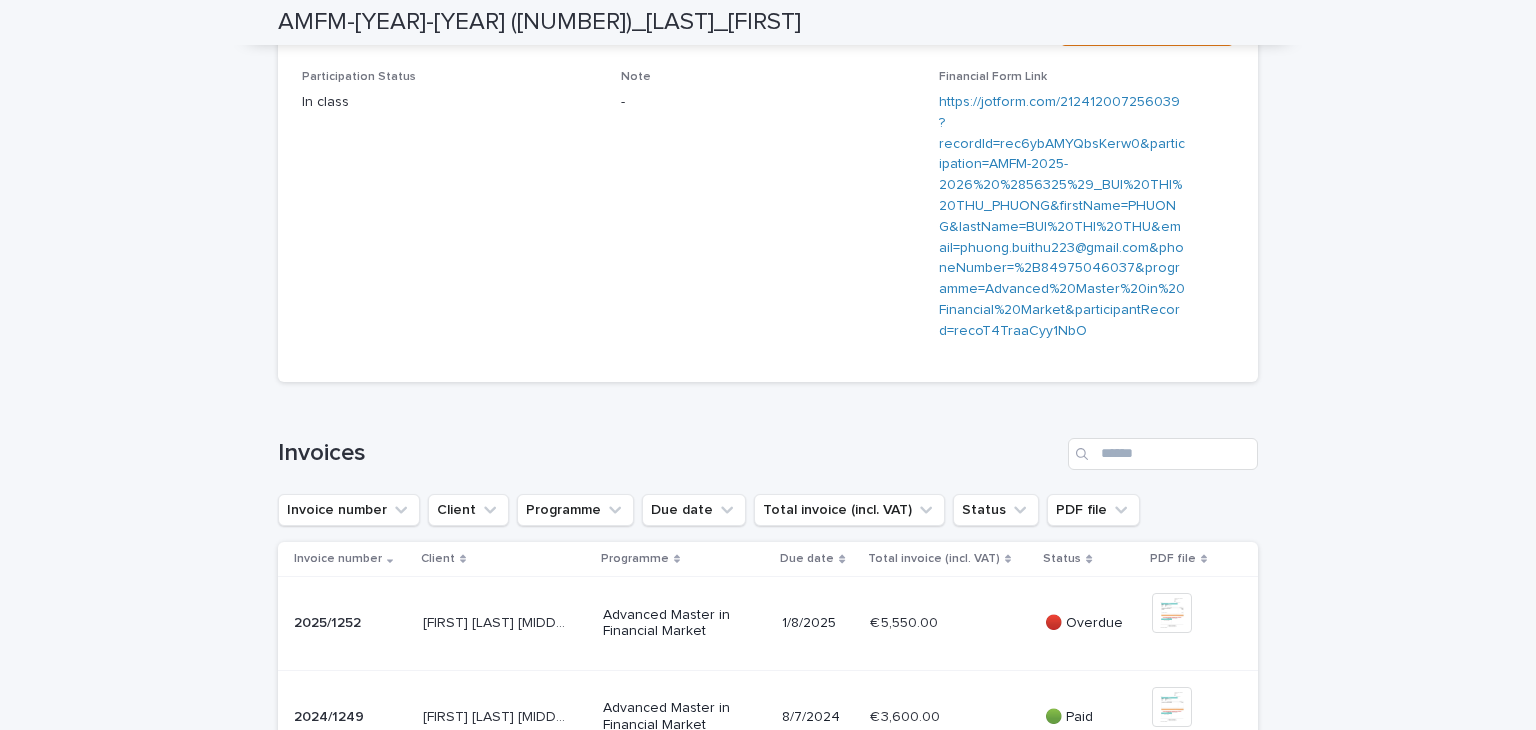 scroll, scrollTop: 0, scrollLeft: 0, axis: both 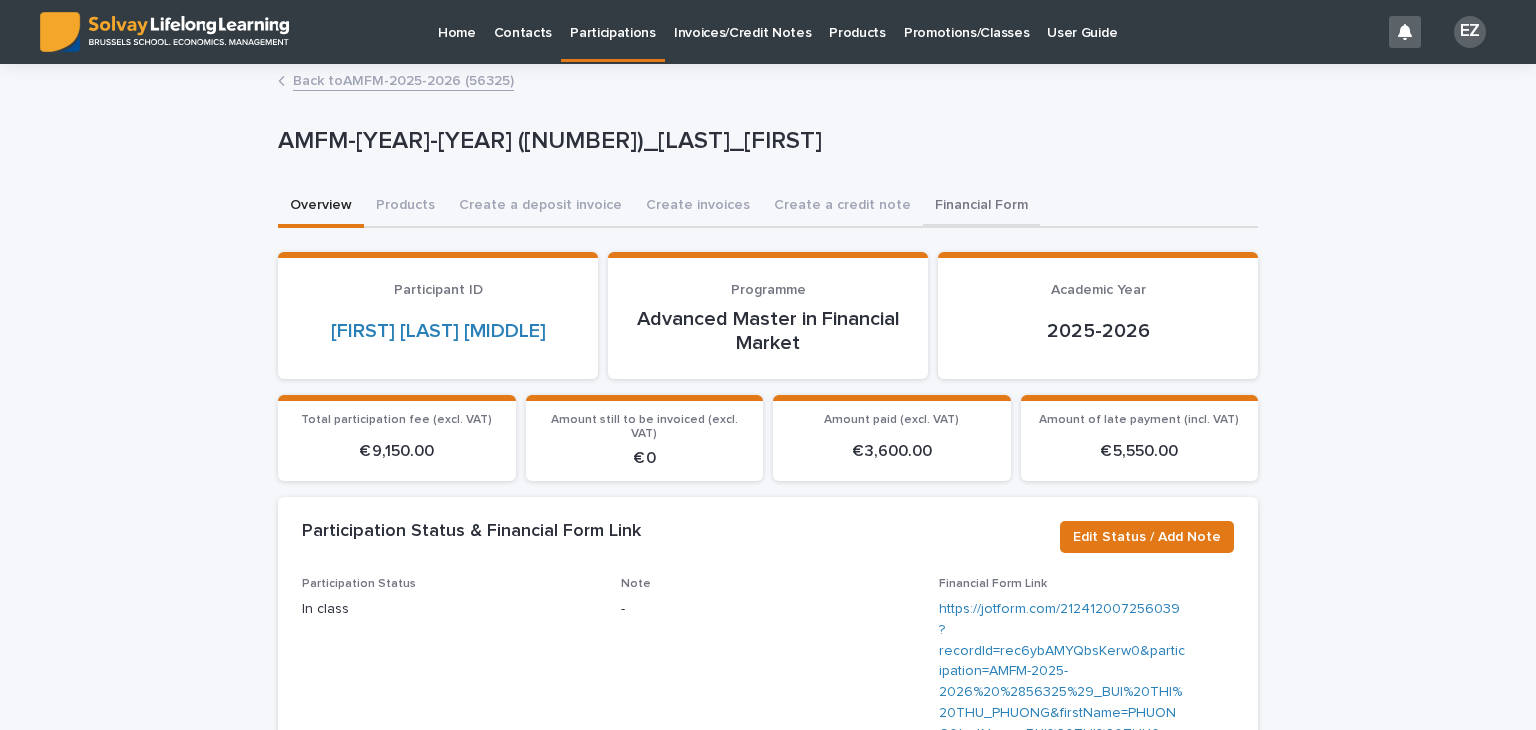 click on "Financial Form" at bounding box center (981, 207) 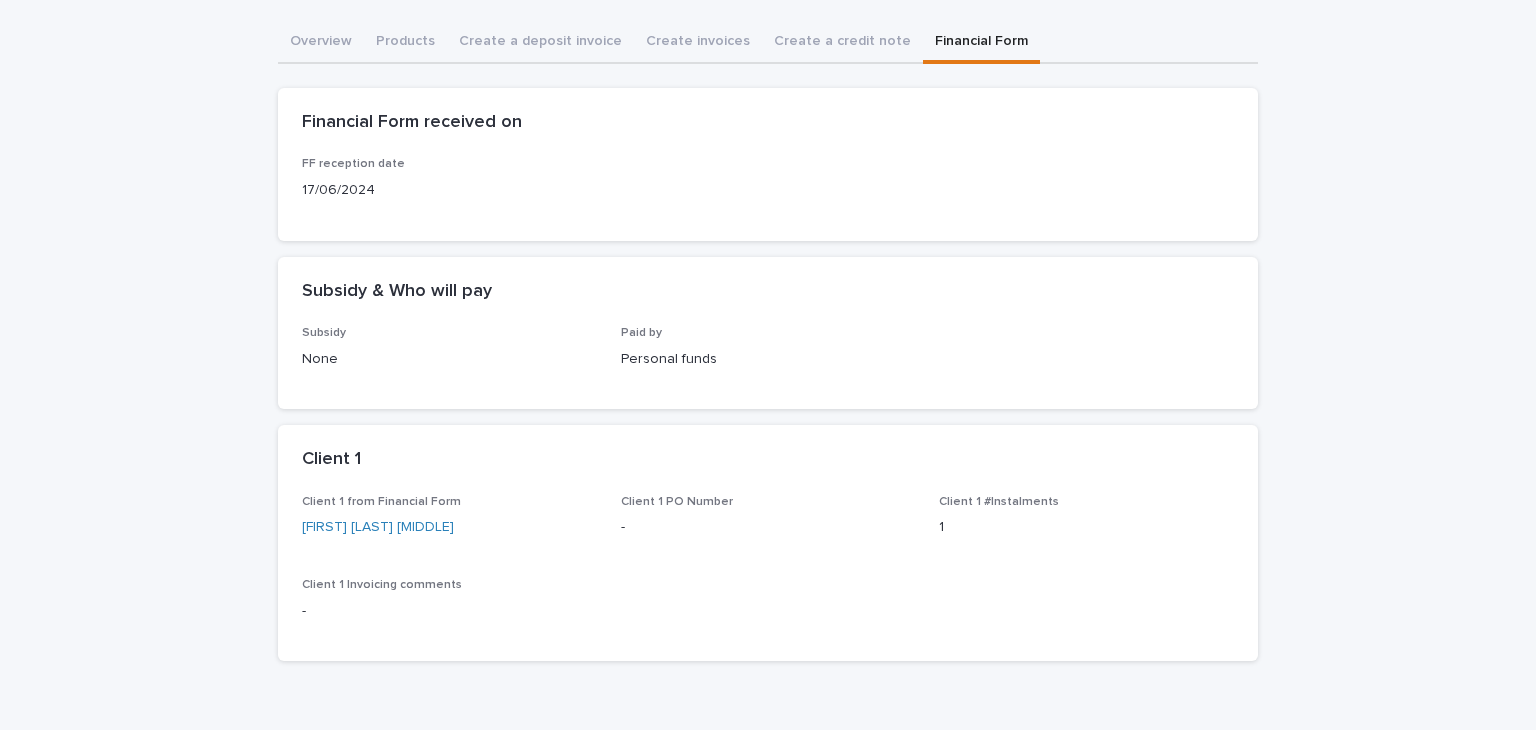 scroll, scrollTop: 0, scrollLeft: 0, axis: both 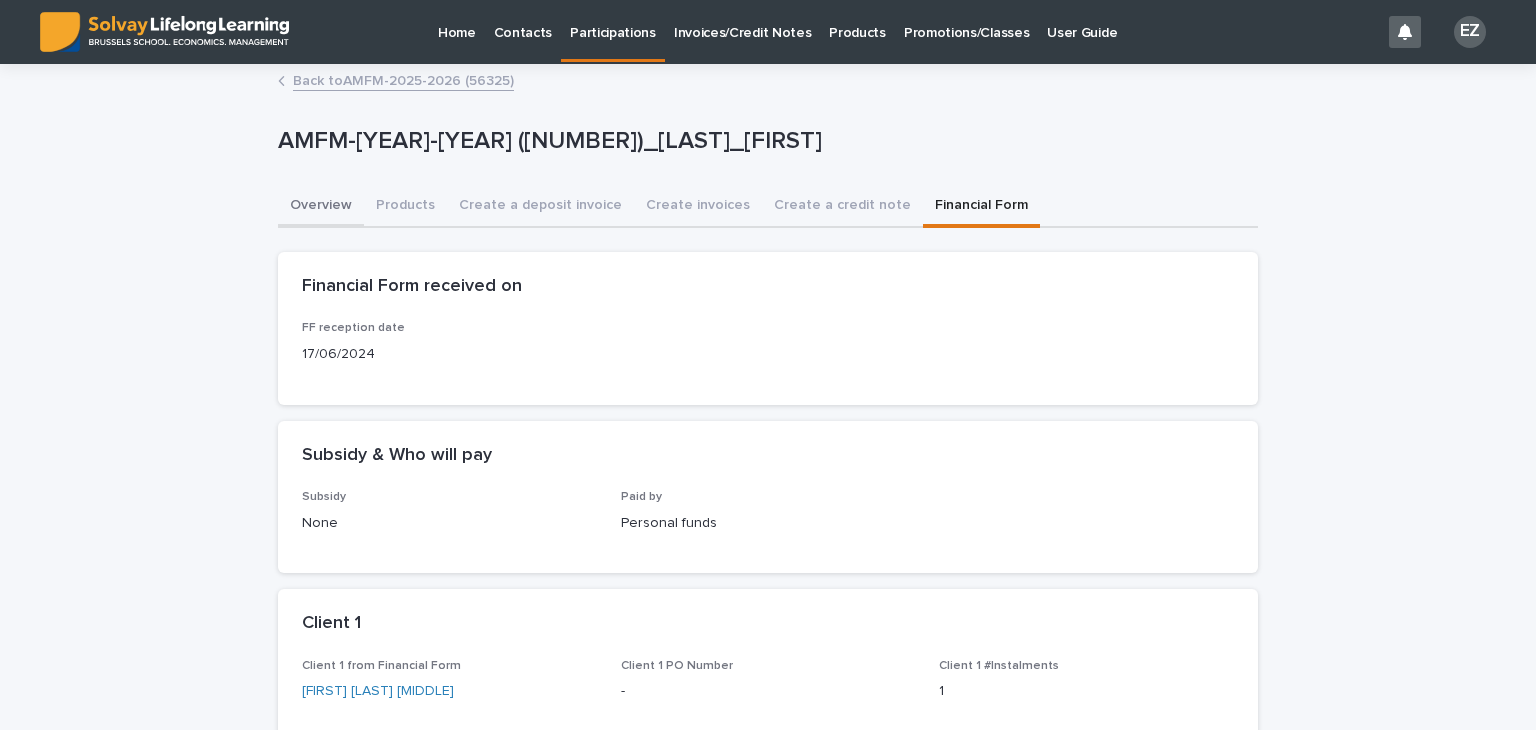 click on "Overview" at bounding box center (321, 207) 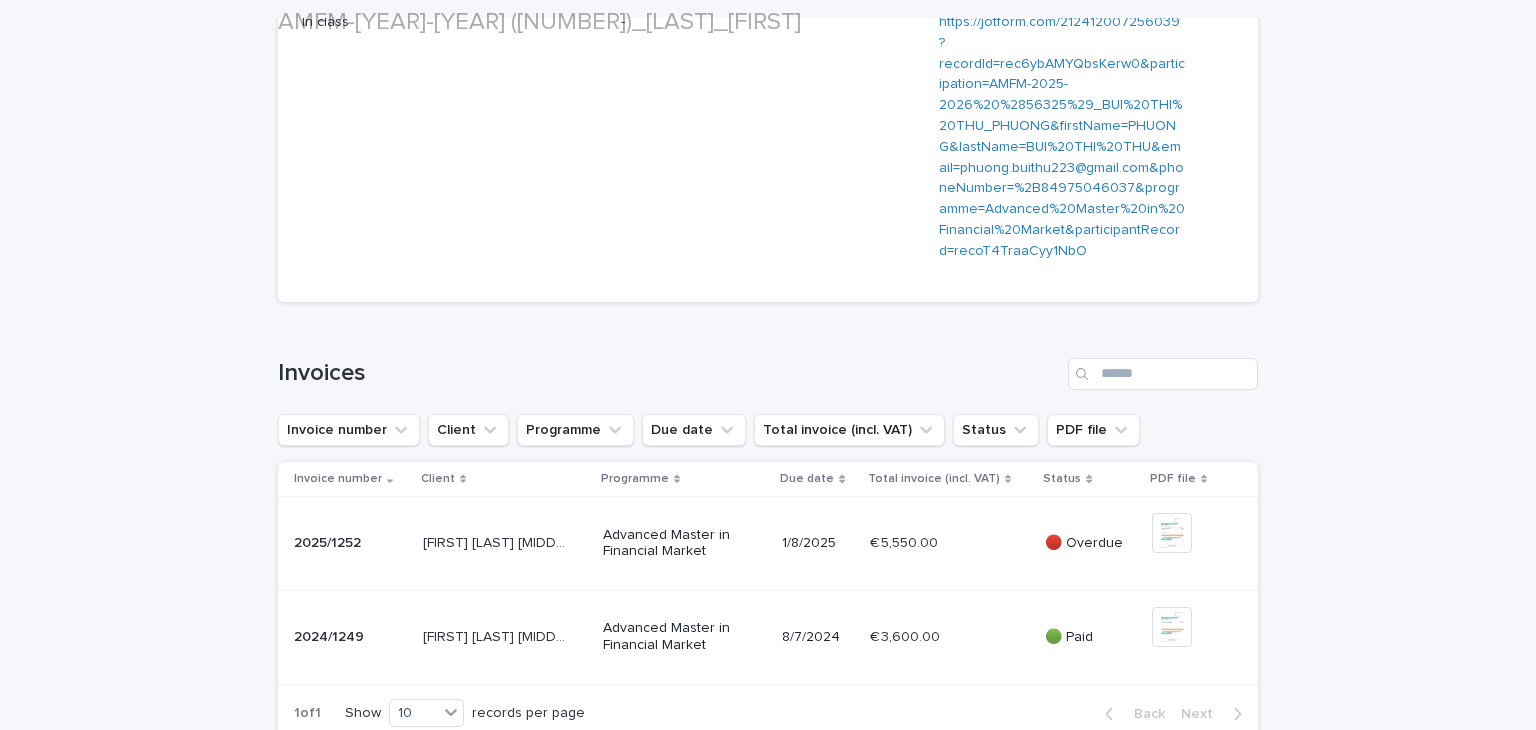 scroll, scrollTop: 631, scrollLeft: 0, axis: vertical 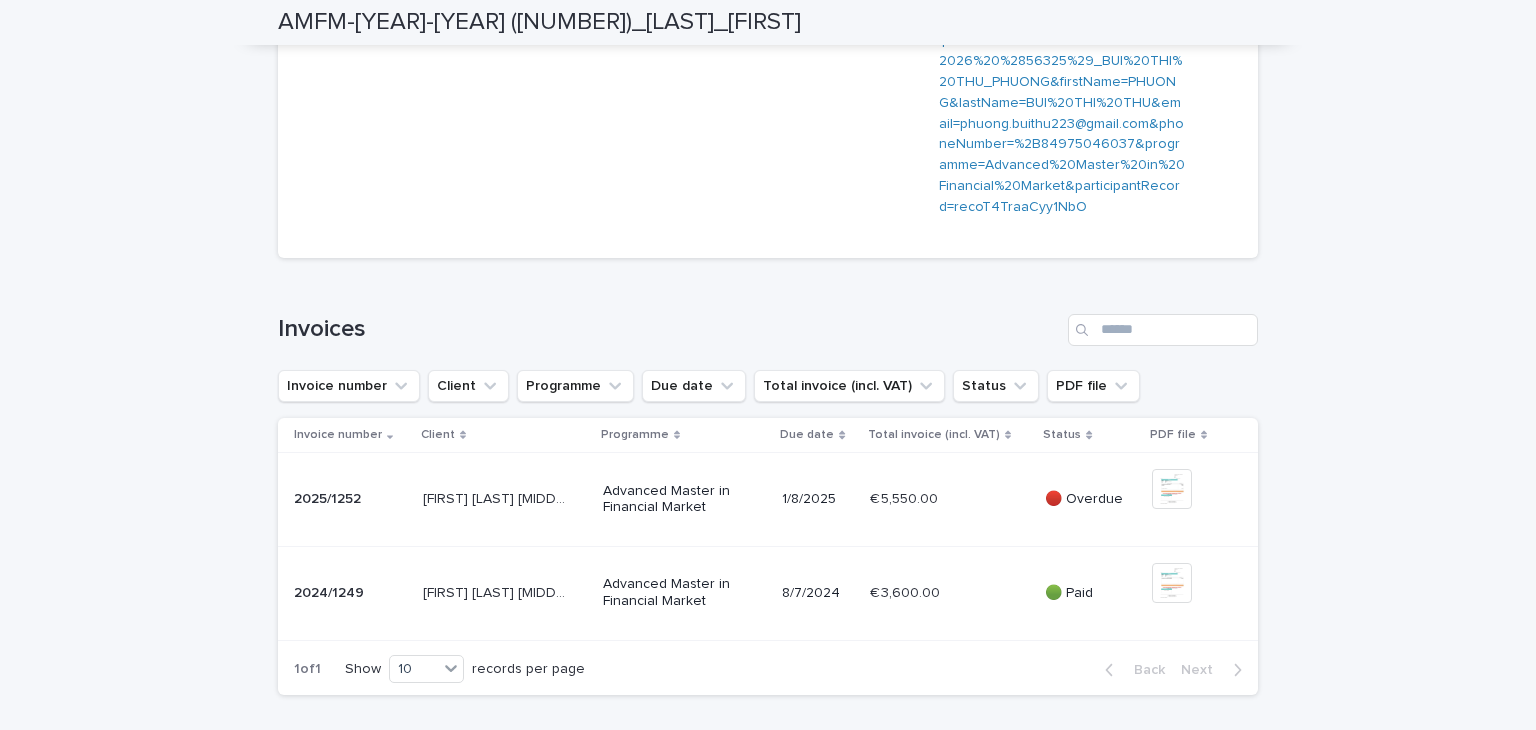click on "2025/1252 2025/1252" at bounding box center [350, 499] 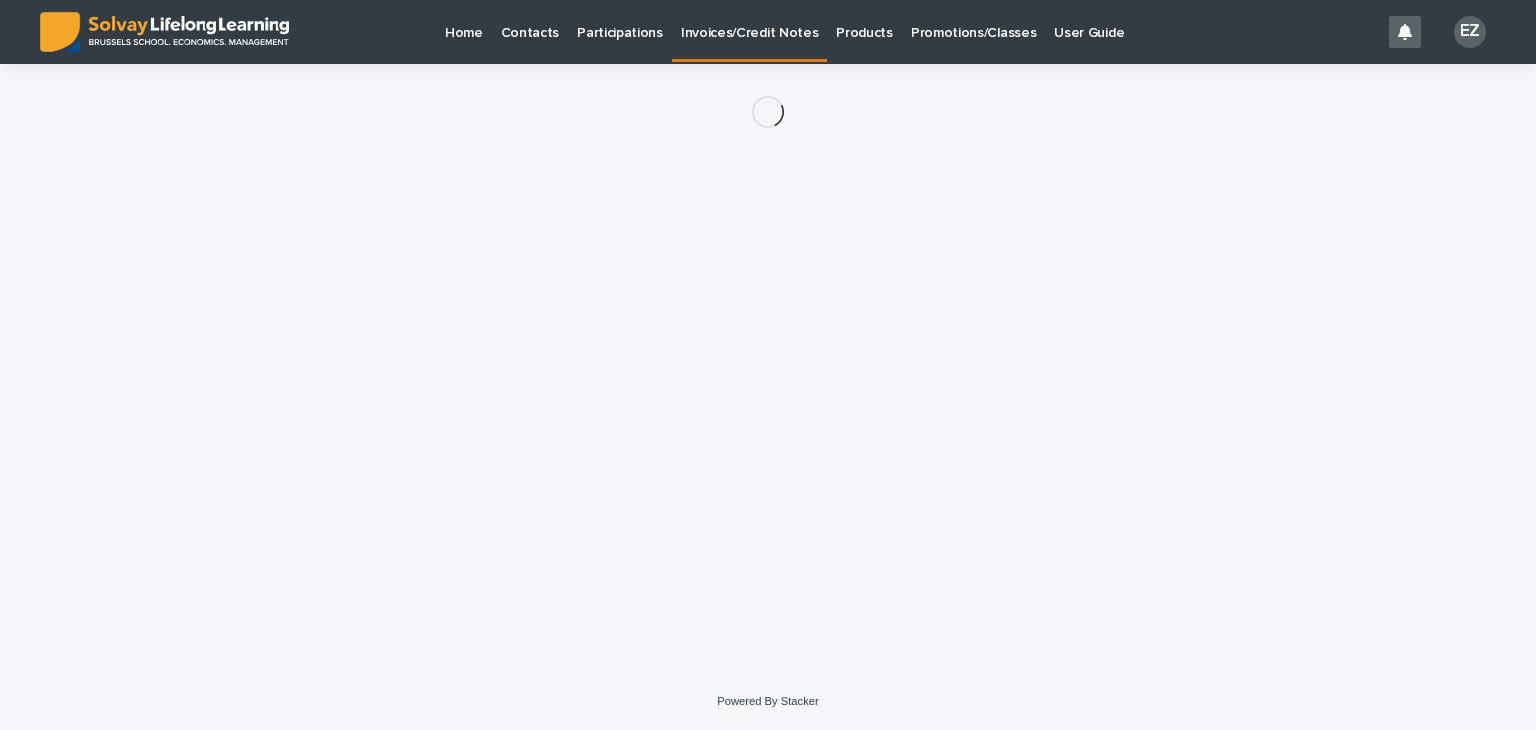 scroll, scrollTop: 0, scrollLeft: 0, axis: both 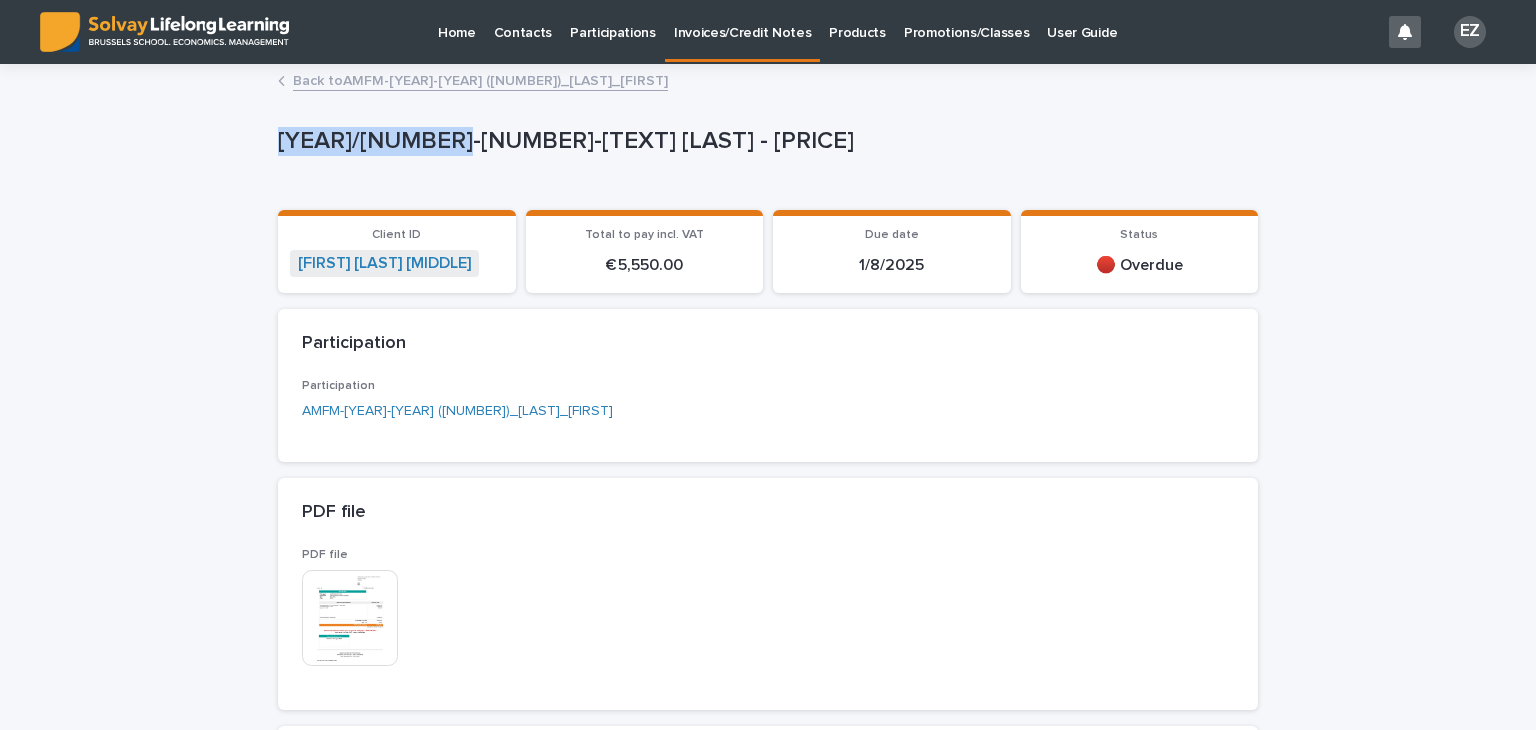drag, startPoint x: 464, startPoint y: 137, endPoint x: 264, endPoint y: 141, distance: 200.04 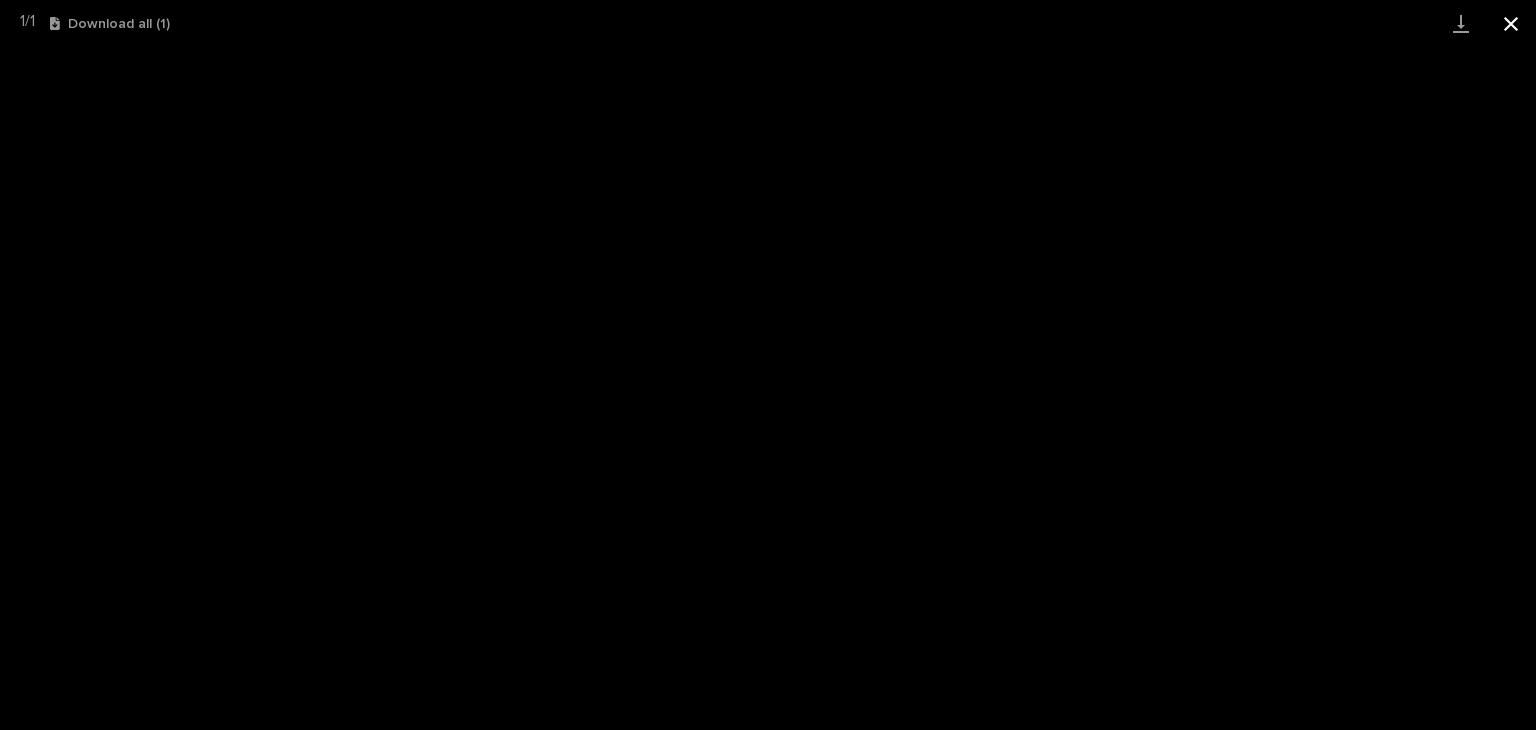 click at bounding box center (1511, 23) 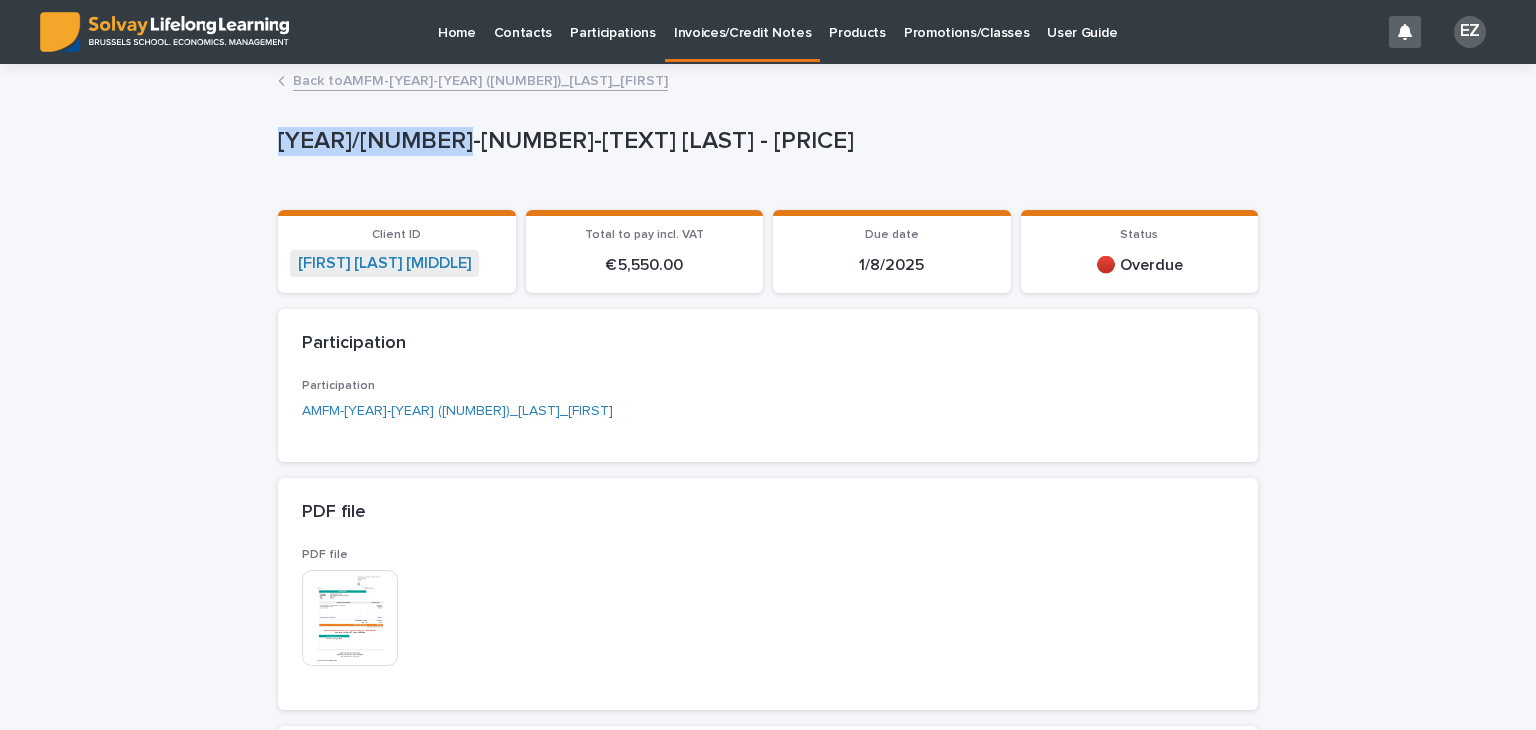 click on "[YEAR]/[NUMBER]-[NUMBER]-[TEXT] [LAST] - [PRICE]" at bounding box center [764, 141] 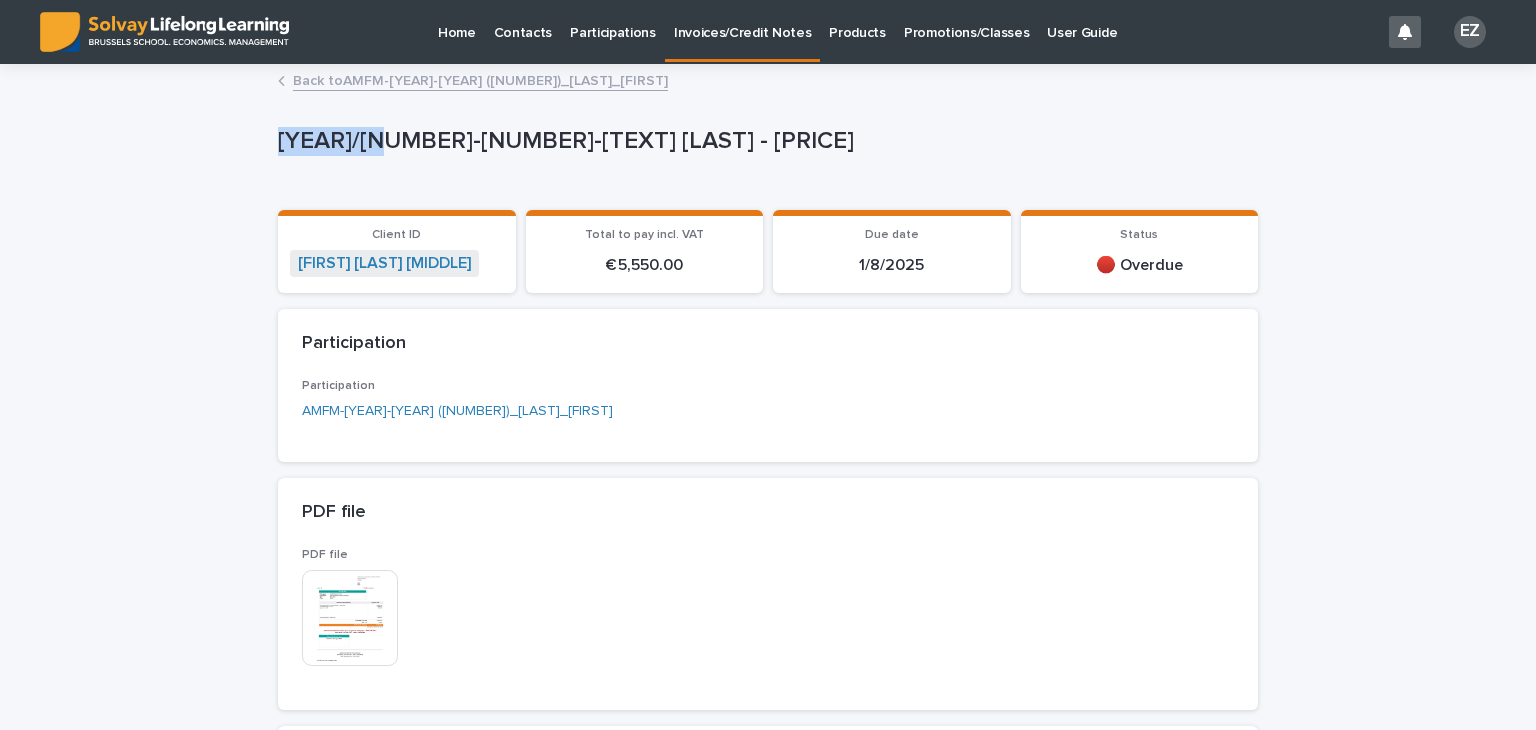 drag, startPoint x: 384, startPoint y: 137, endPoint x: 267, endPoint y: 135, distance: 117.01709 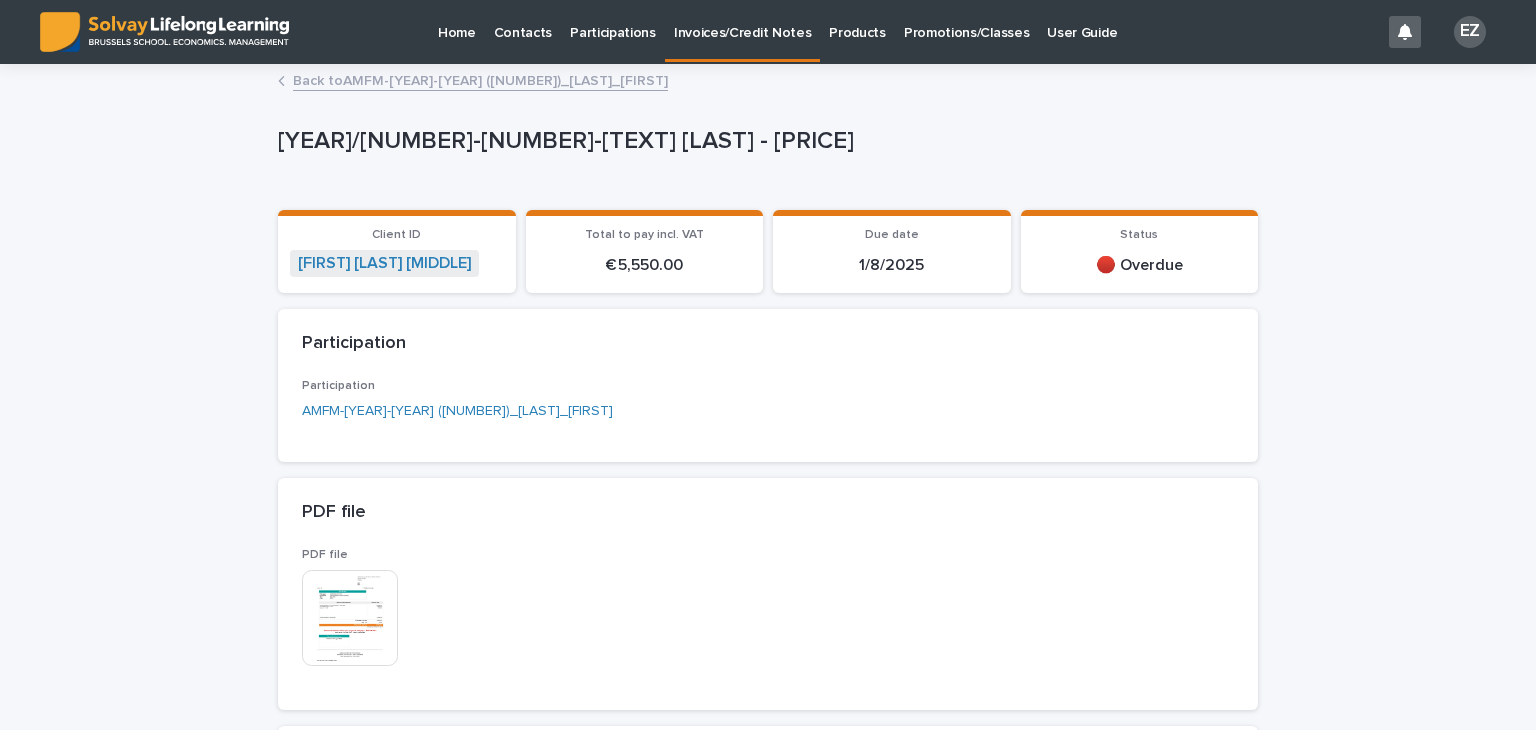 click on "PDF file" at bounding box center [764, 513] 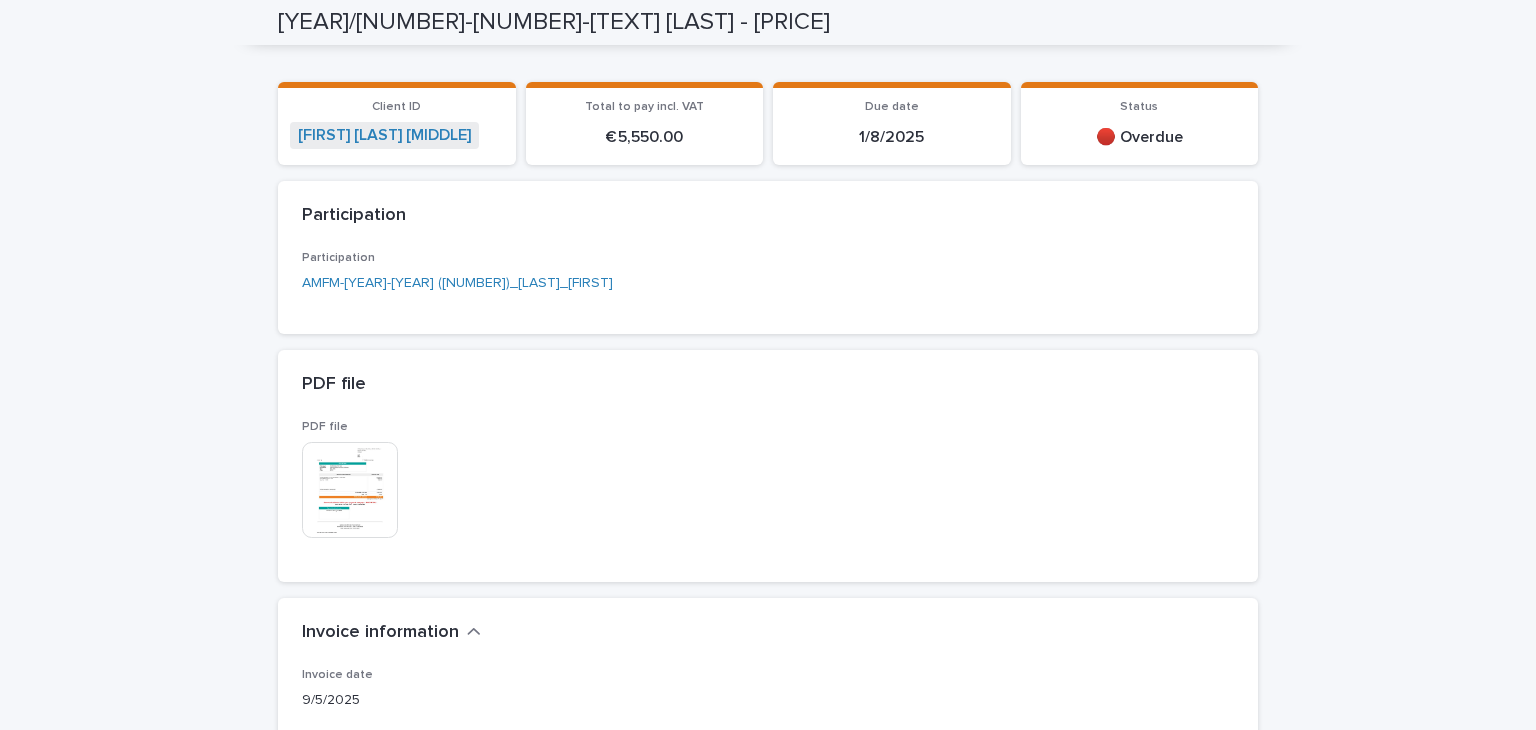 scroll, scrollTop: 0, scrollLeft: 0, axis: both 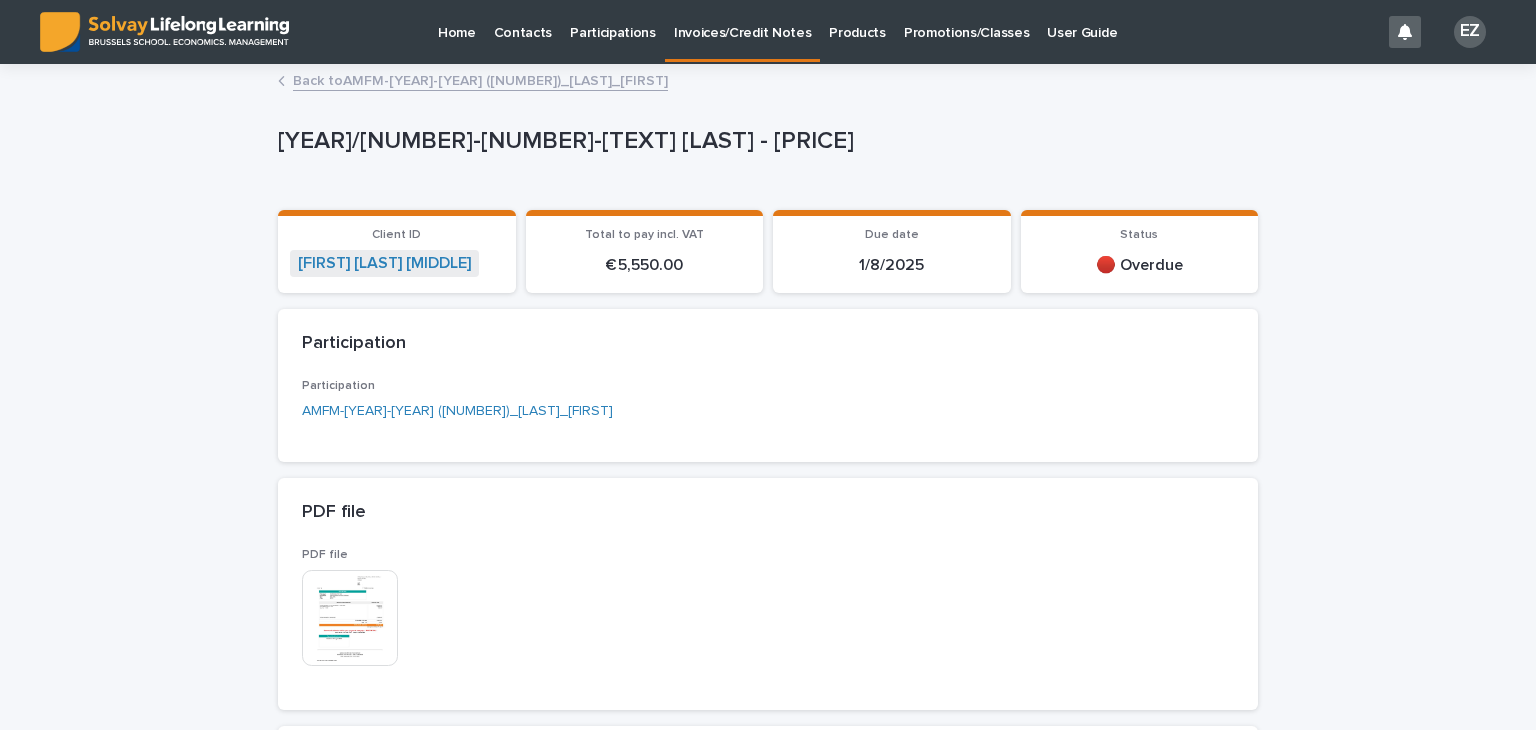 click at bounding box center (350, 618) 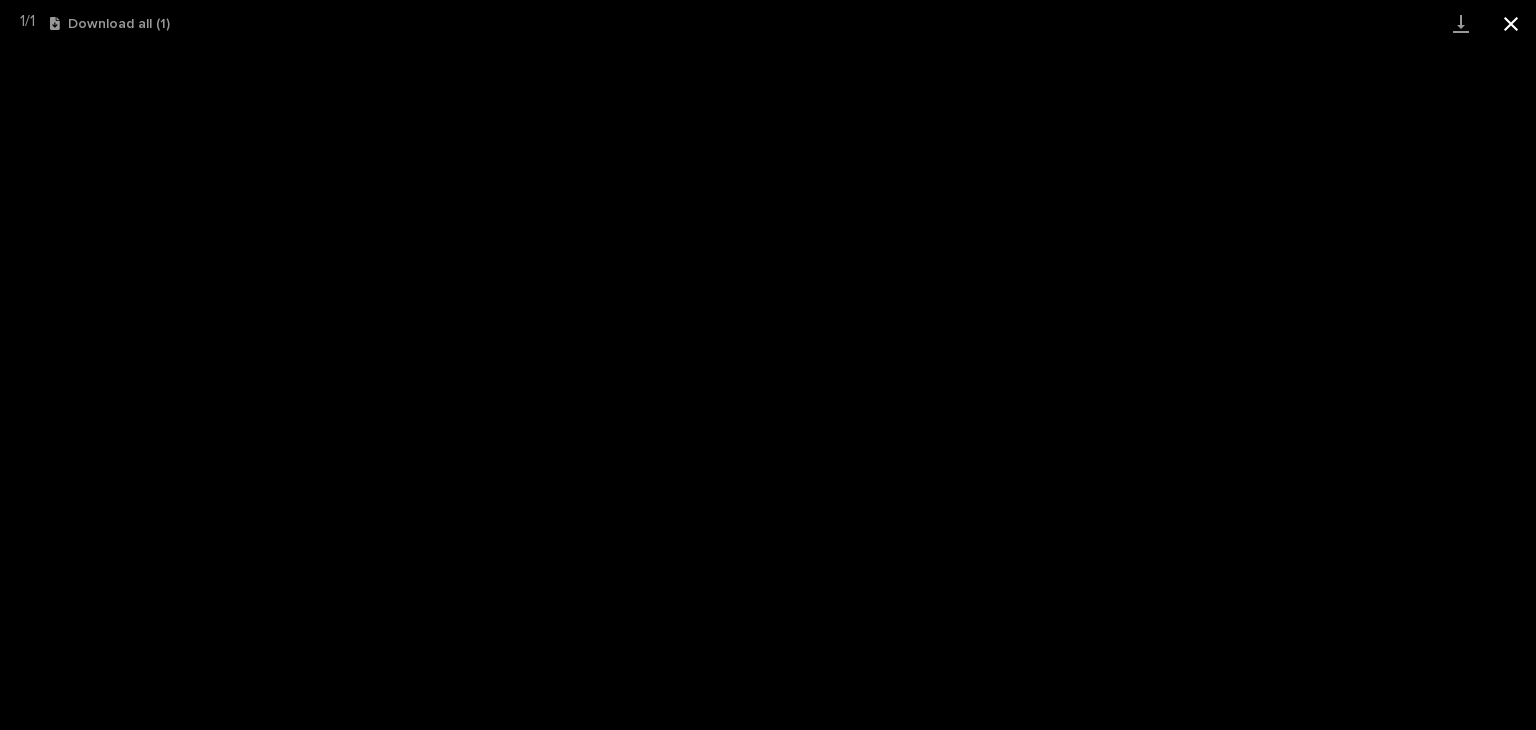 click at bounding box center [1511, 23] 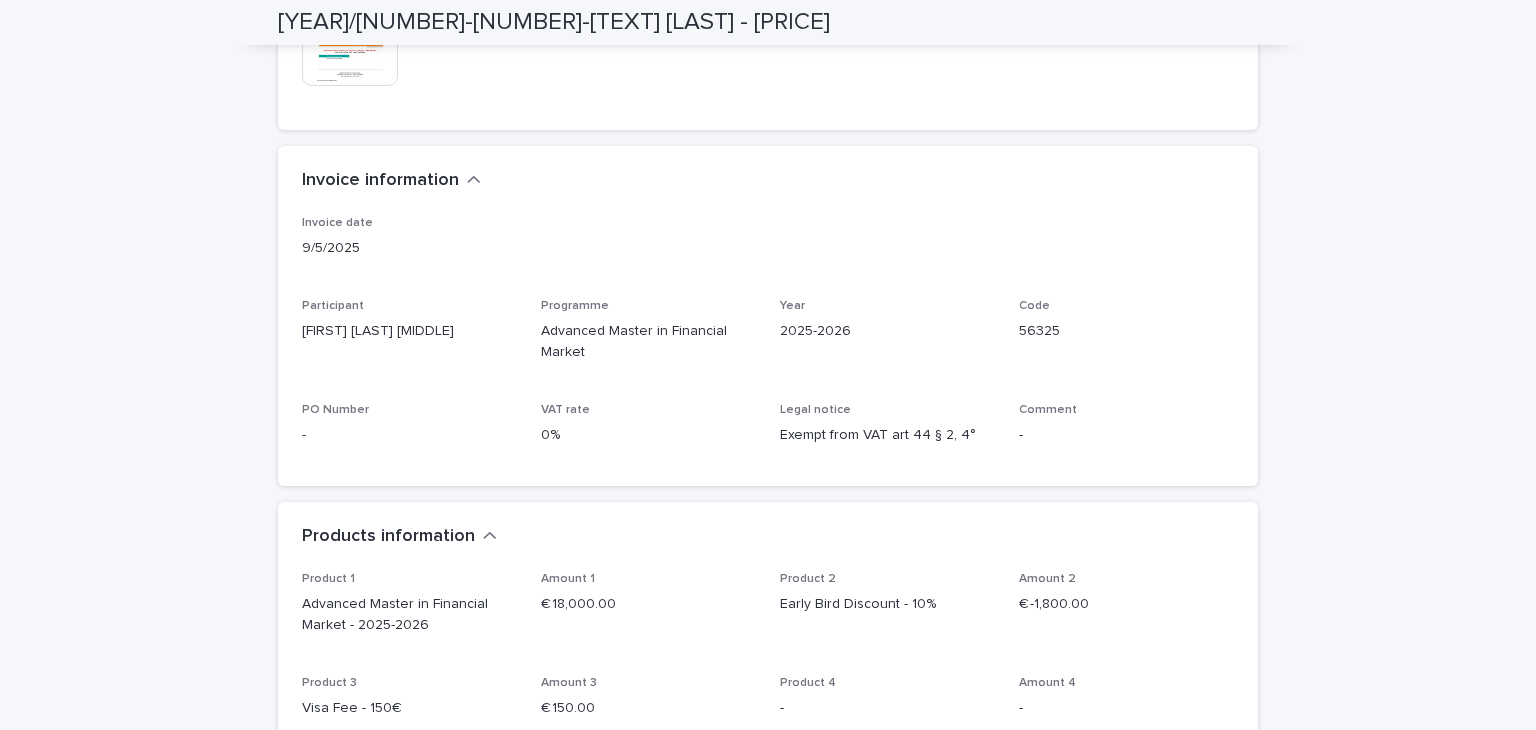 scroll, scrollTop: 0, scrollLeft: 0, axis: both 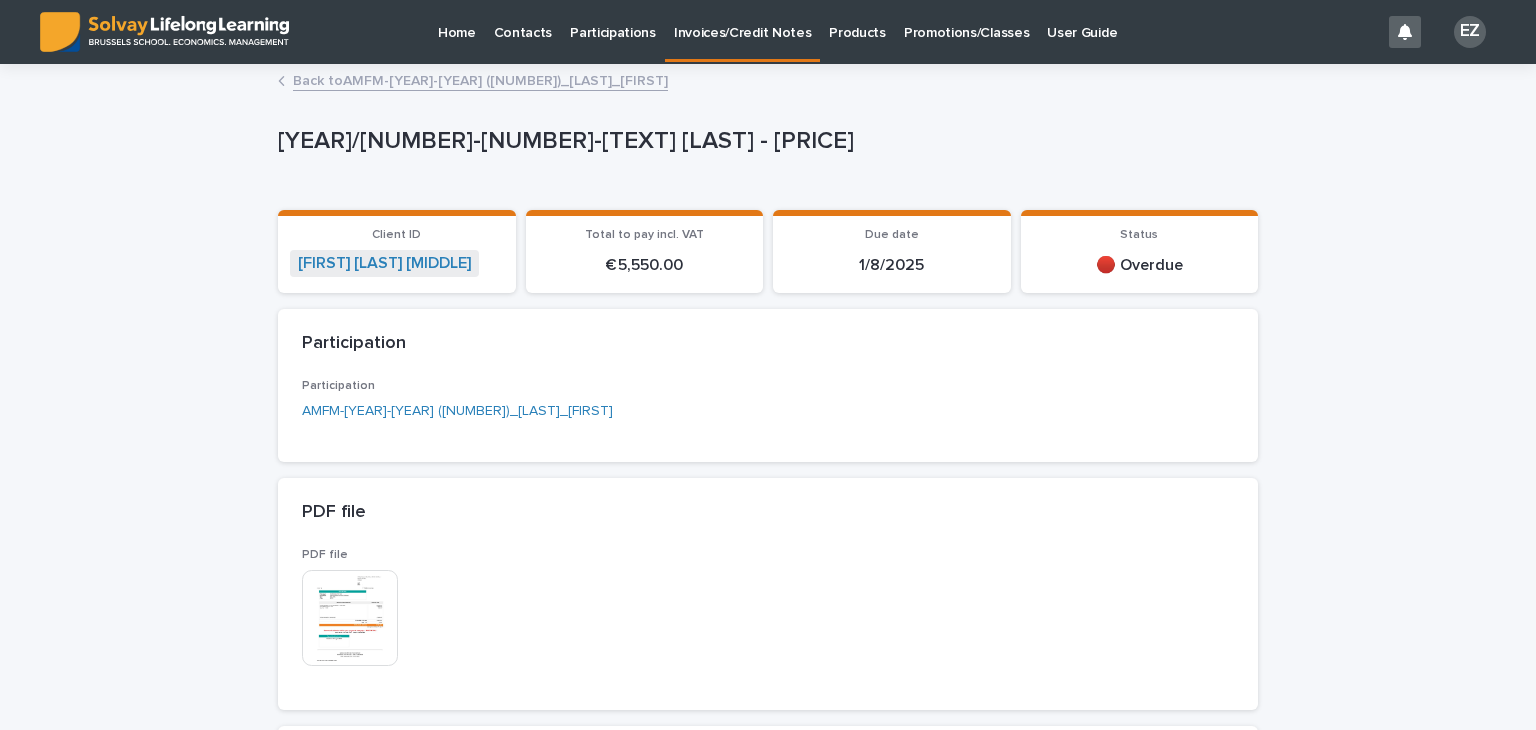 click on "Back to AMFM-[YEAR]-[YEAR] ([NUMBER])_[LAST]_[FIRST]" at bounding box center (480, 79) 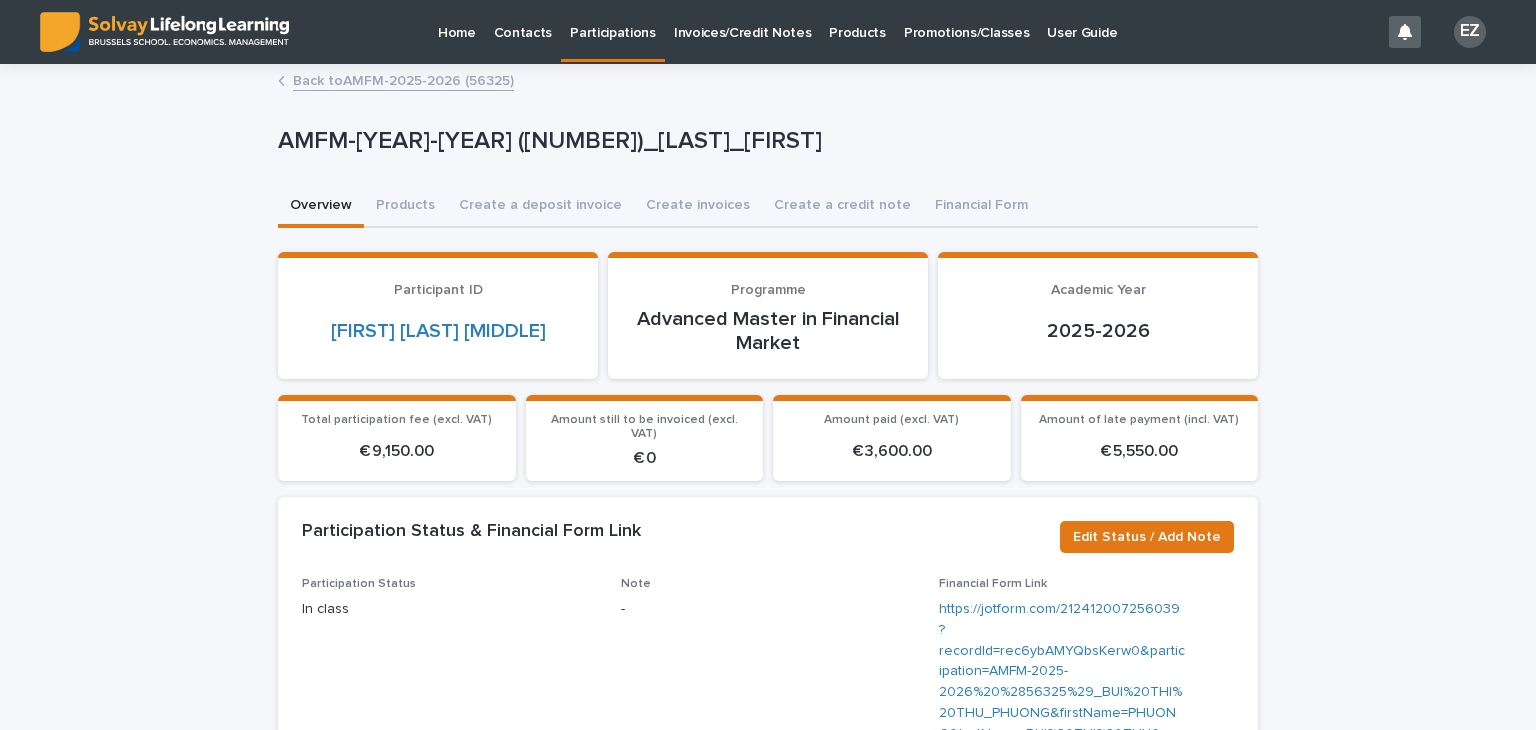 click on "Back to AMFM-2025-2026 (56325)" at bounding box center [403, 79] 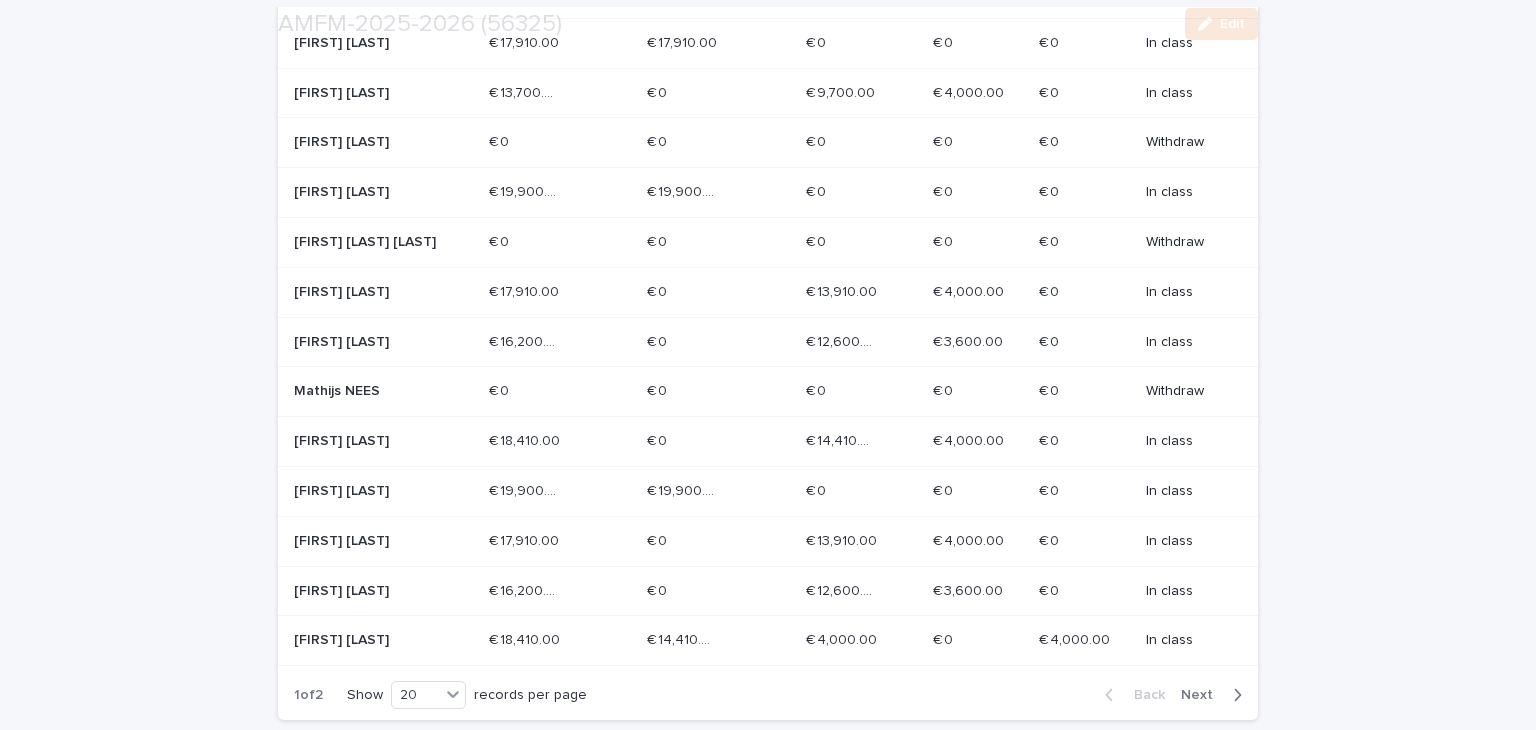 scroll, scrollTop: 1071, scrollLeft: 0, axis: vertical 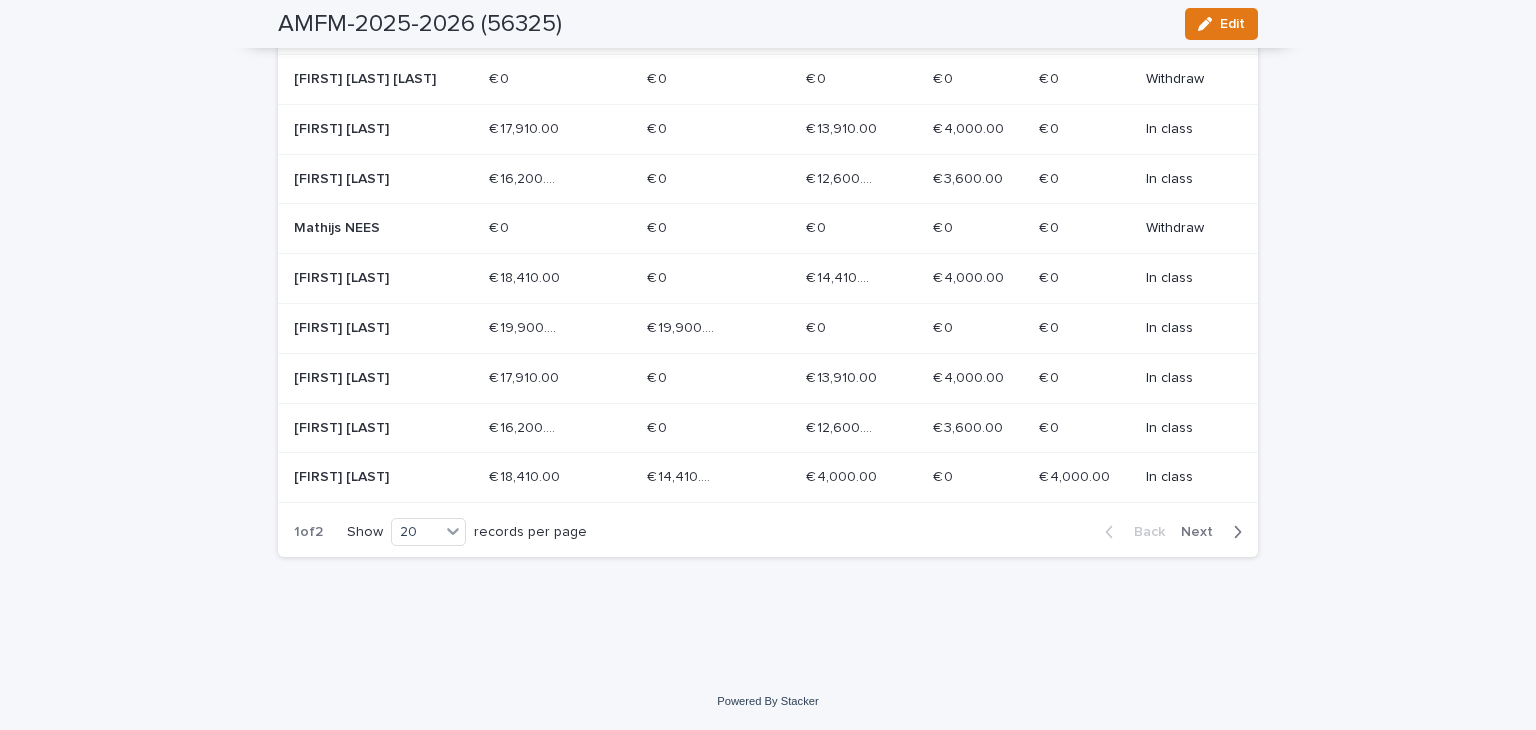 click at bounding box center (1233, 532) 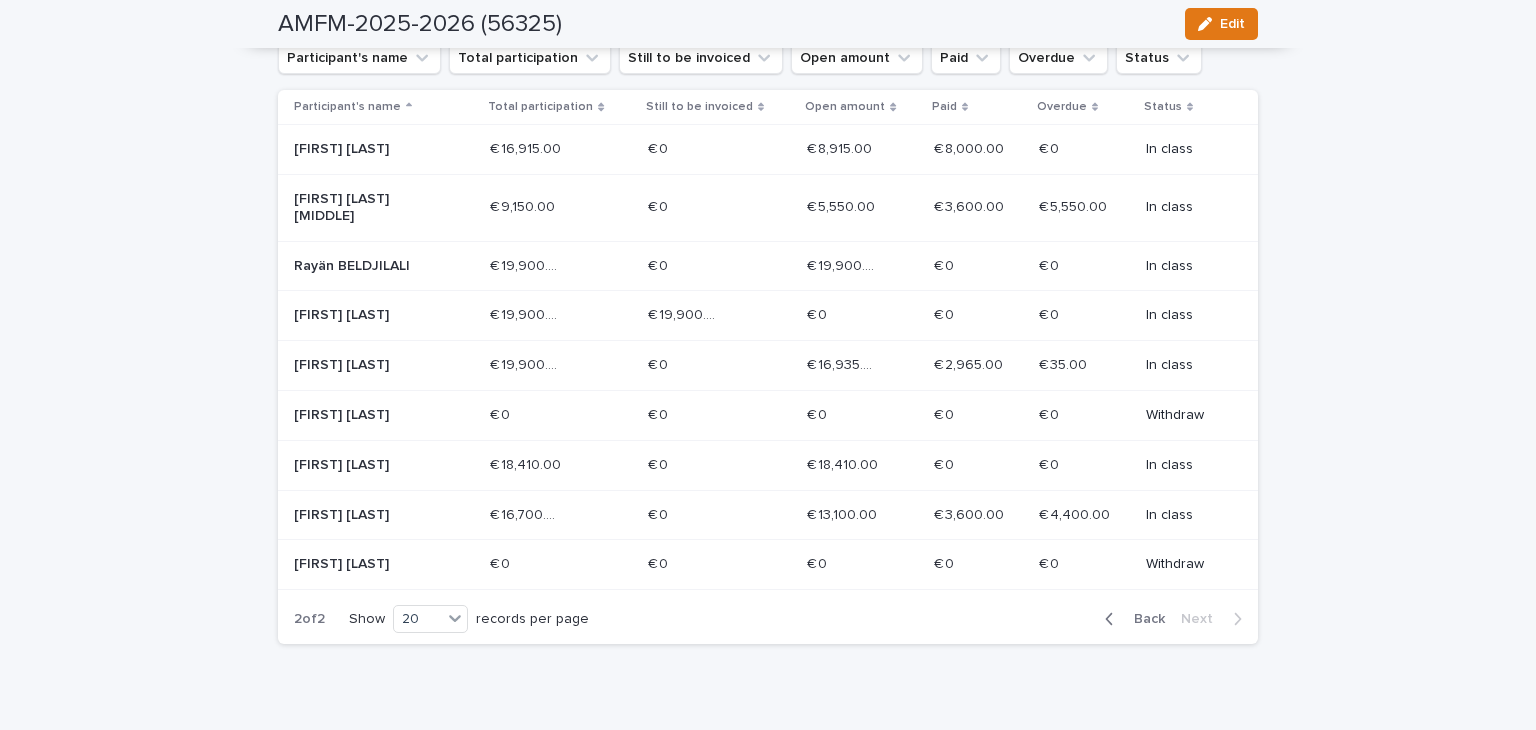 scroll, scrollTop: 402, scrollLeft: 0, axis: vertical 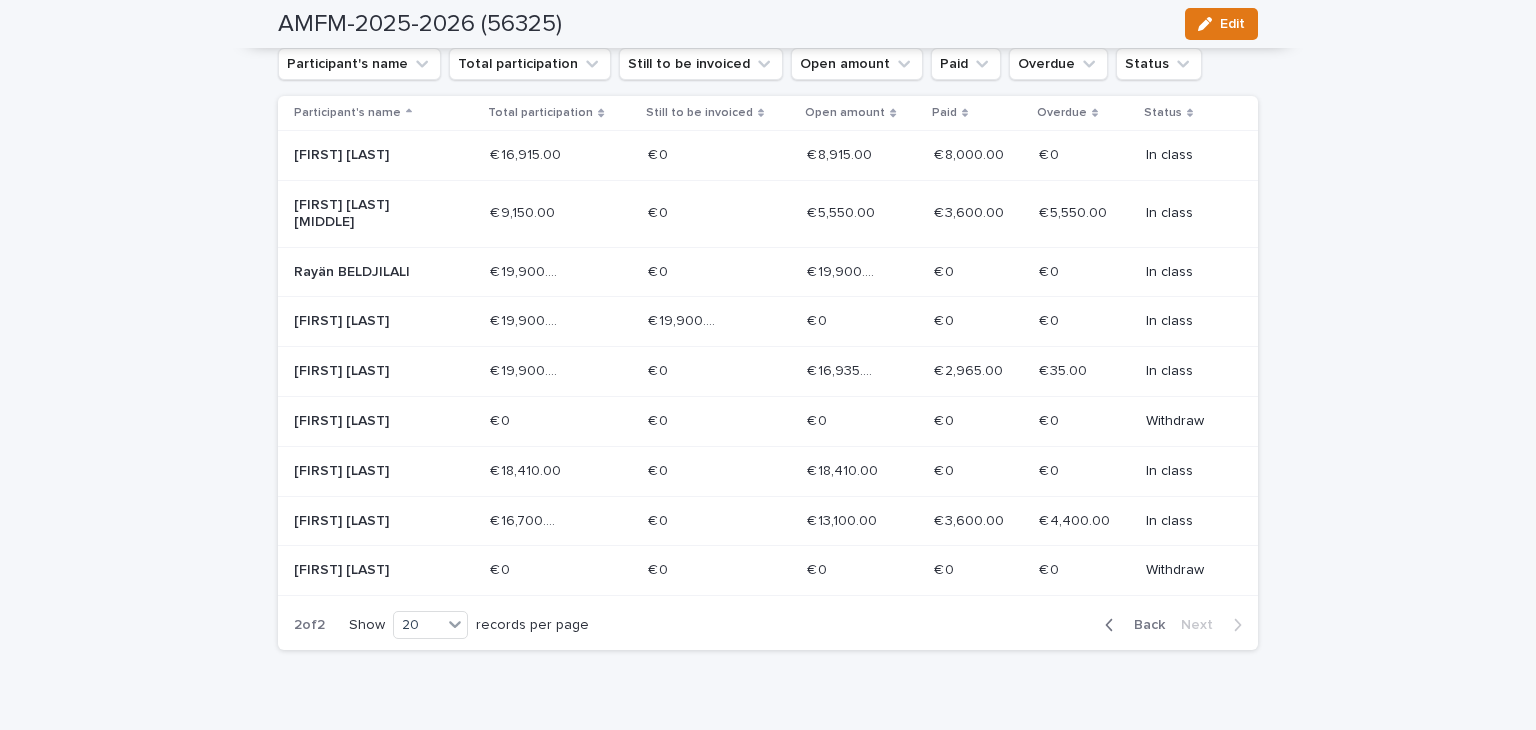 click on "Rayän BELDJILALI" at bounding box center (365, 272) 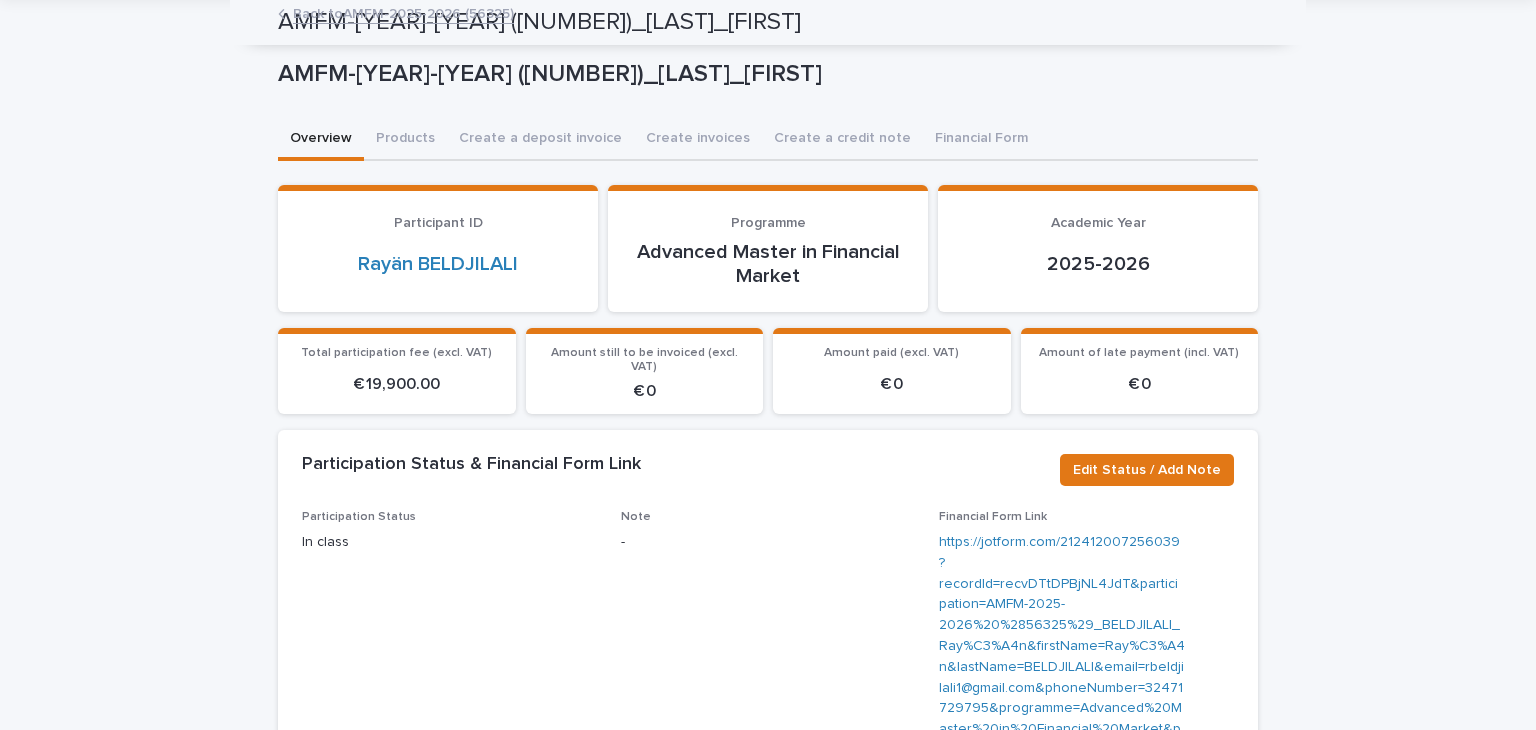 scroll, scrollTop: 0, scrollLeft: 0, axis: both 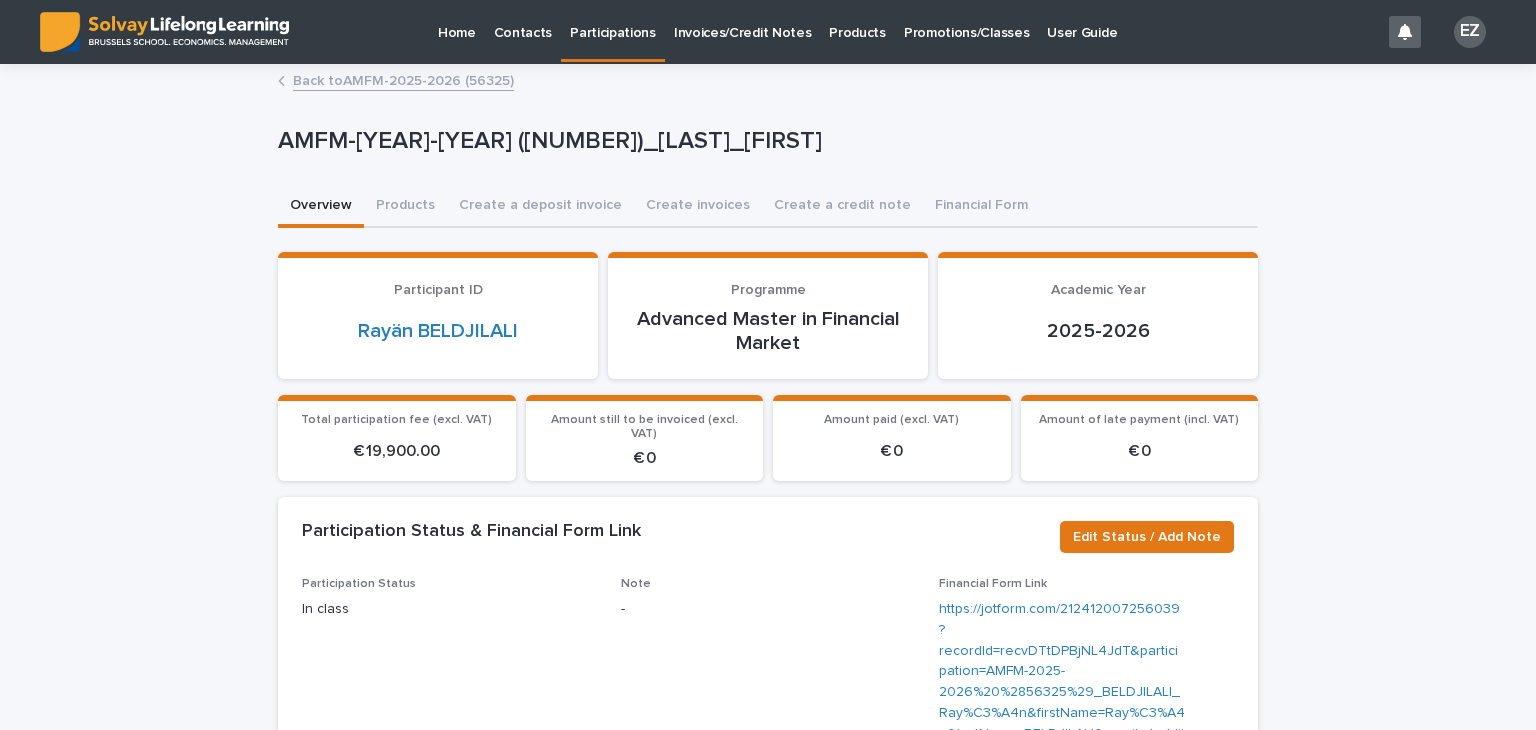 click on "Back to AMFM-2025-2026 (56325)" at bounding box center [403, 79] 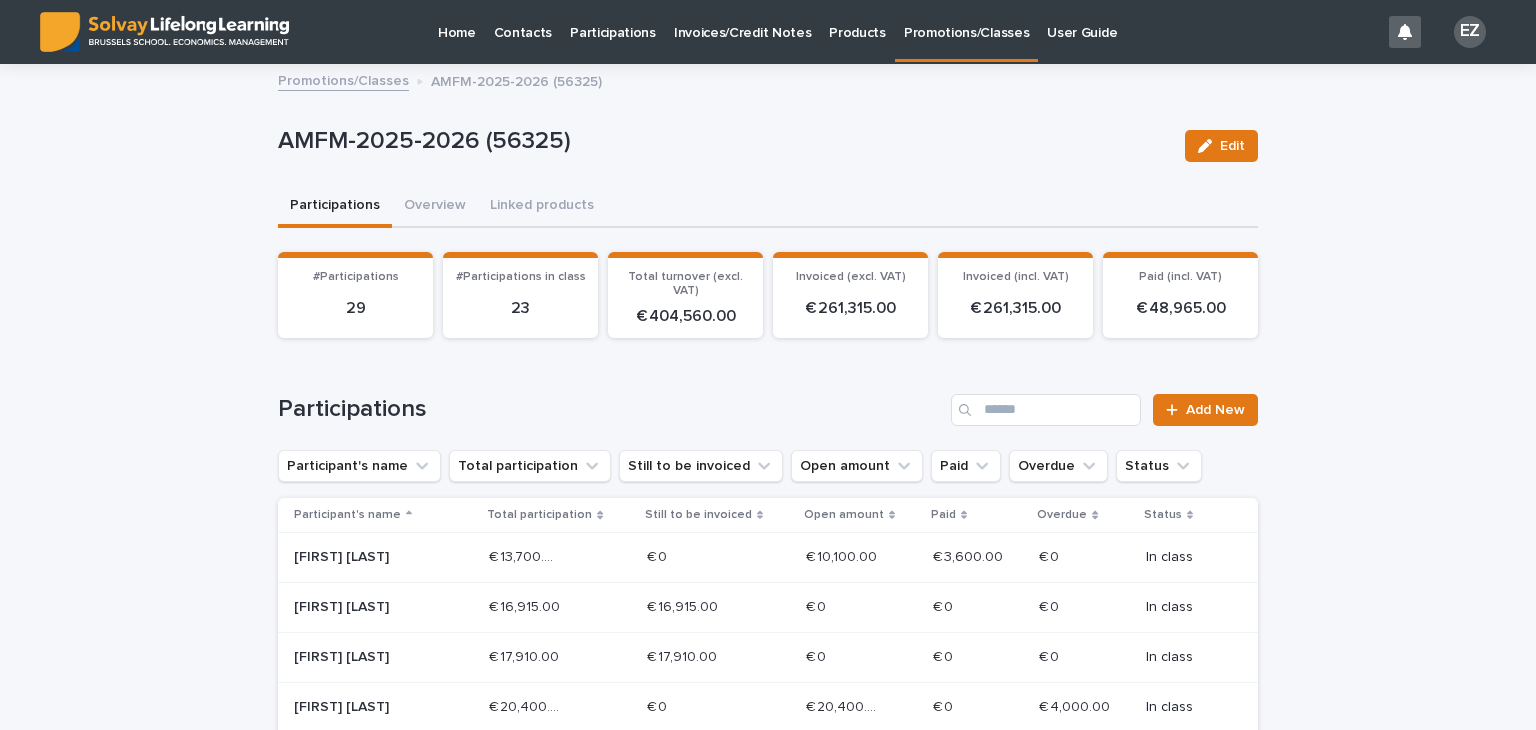 scroll, scrollTop: 362, scrollLeft: 0, axis: vertical 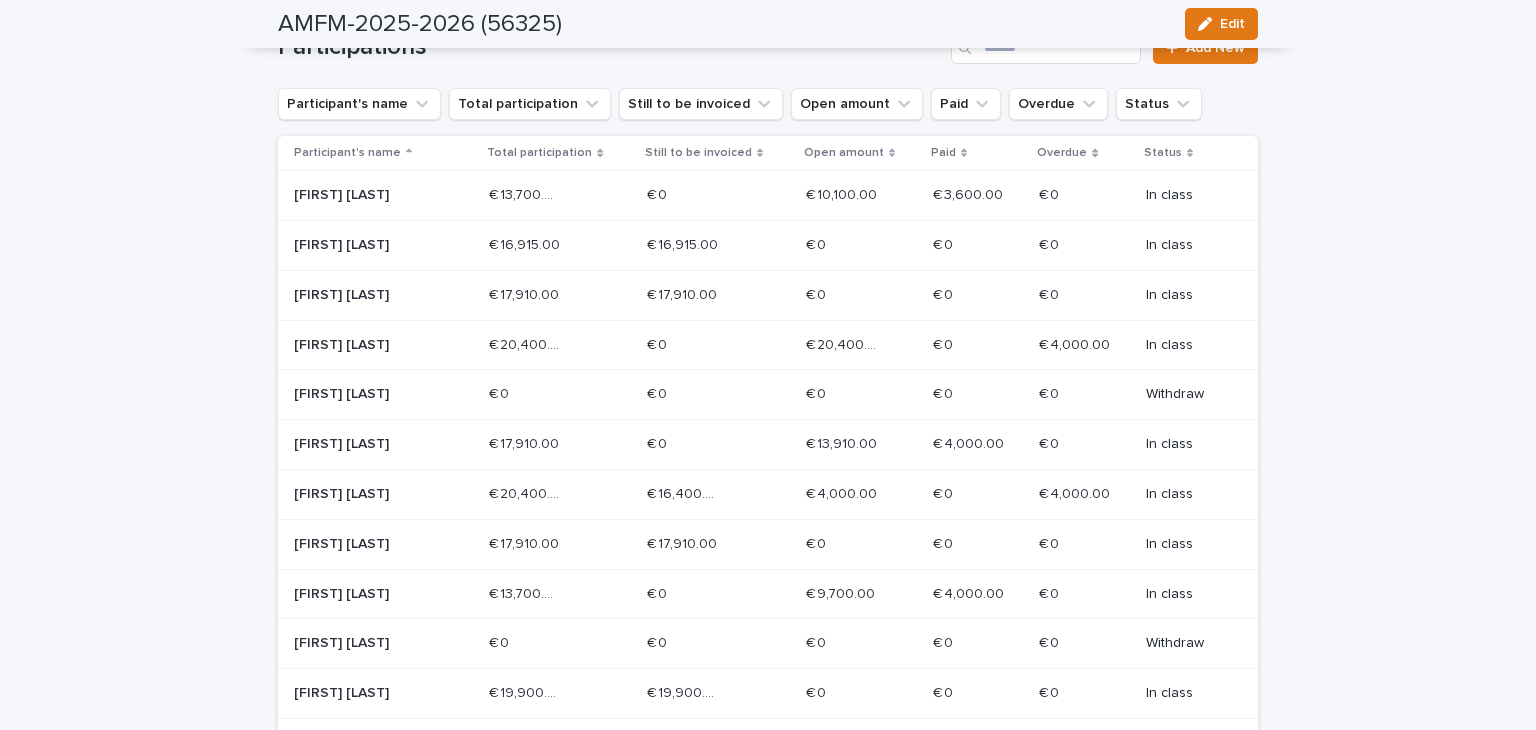 click on "[FIRST] [LAST]" at bounding box center [365, 345] 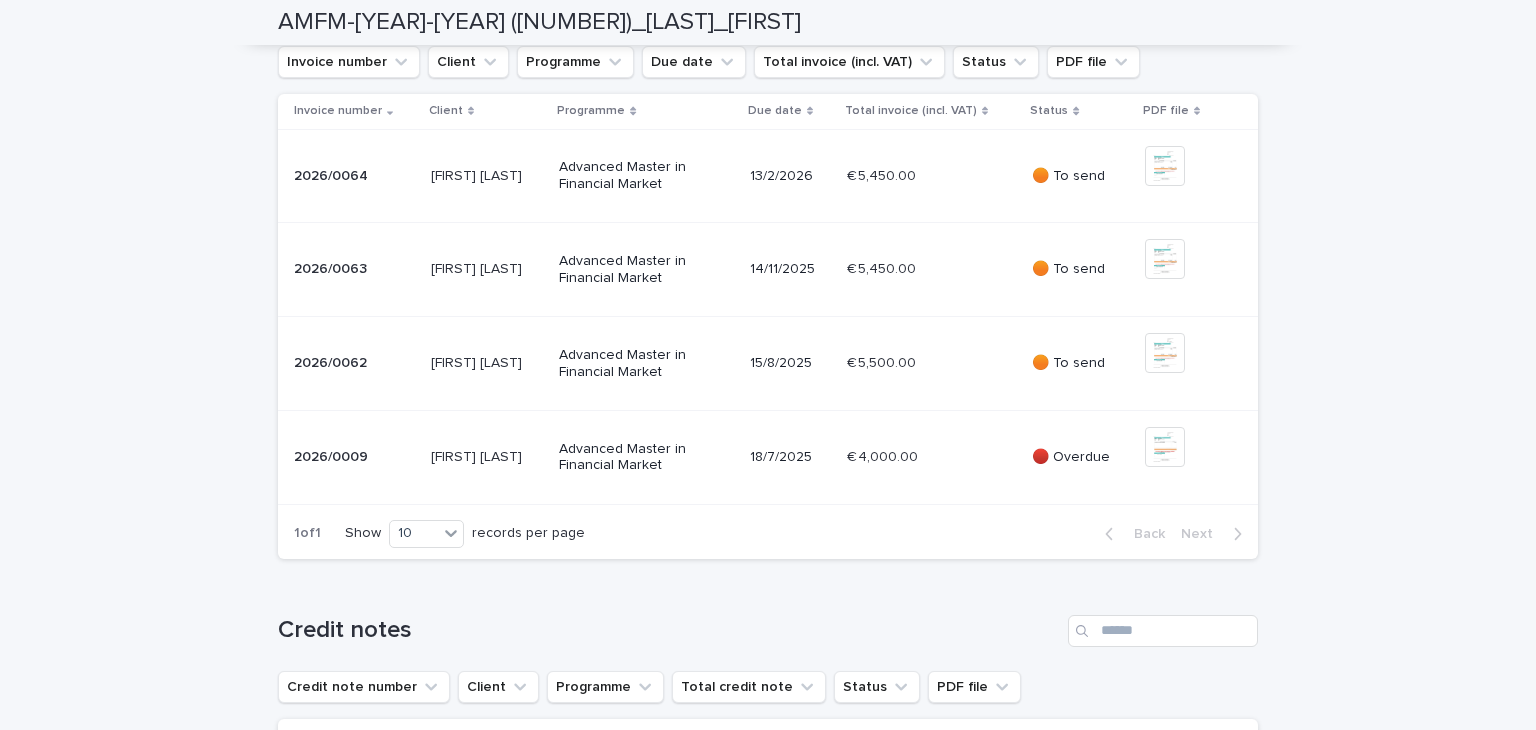 scroll, scrollTop: 890, scrollLeft: 0, axis: vertical 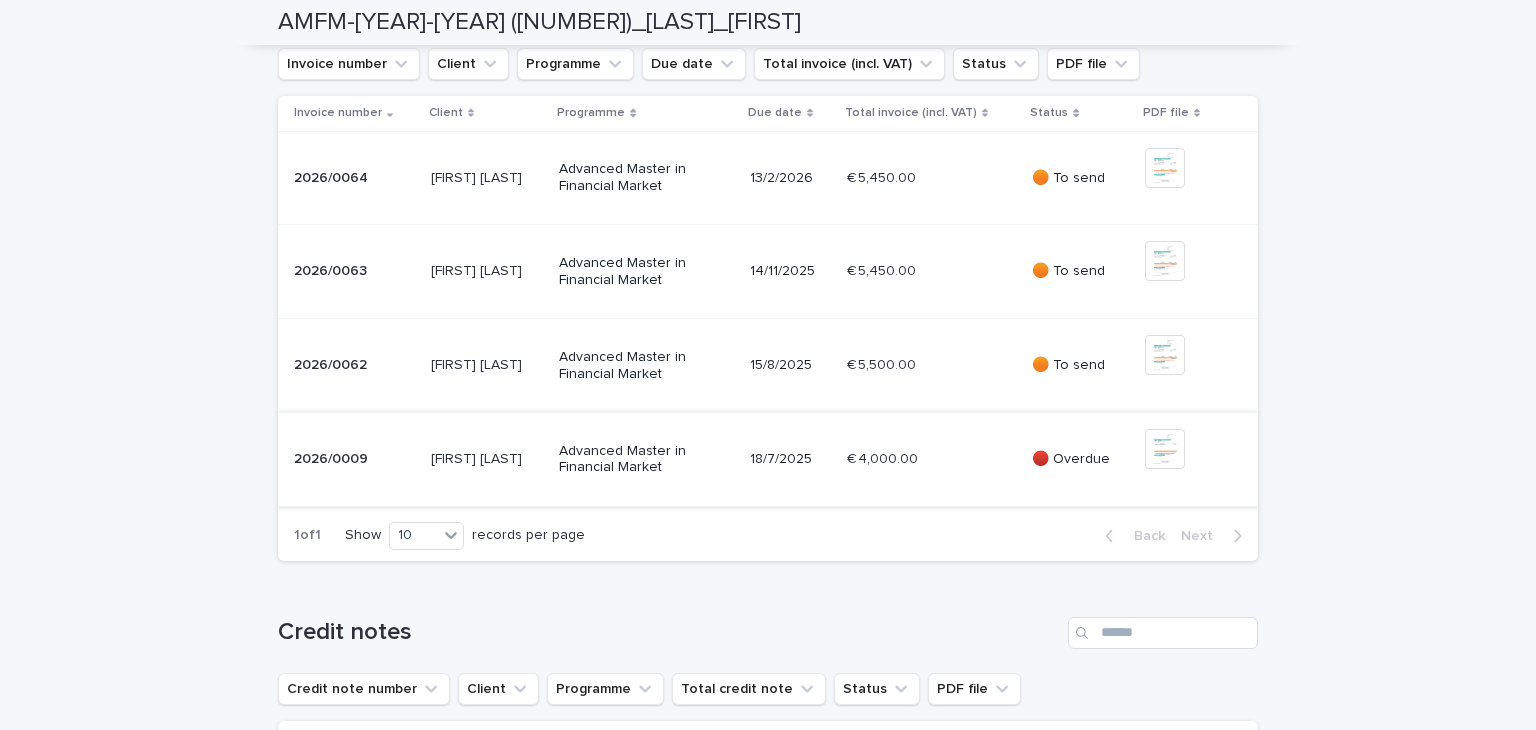 click at bounding box center [1165, 449] 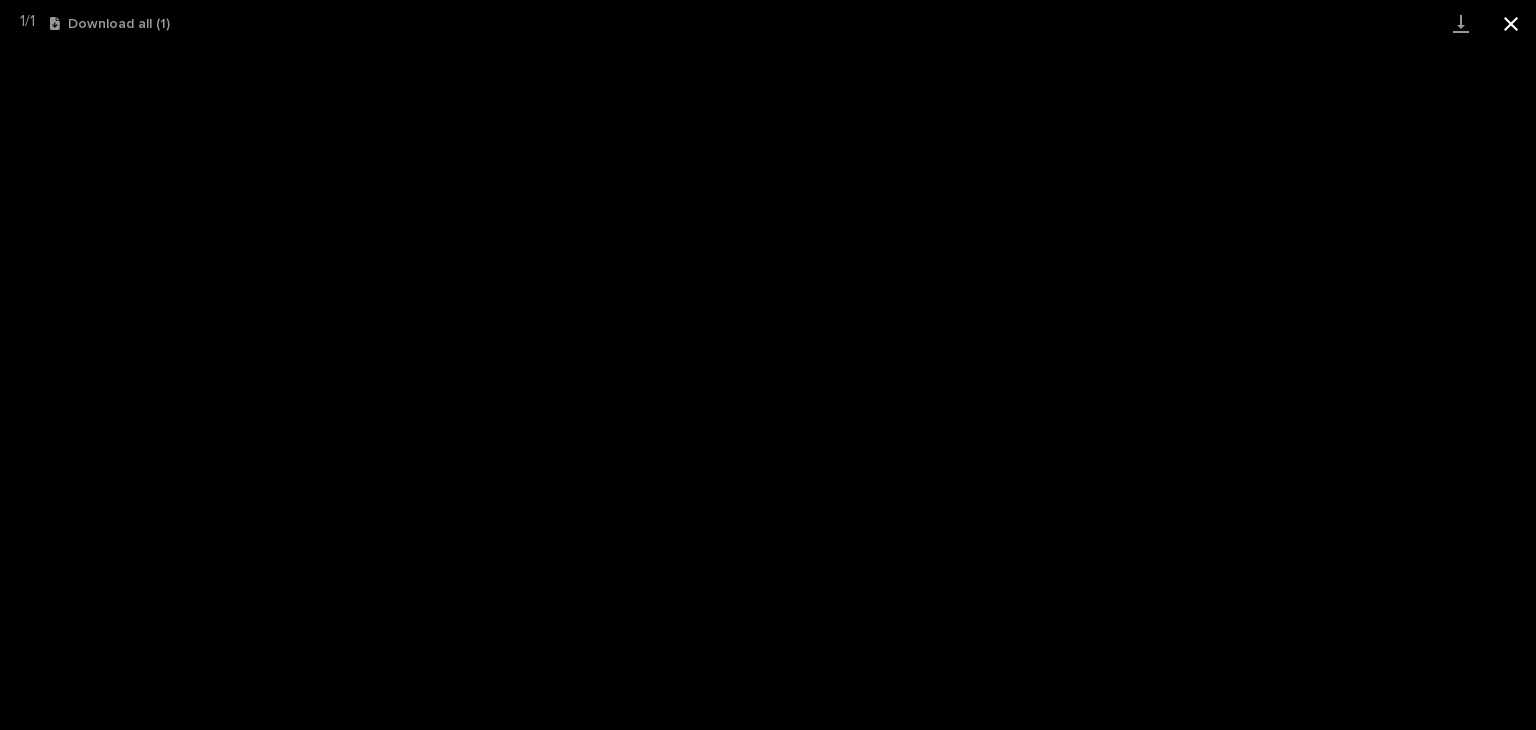 click at bounding box center (1511, 23) 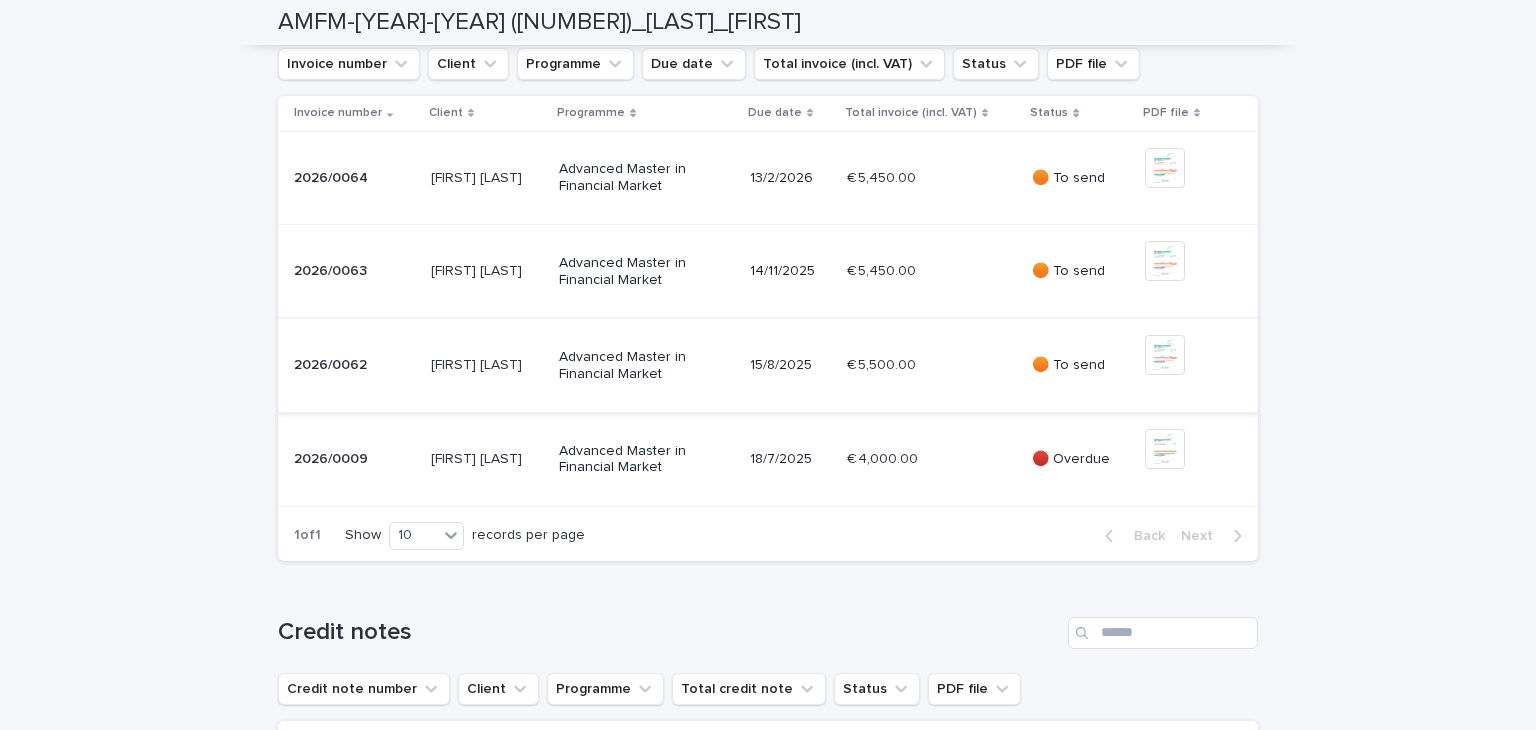 click at bounding box center (1165, 355) 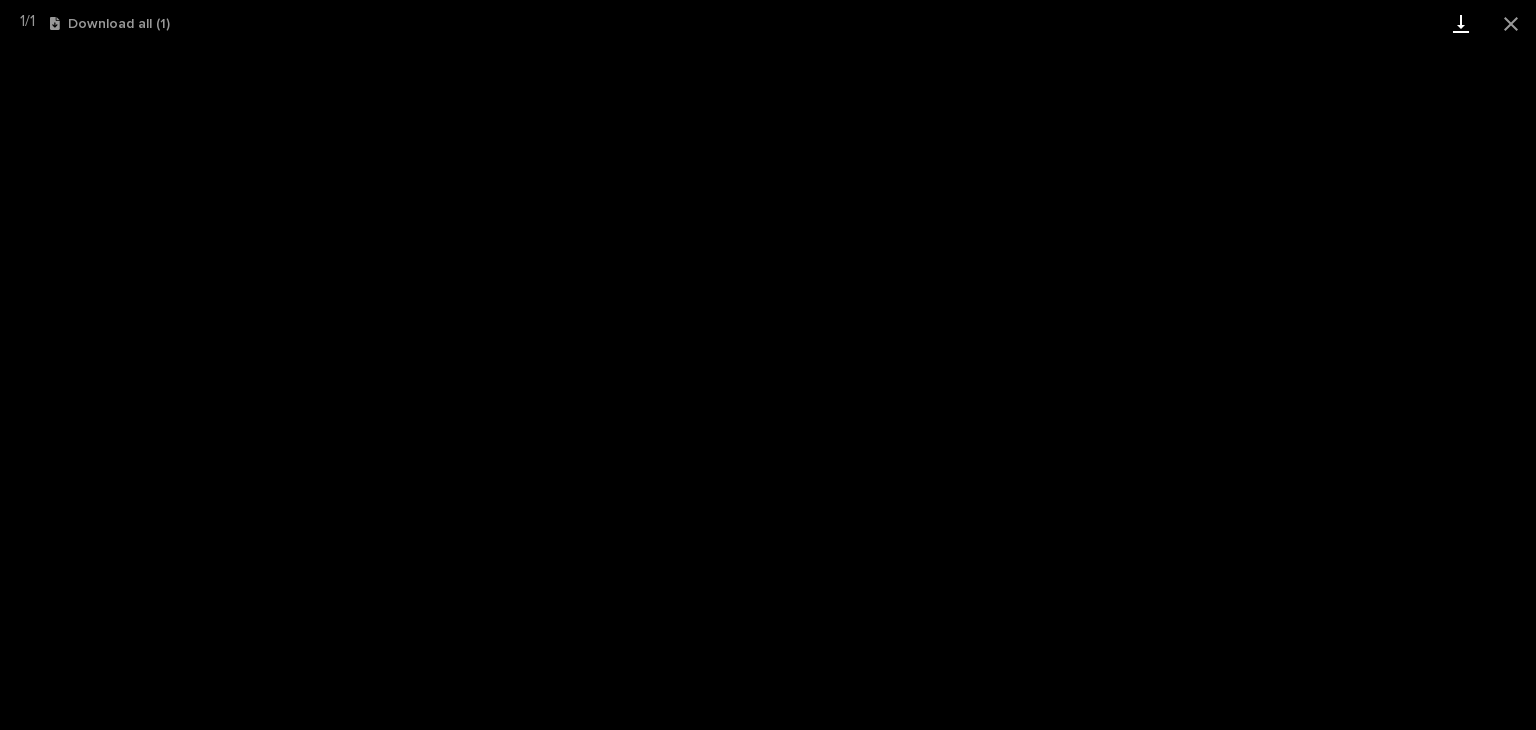 click at bounding box center [1461, 23] 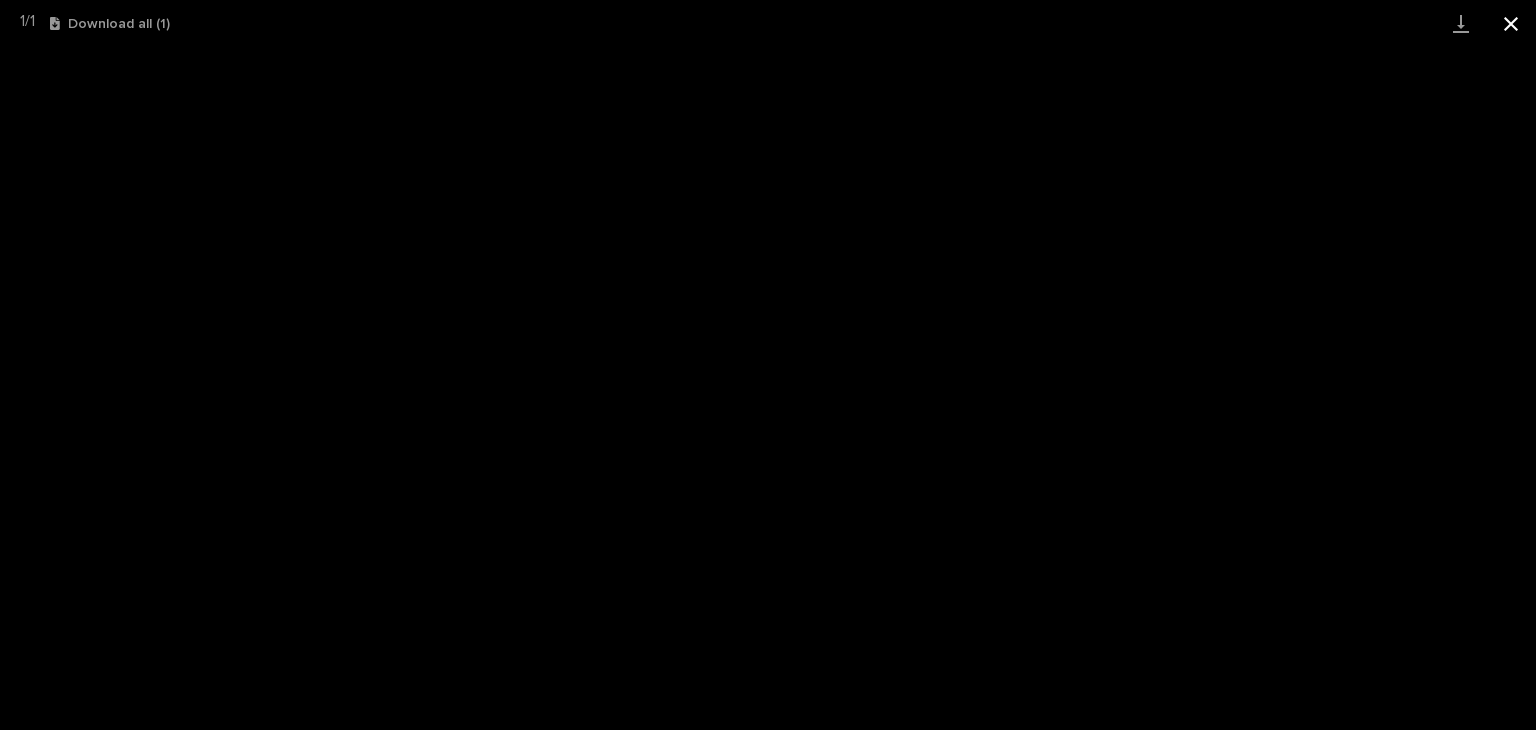 click at bounding box center [1511, 23] 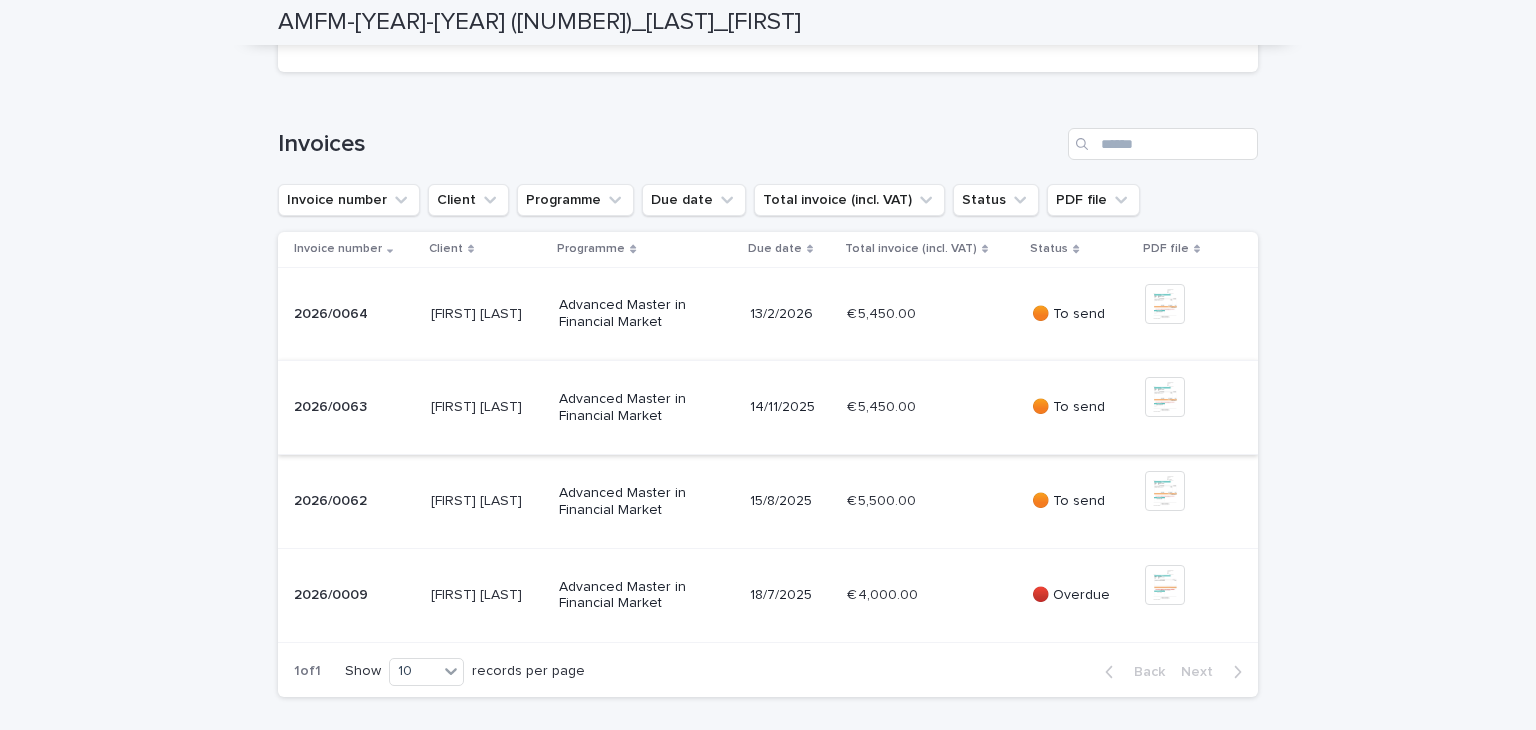 scroll, scrollTop: 0, scrollLeft: 0, axis: both 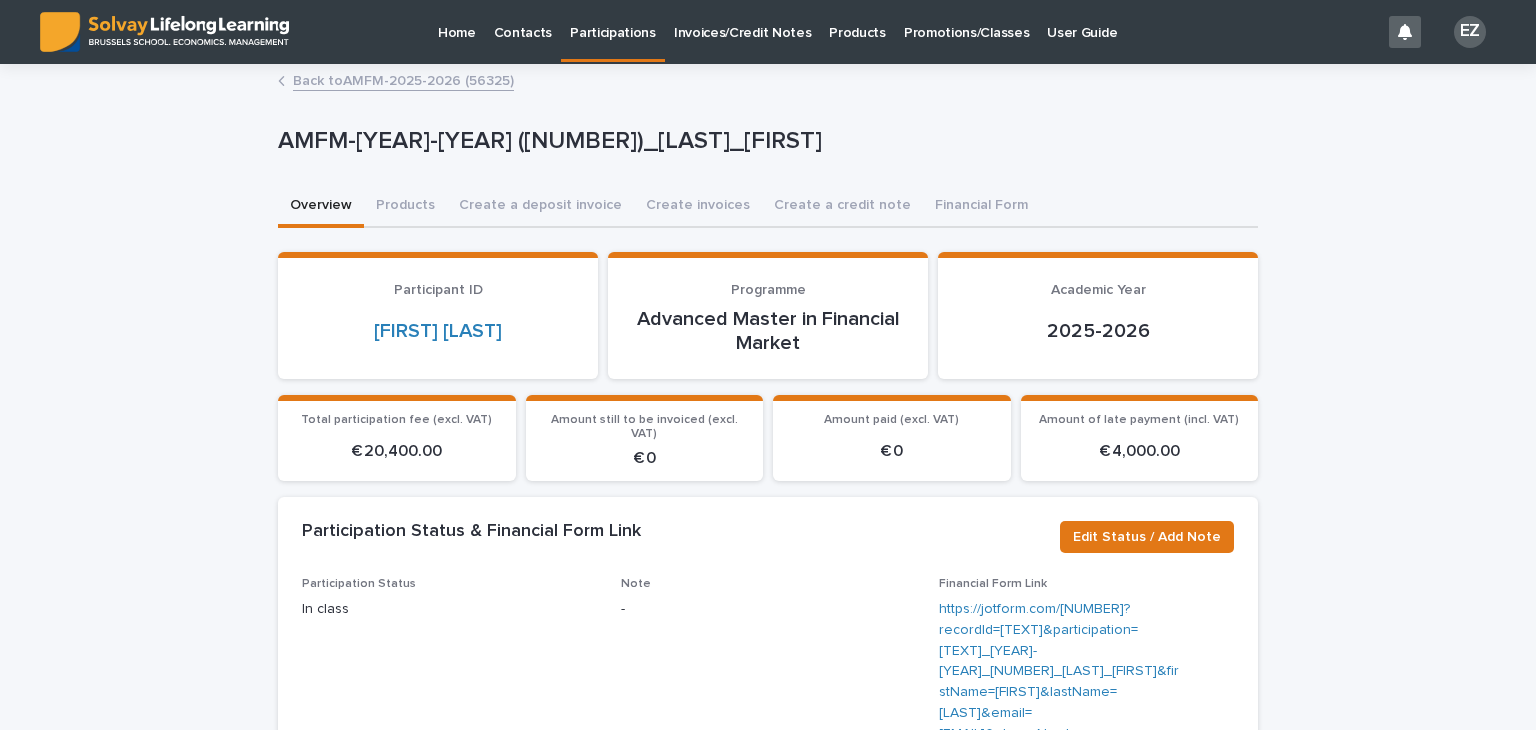 click on "Back to AMFM-2025-2026 (56325)" at bounding box center (403, 79) 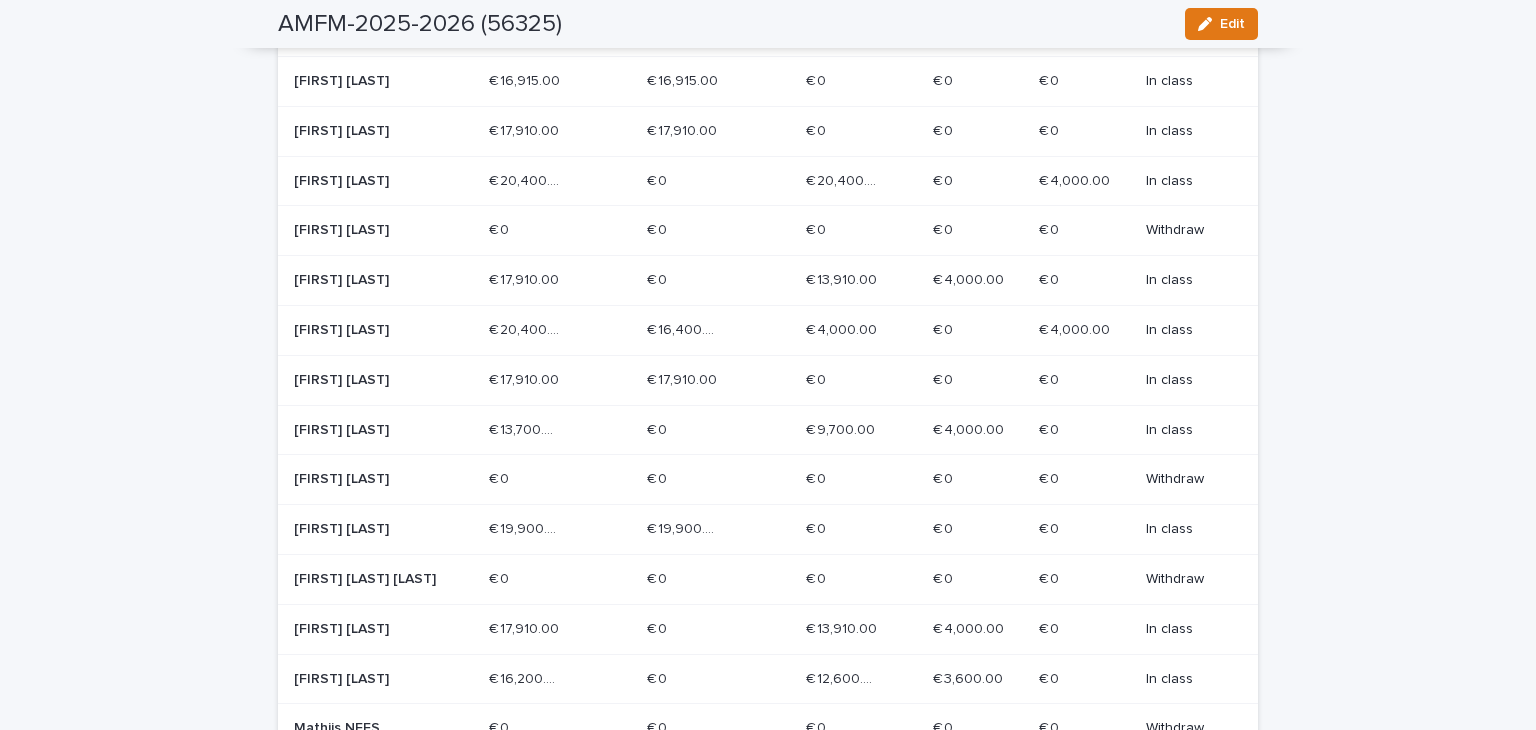 scroll, scrollTop: 664, scrollLeft: 0, axis: vertical 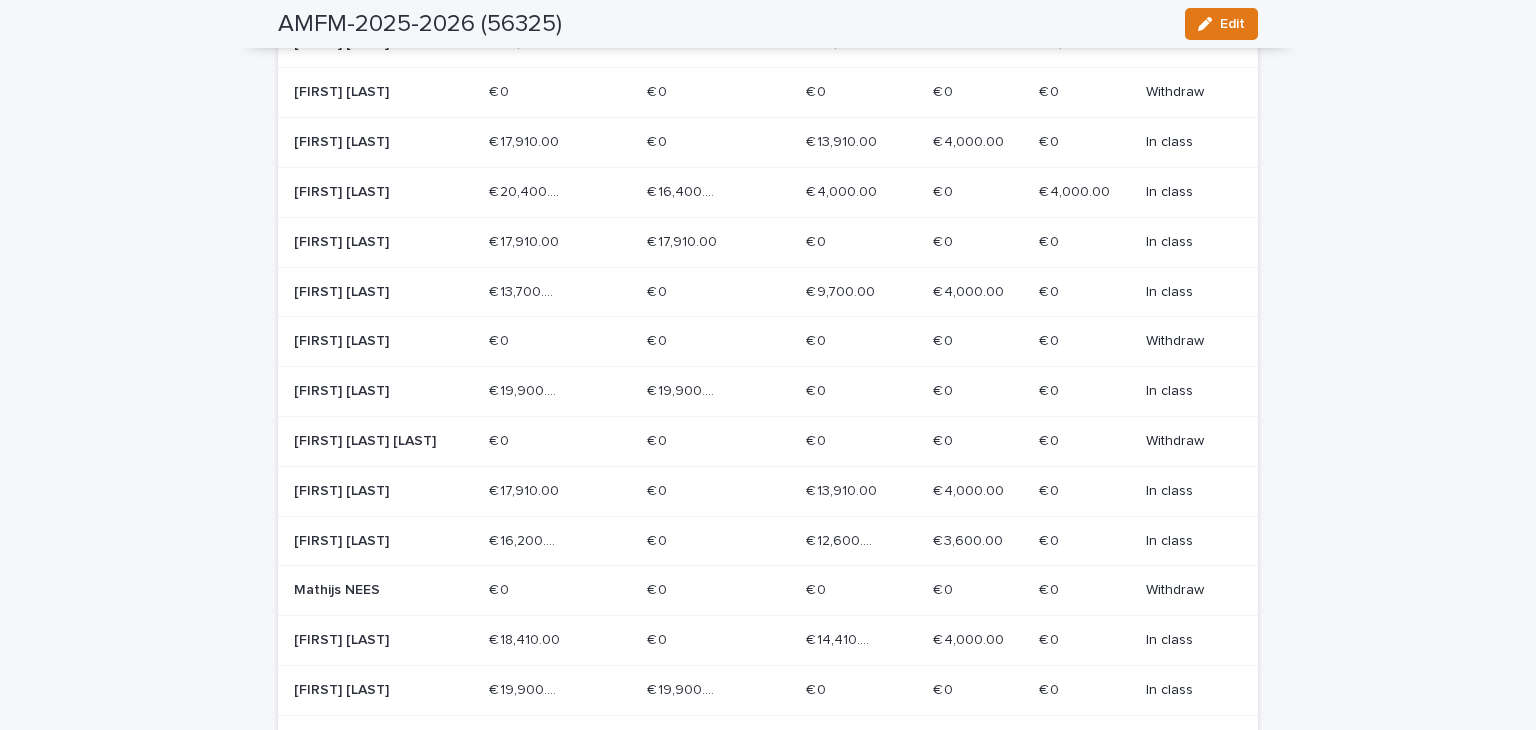 click on "[FIRST] [LAST]" at bounding box center (365, 491) 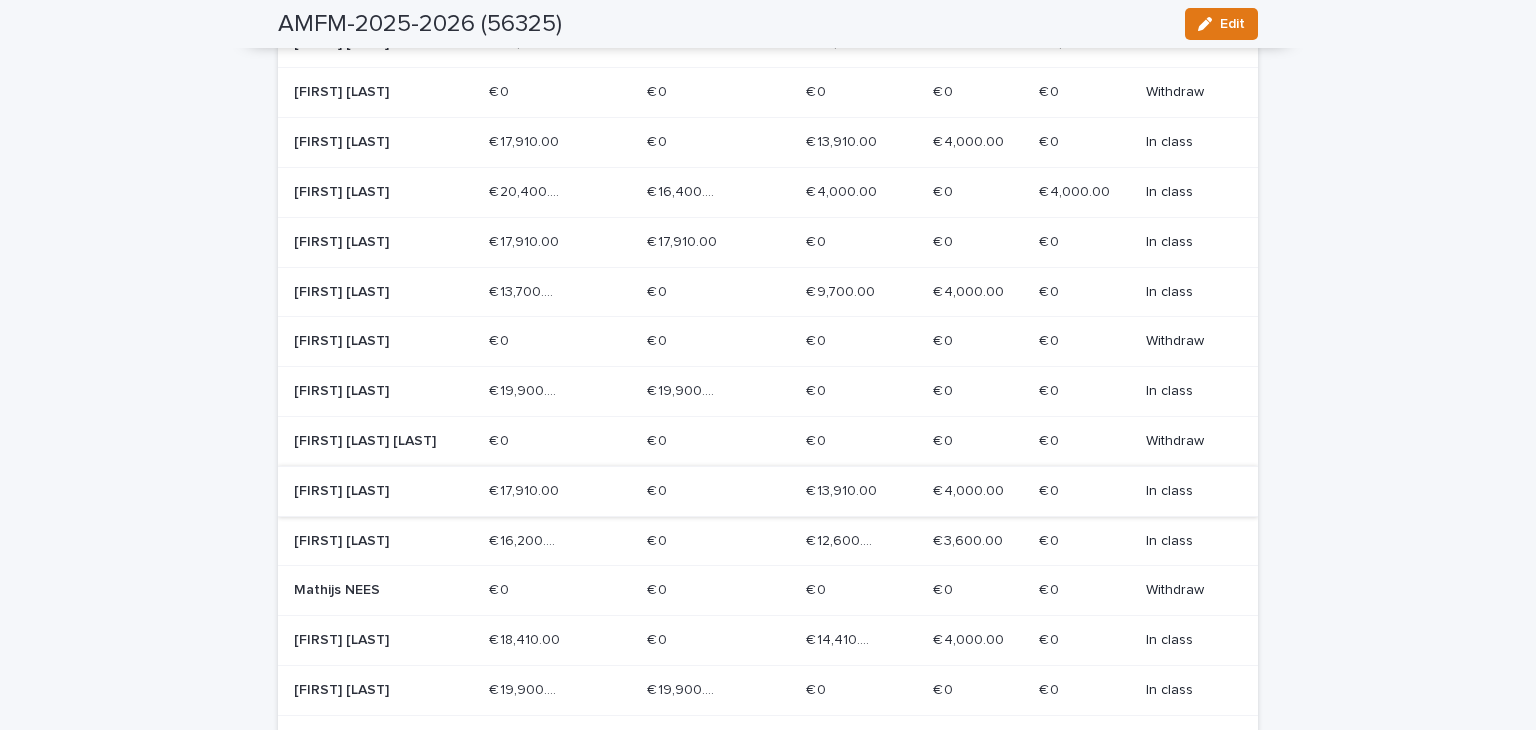 scroll, scrollTop: 0, scrollLeft: 0, axis: both 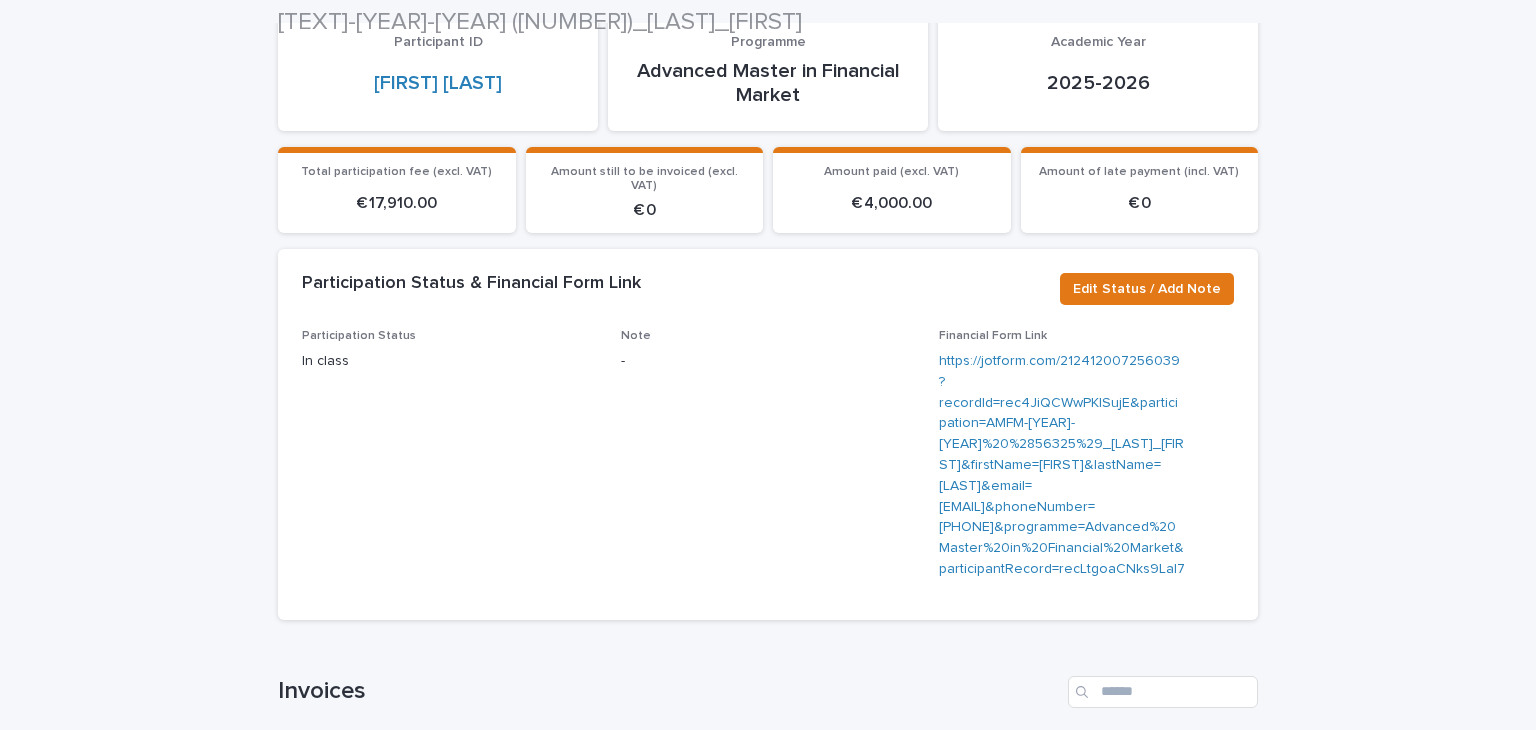 click on "Loading... Saving… Participation Status & Financial Form Link Edit Status / Add Note Participation Status In class Note - Financial Form Link https://jotform.com/212412007256039?recordId=rec4JiQCWwPKISujE&participation=AMFM-2025-2026%20%2856325%29_COUSS%C3%89E_Lucas&firstName=Lucas&lastName=COUSS%C3%89E&email=lucas.coussee@gmail.com&phoneNumber=32485505770&programme=Advanced%20Master%20in%20Financial%20Market&participantRecord=recLtgoaCNks9Lal7" at bounding box center [768, 442] 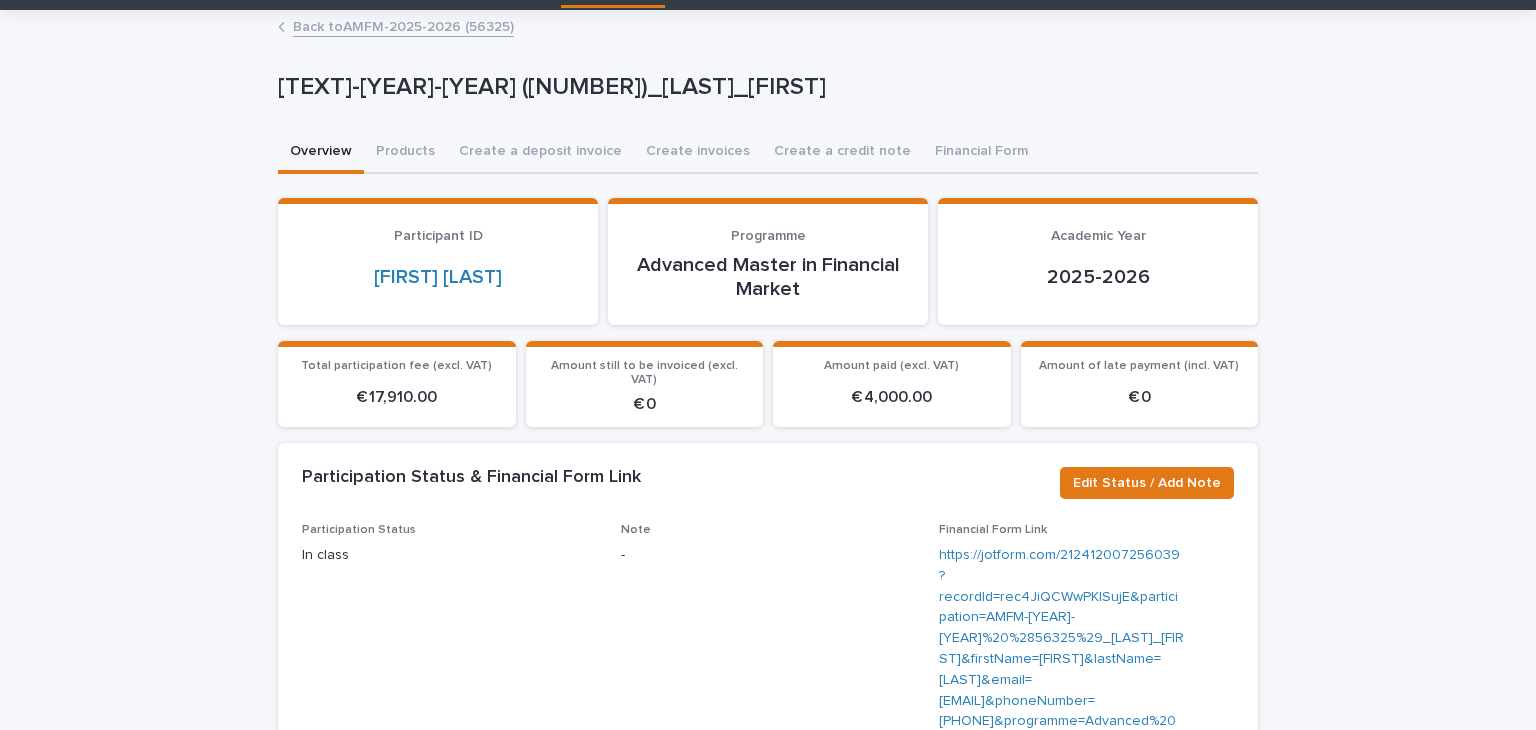 scroll, scrollTop: 52, scrollLeft: 0, axis: vertical 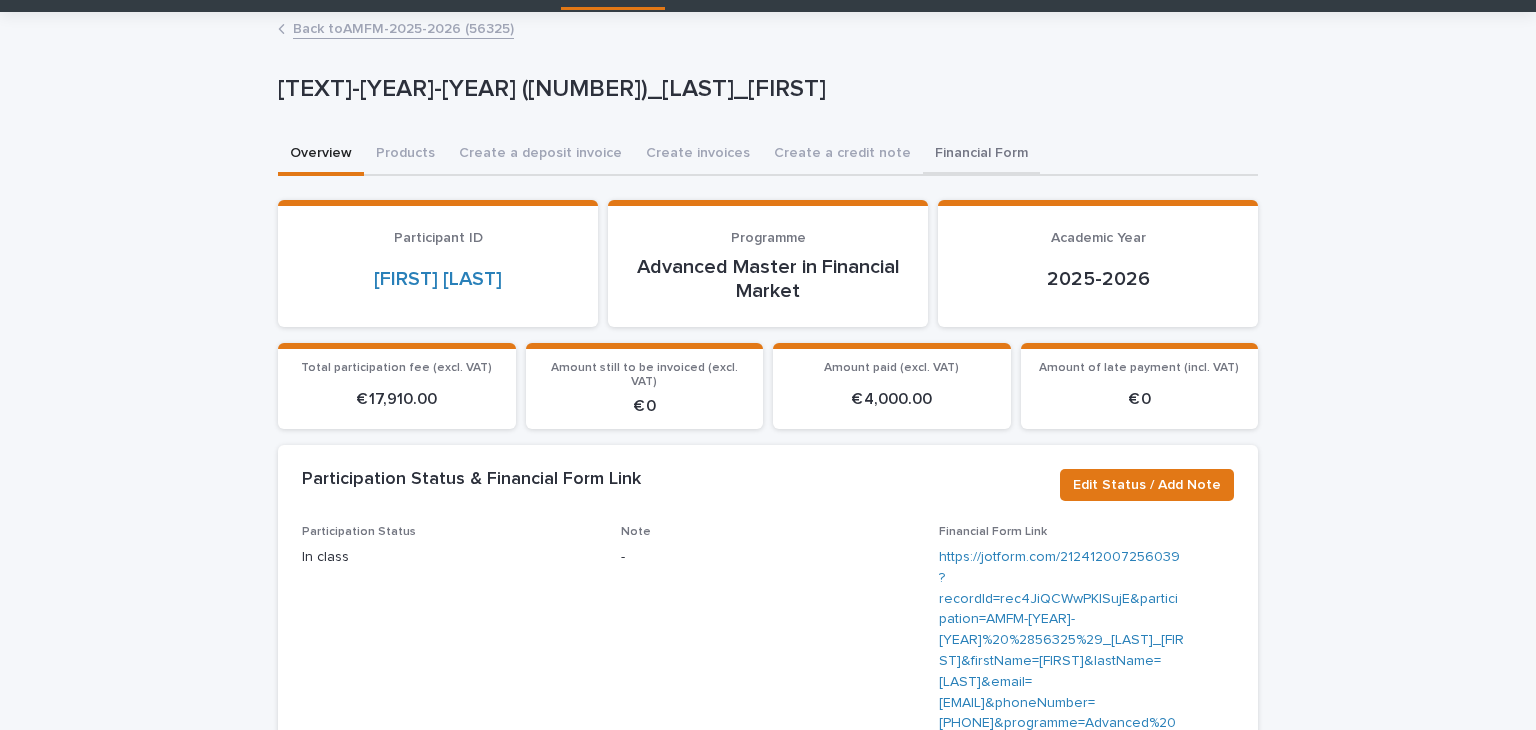click on "Financial Form" at bounding box center (981, 155) 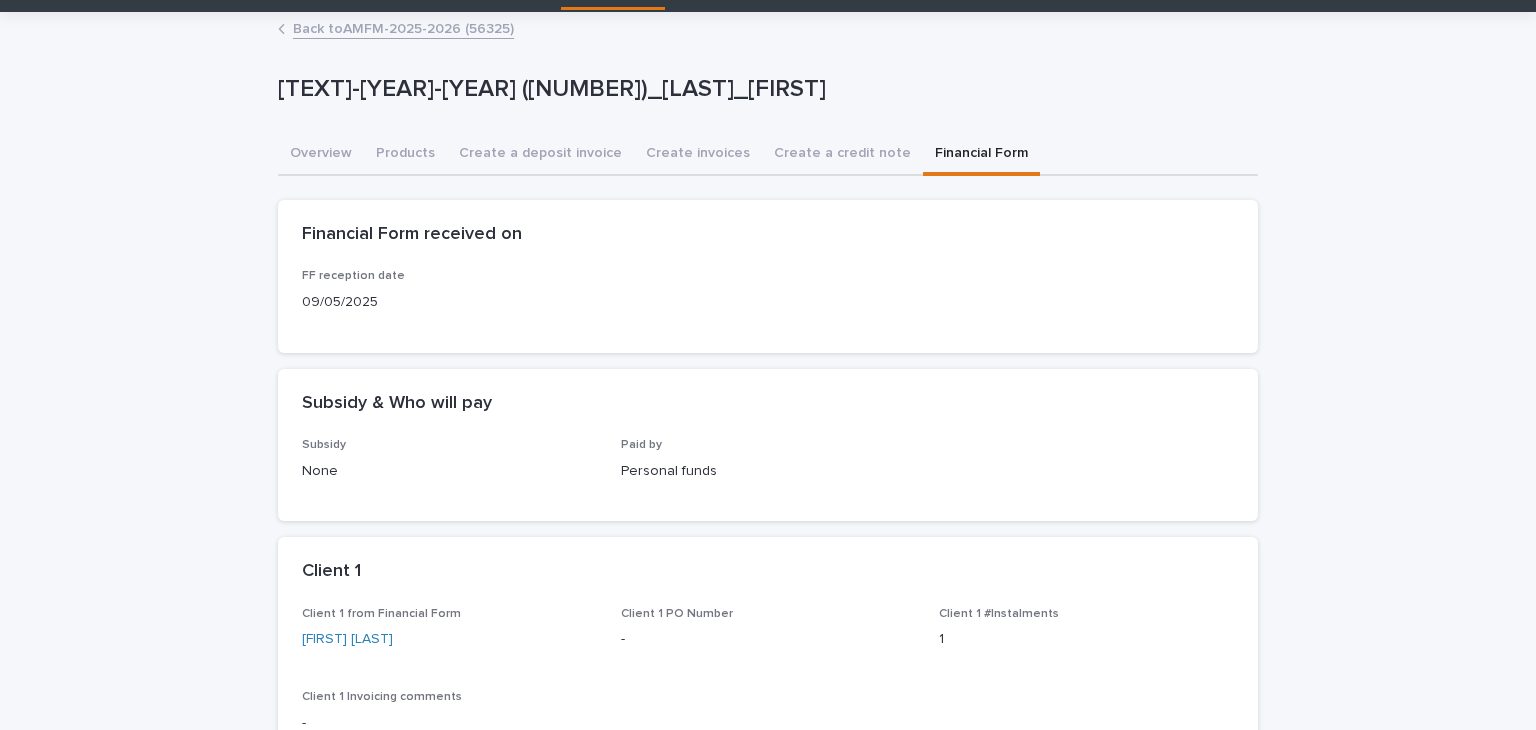 scroll, scrollTop: 268, scrollLeft: 0, axis: vertical 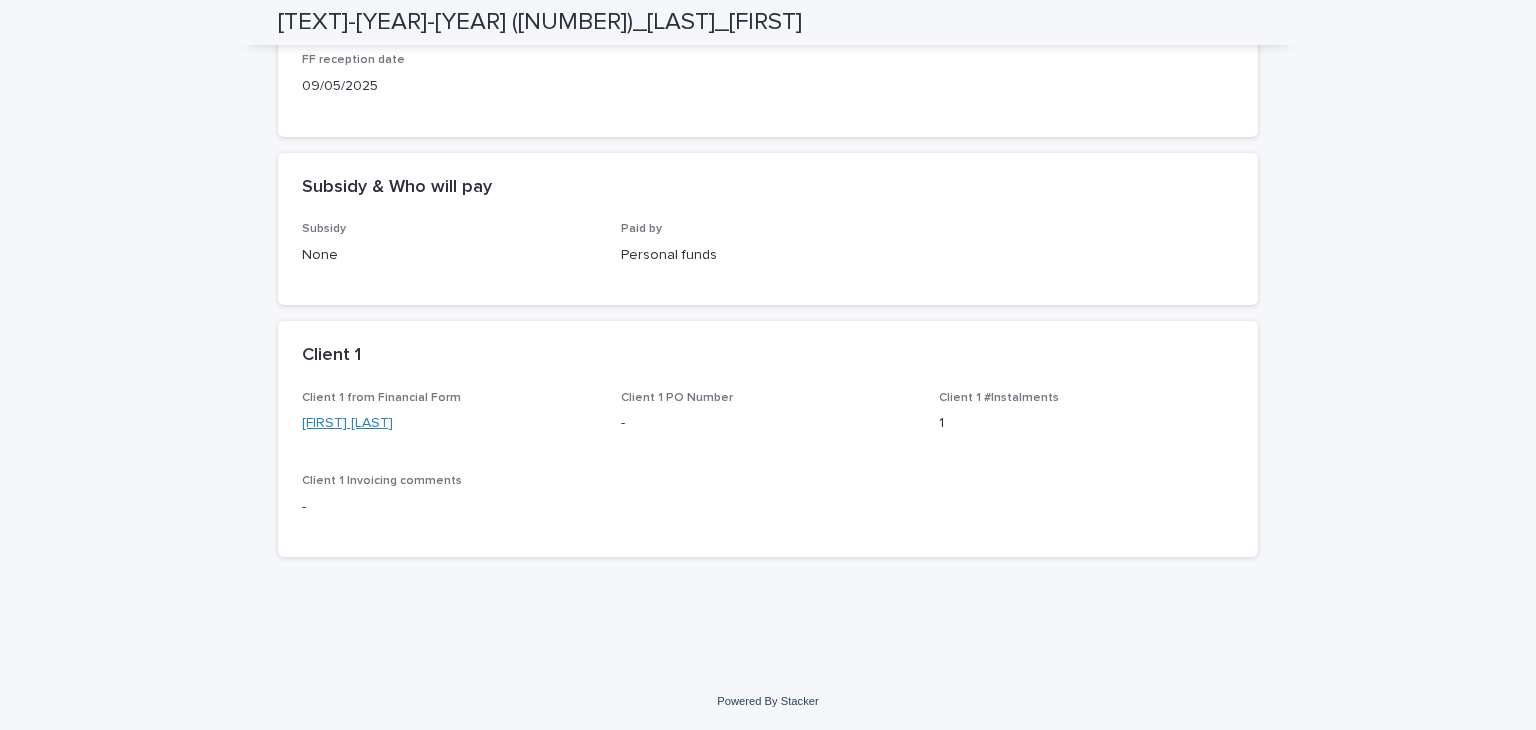 click on "[FIRST] [LAST]" at bounding box center [347, 423] 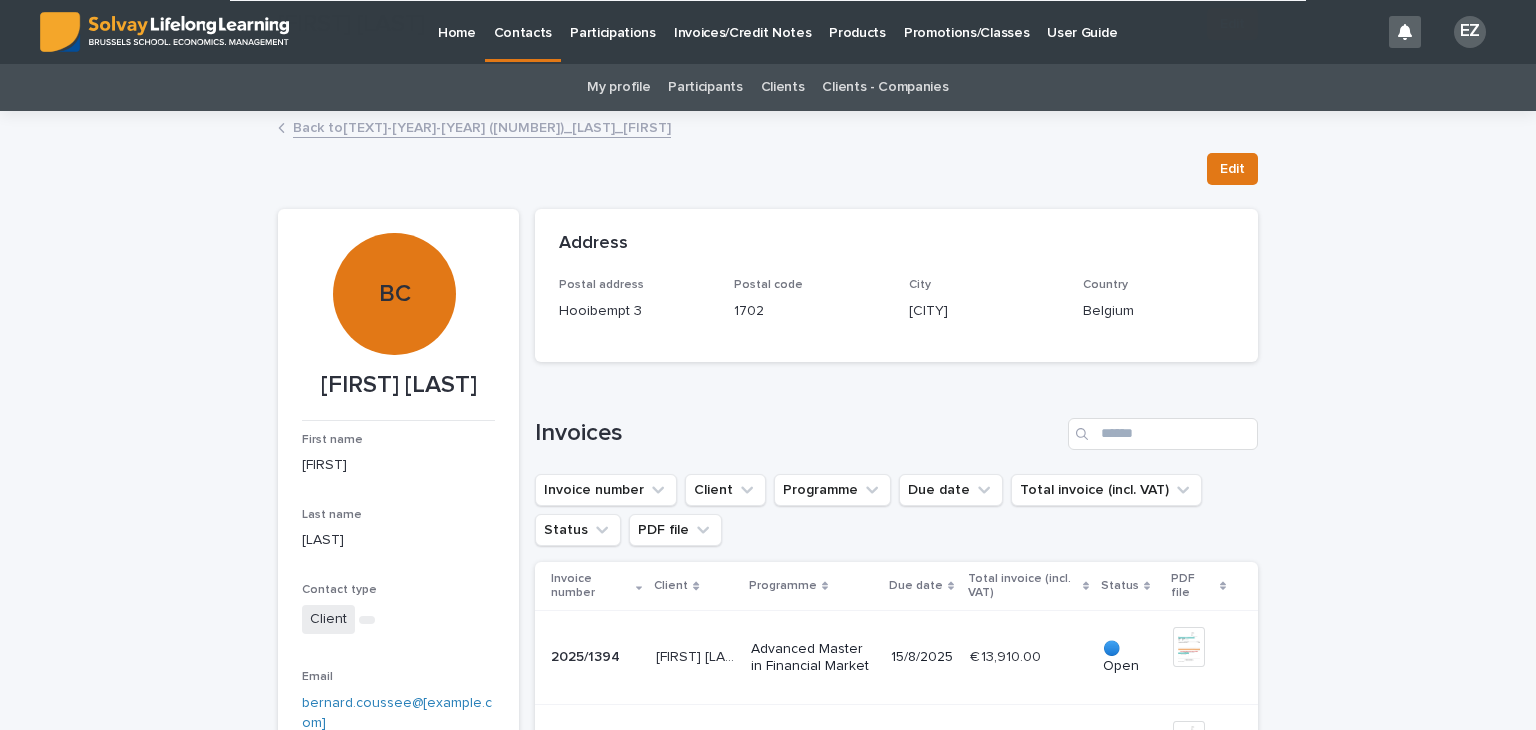 scroll, scrollTop: 292, scrollLeft: 0, axis: vertical 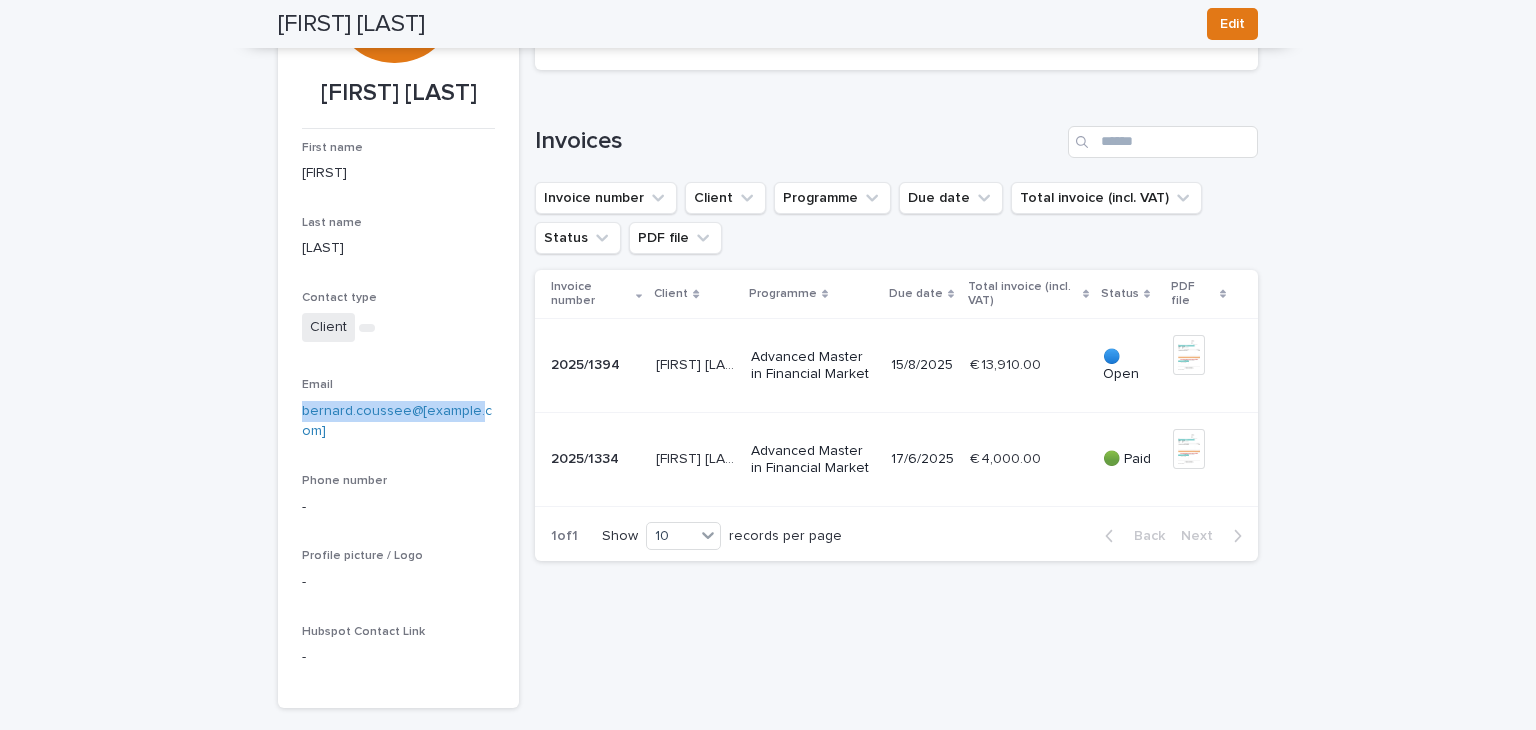 drag, startPoint x: 502, startPoint y: 438, endPoint x: 273, endPoint y: 437, distance: 229.00218 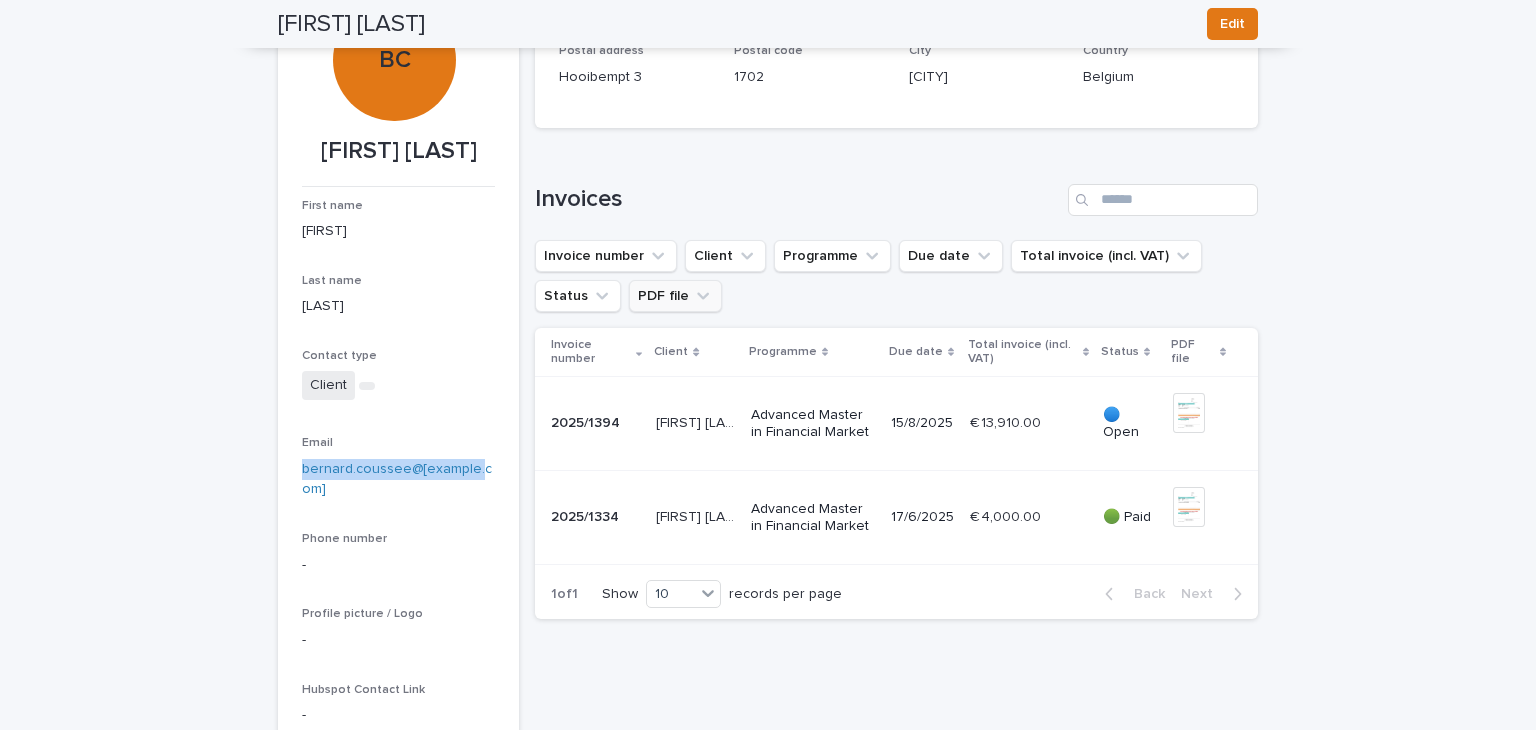 scroll, scrollTop: 235, scrollLeft: 0, axis: vertical 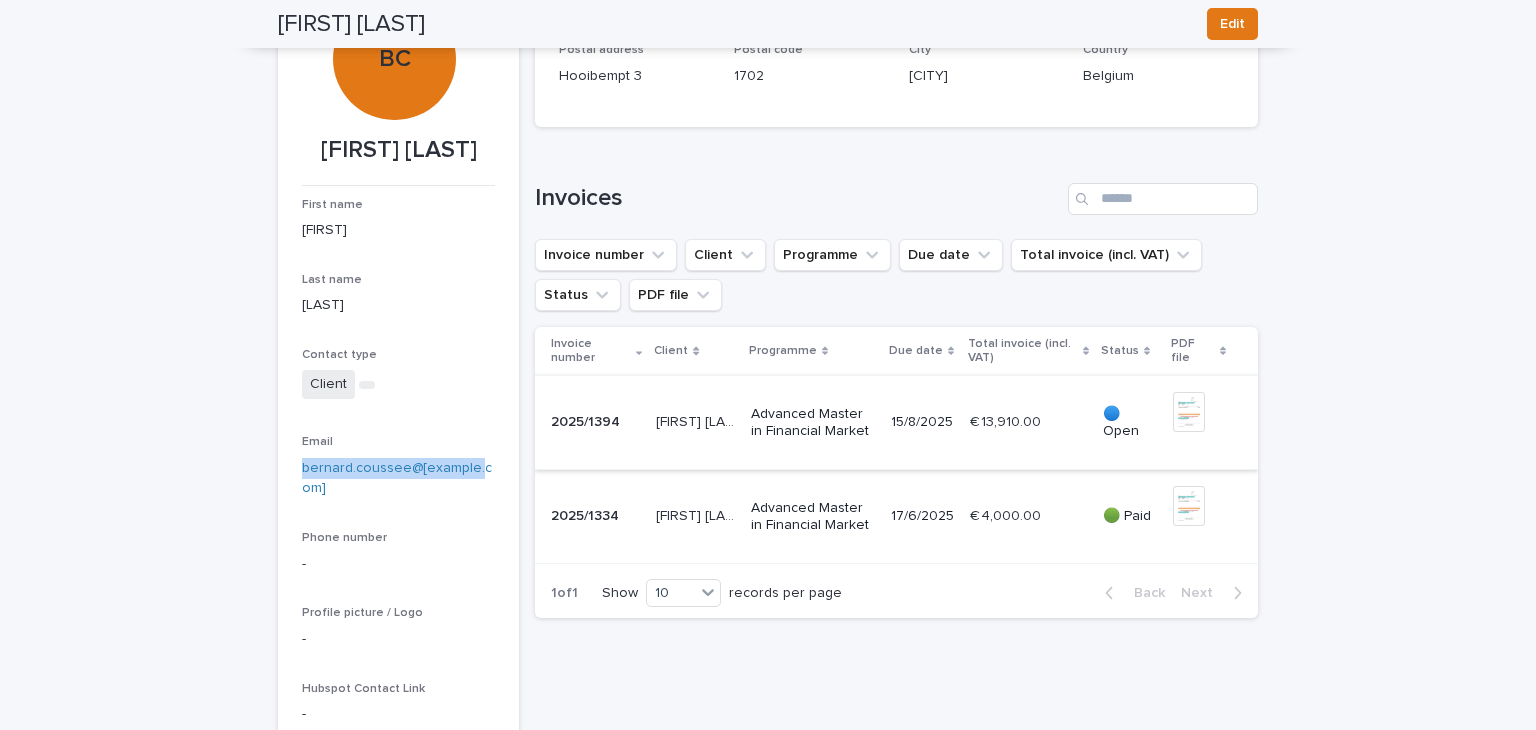 click at bounding box center (1189, 412) 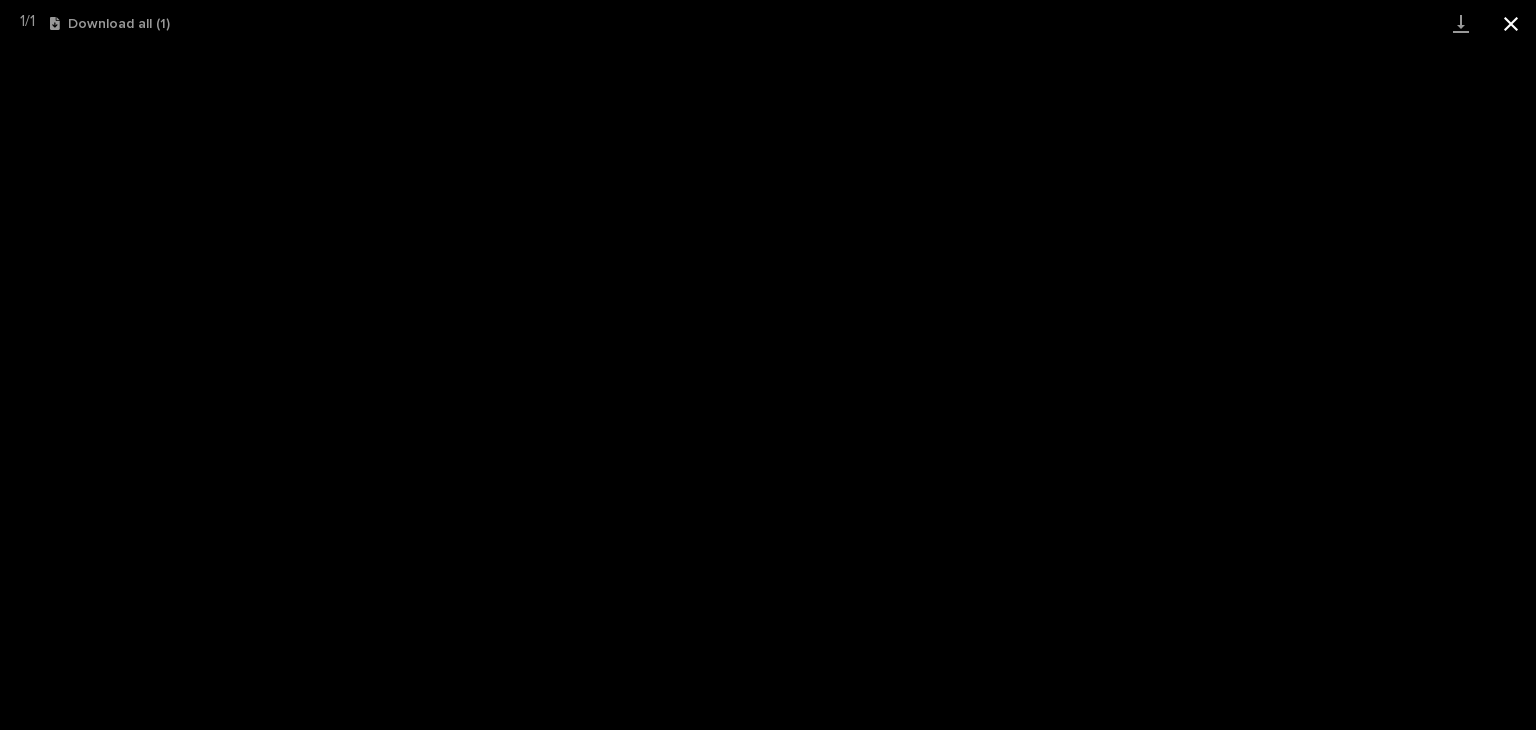 click at bounding box center (1511, 23) 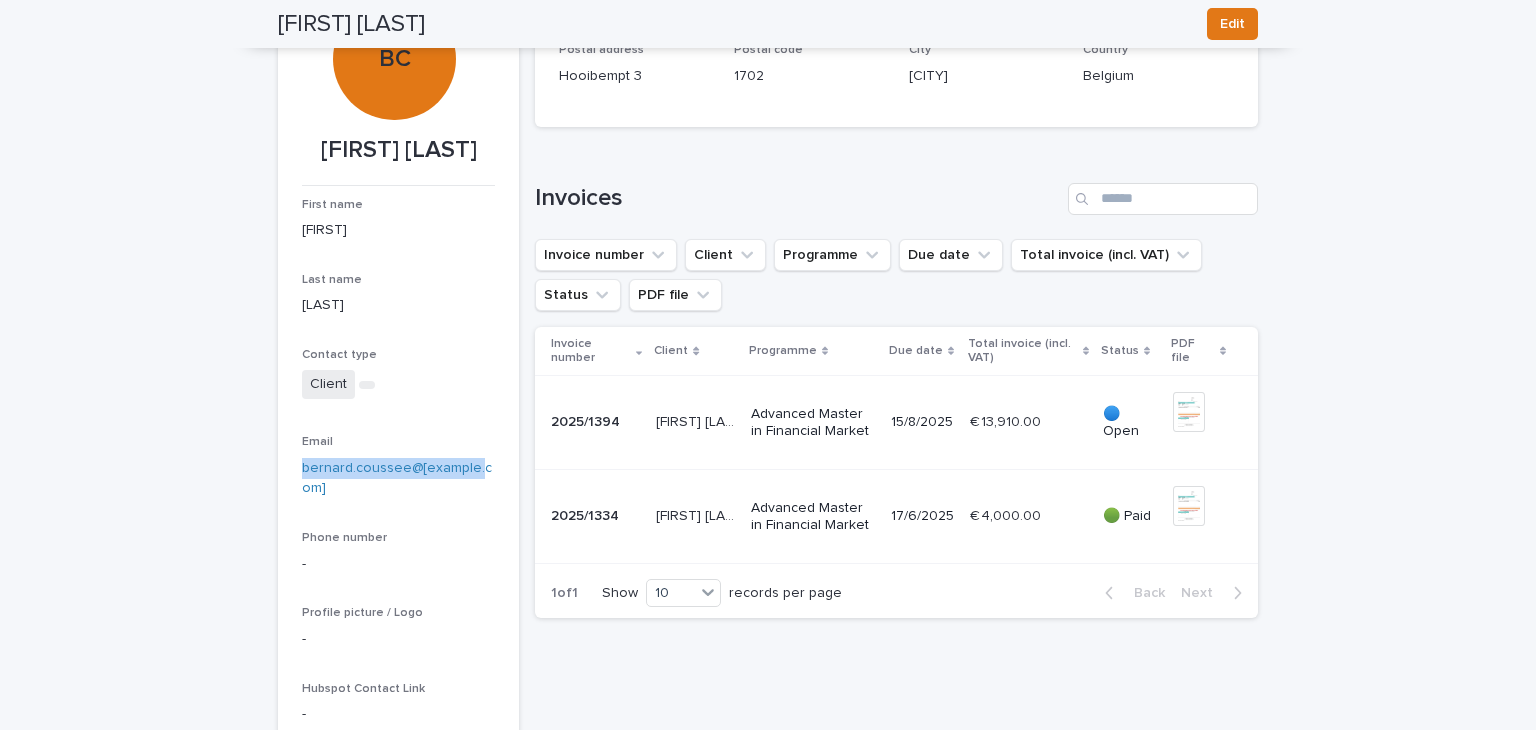 scroll, scrollTop: 0, scrollLeft: 0, axis: both 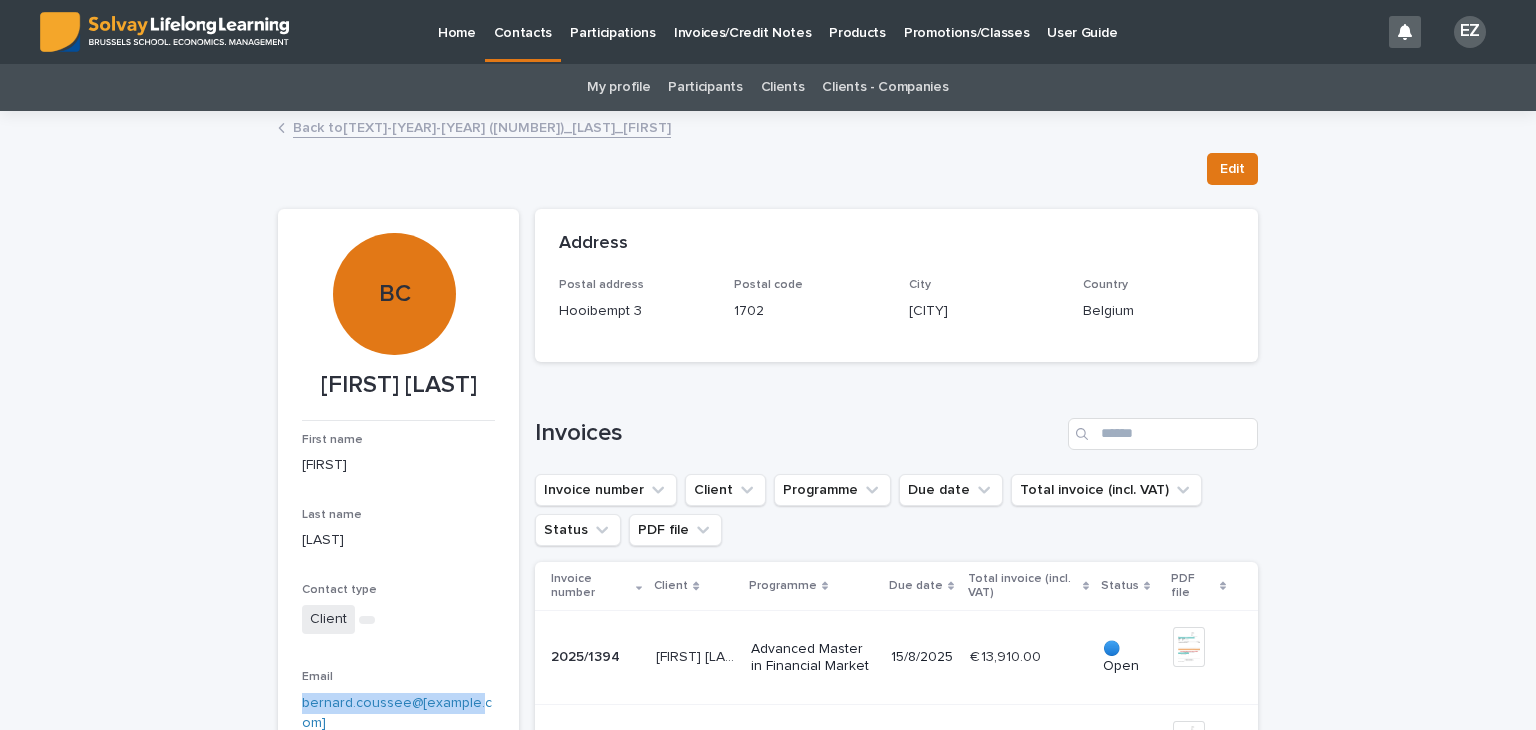 click on "Back to AMFM-[YEAR]-[YEAR] ([NUMBER])_[LAST]_[FIRST]" at bounding box center [482, 126] 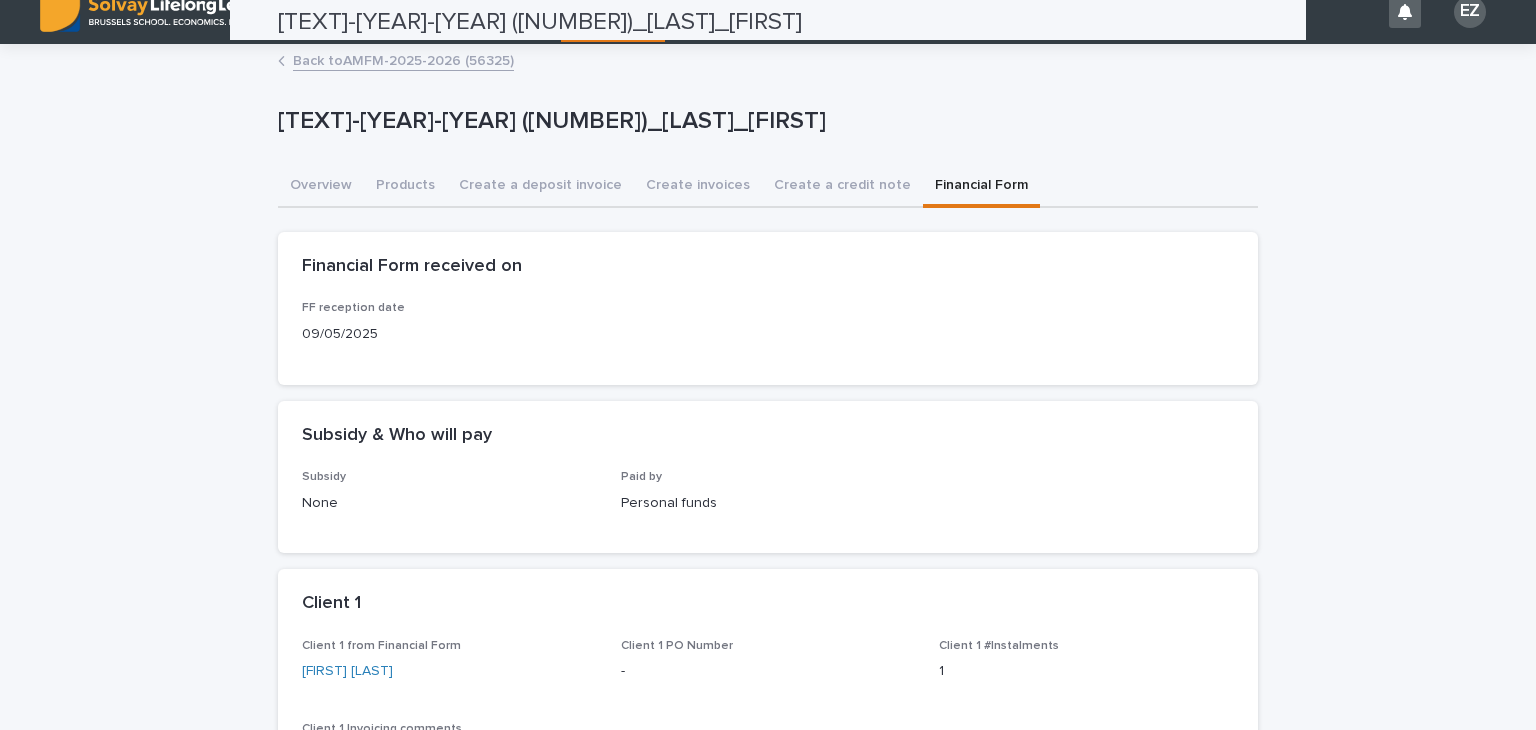 scroll, scrollTop: 0, scrollLeft: 0, axis: both 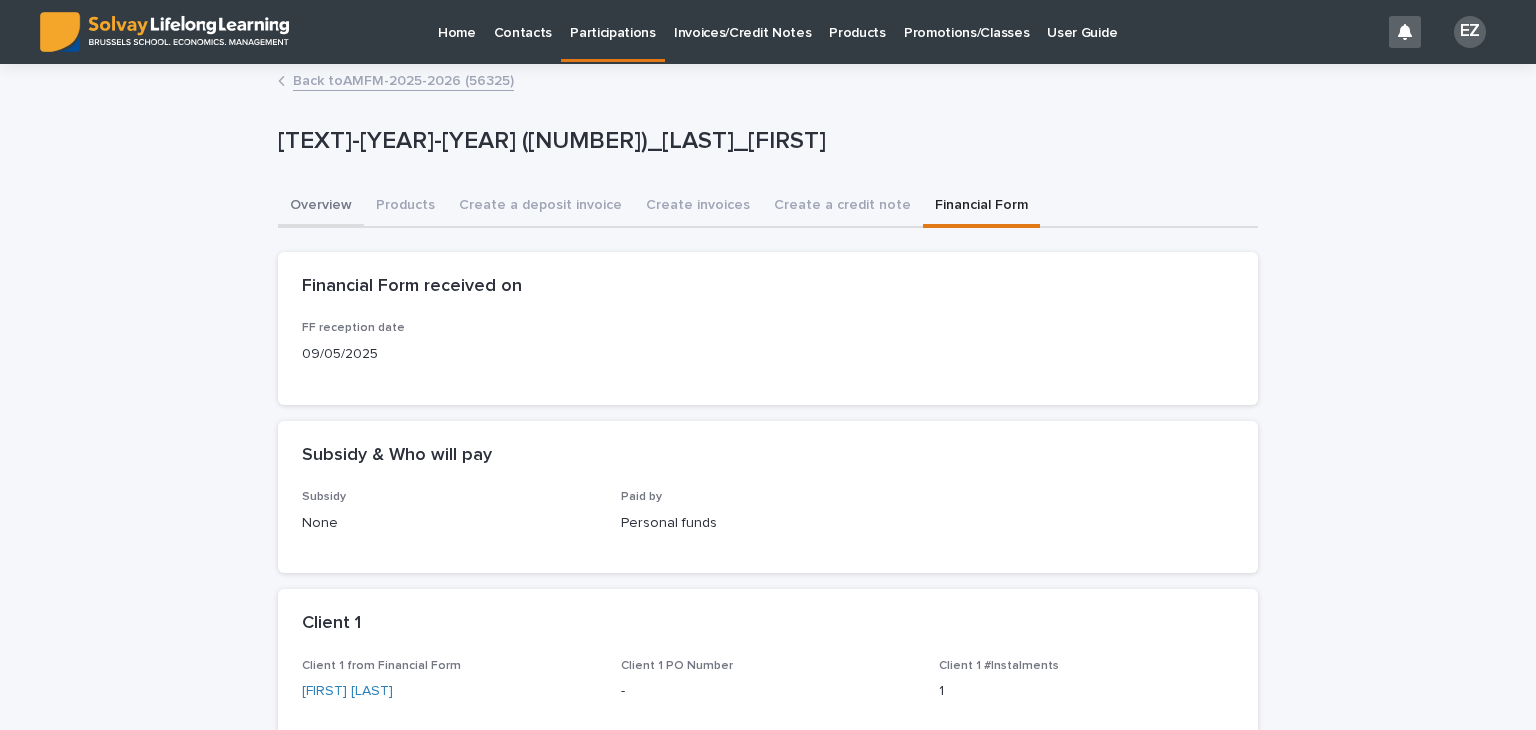 click on "Overview" at bounding box center (321, 207) 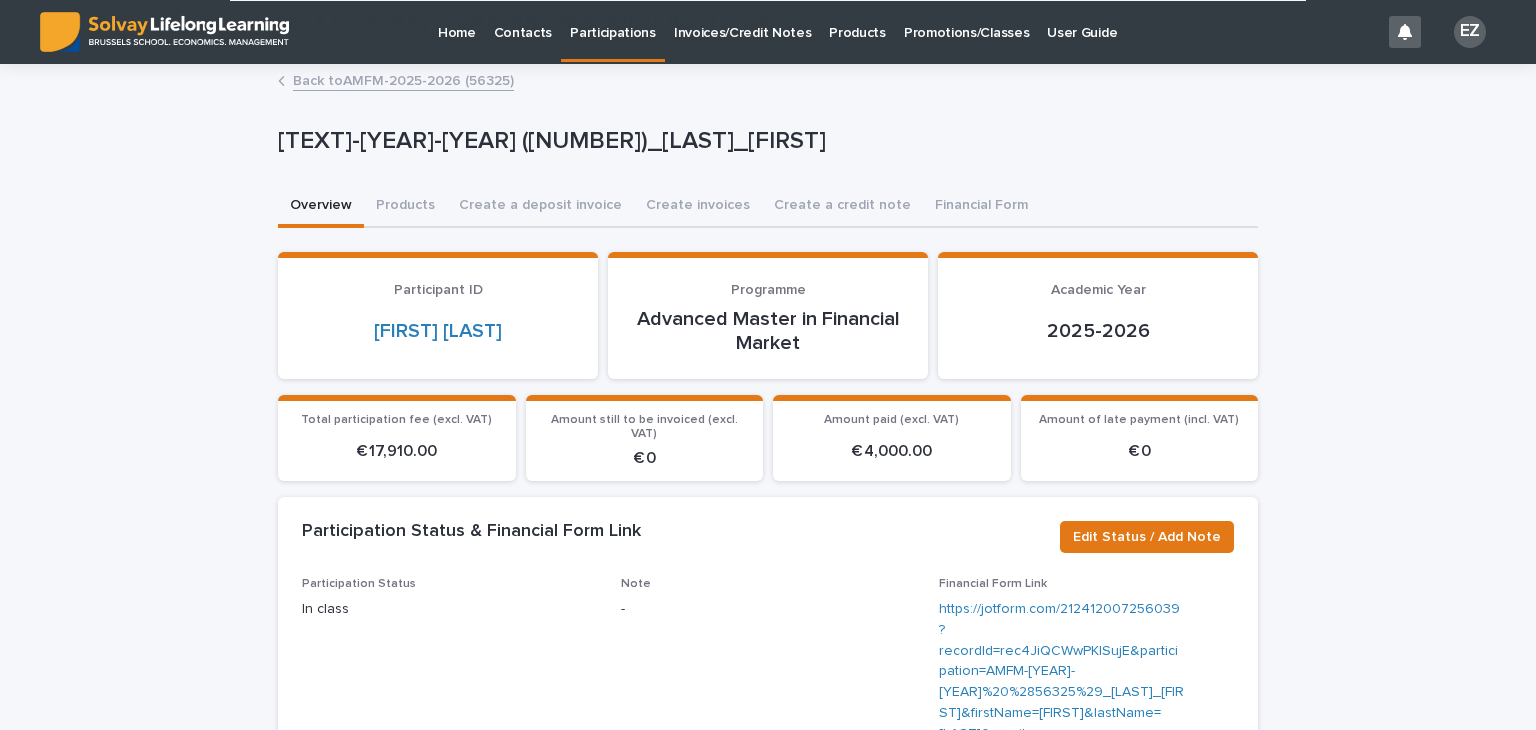 scroll, scrollTop: 644, scrollLeft: 0, axis: vertical 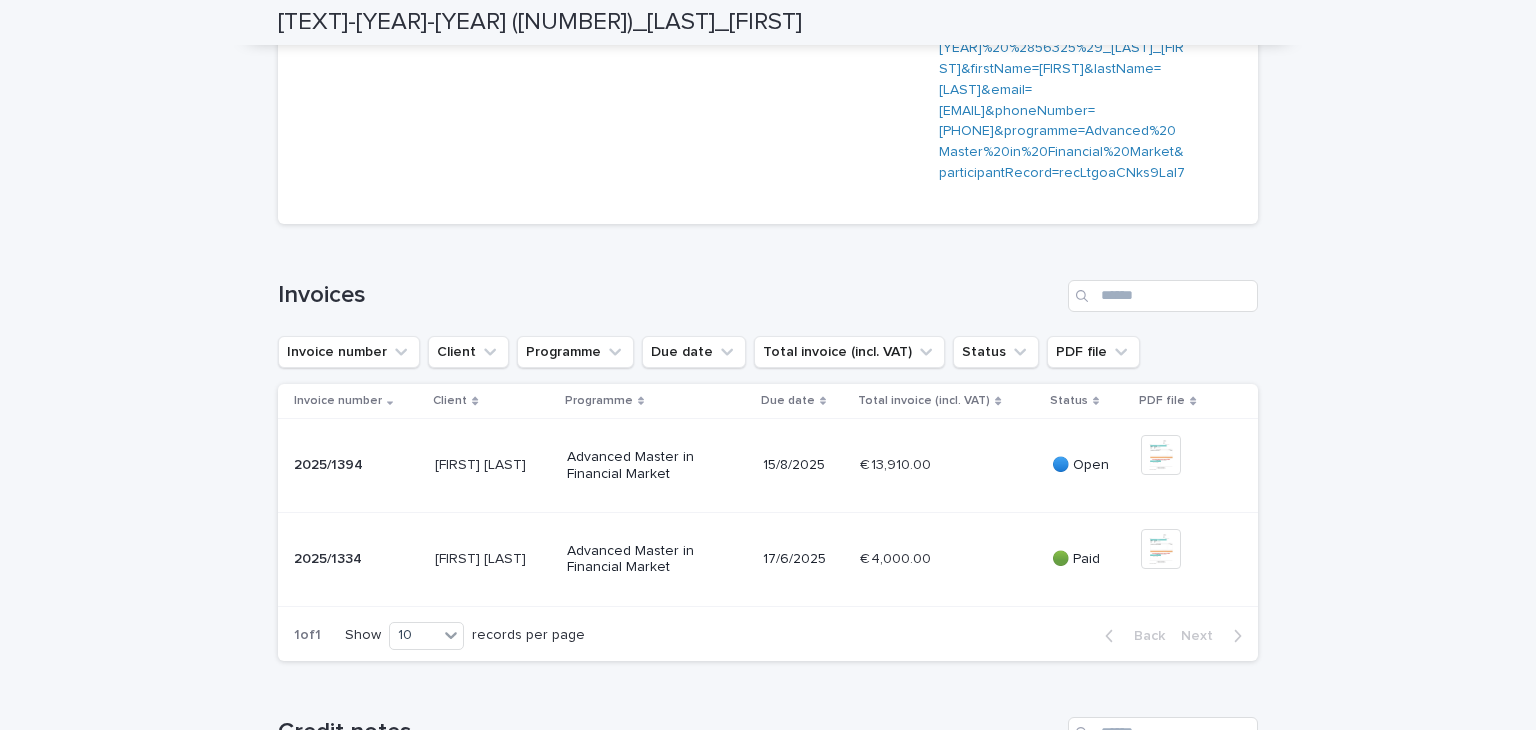 click on "+ 0 This file cannot be opened Download File" at bounding box center [1195, 466] 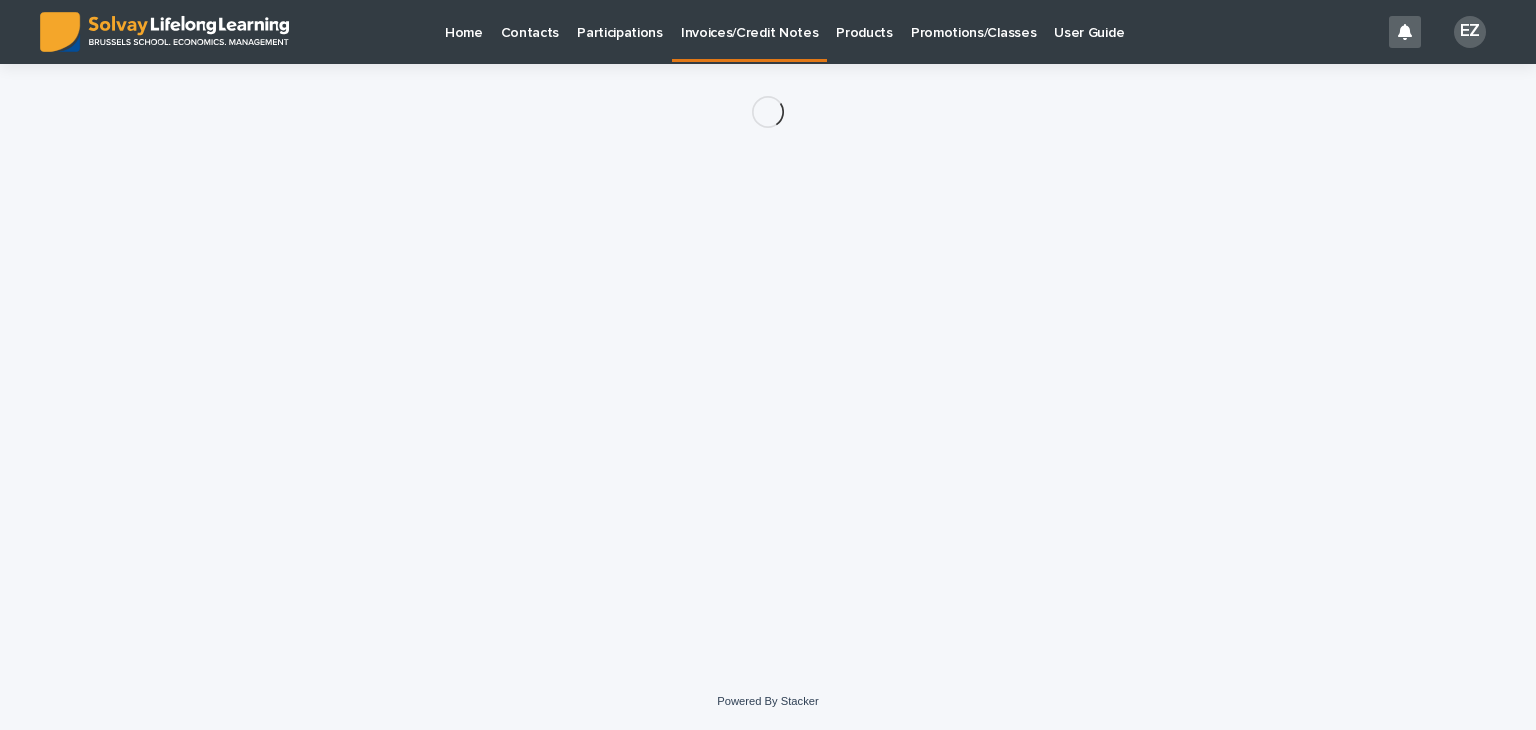 scroll, scrollTop: 0, scrollLeft: 0, axis: both 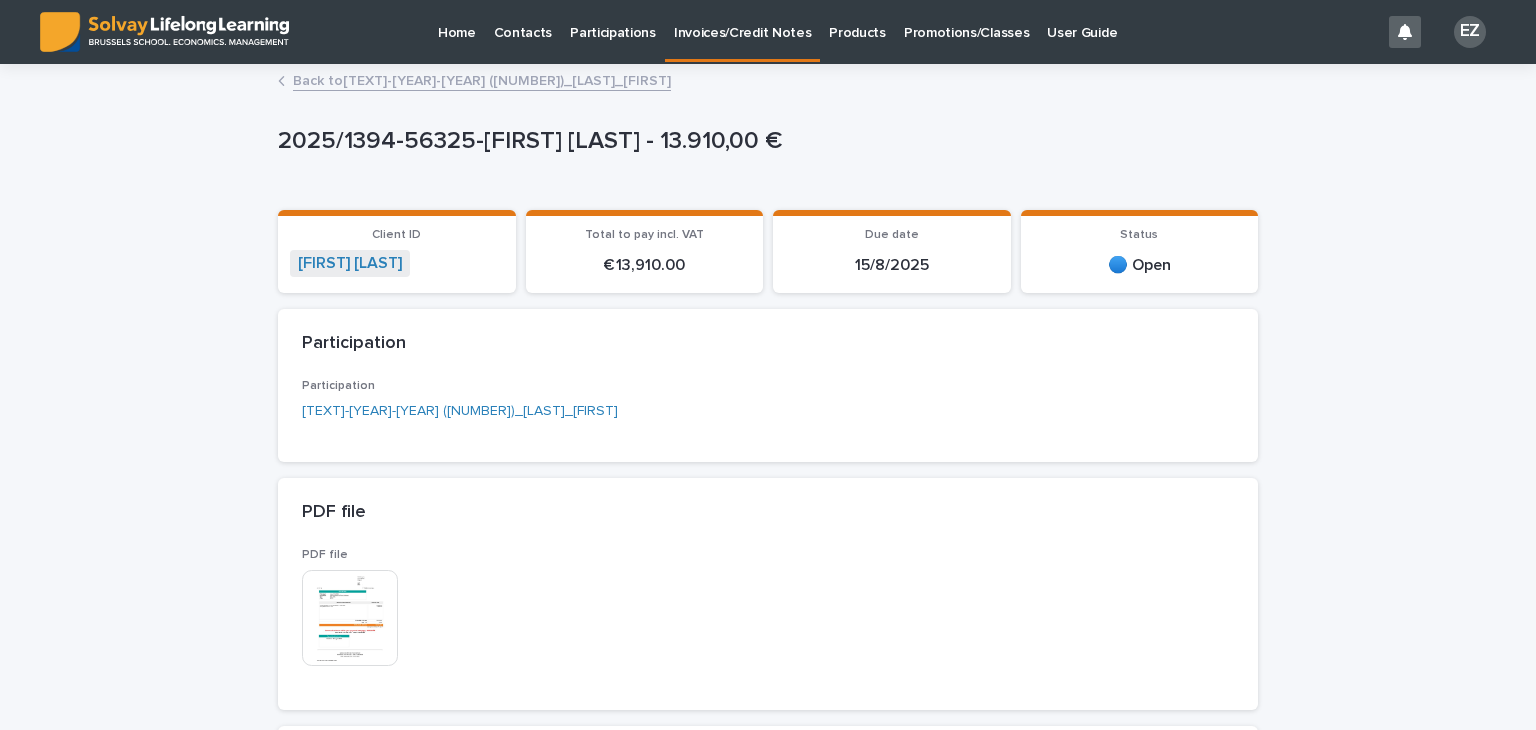 click at bounding box center (350, 618) 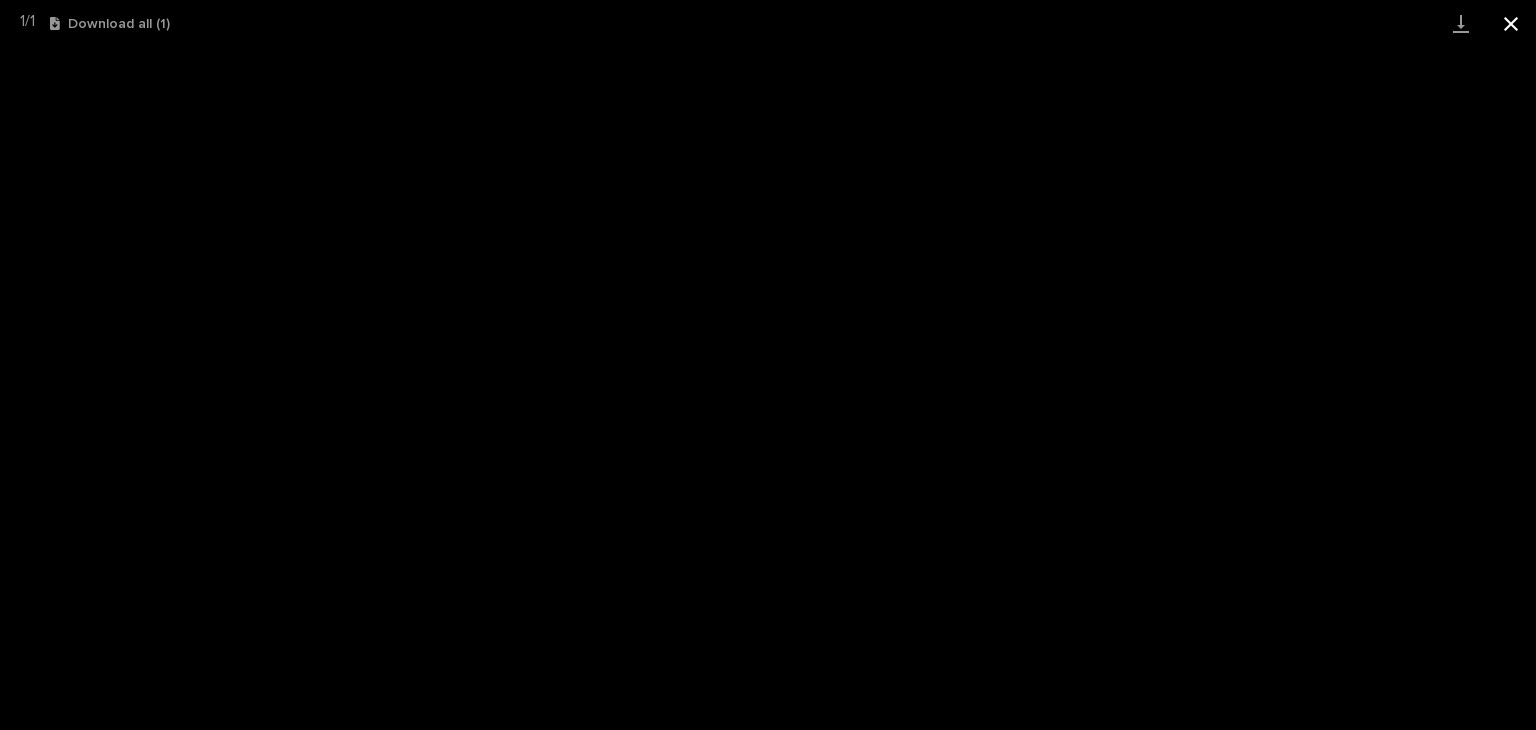 click at bounding box center [1511, 23] 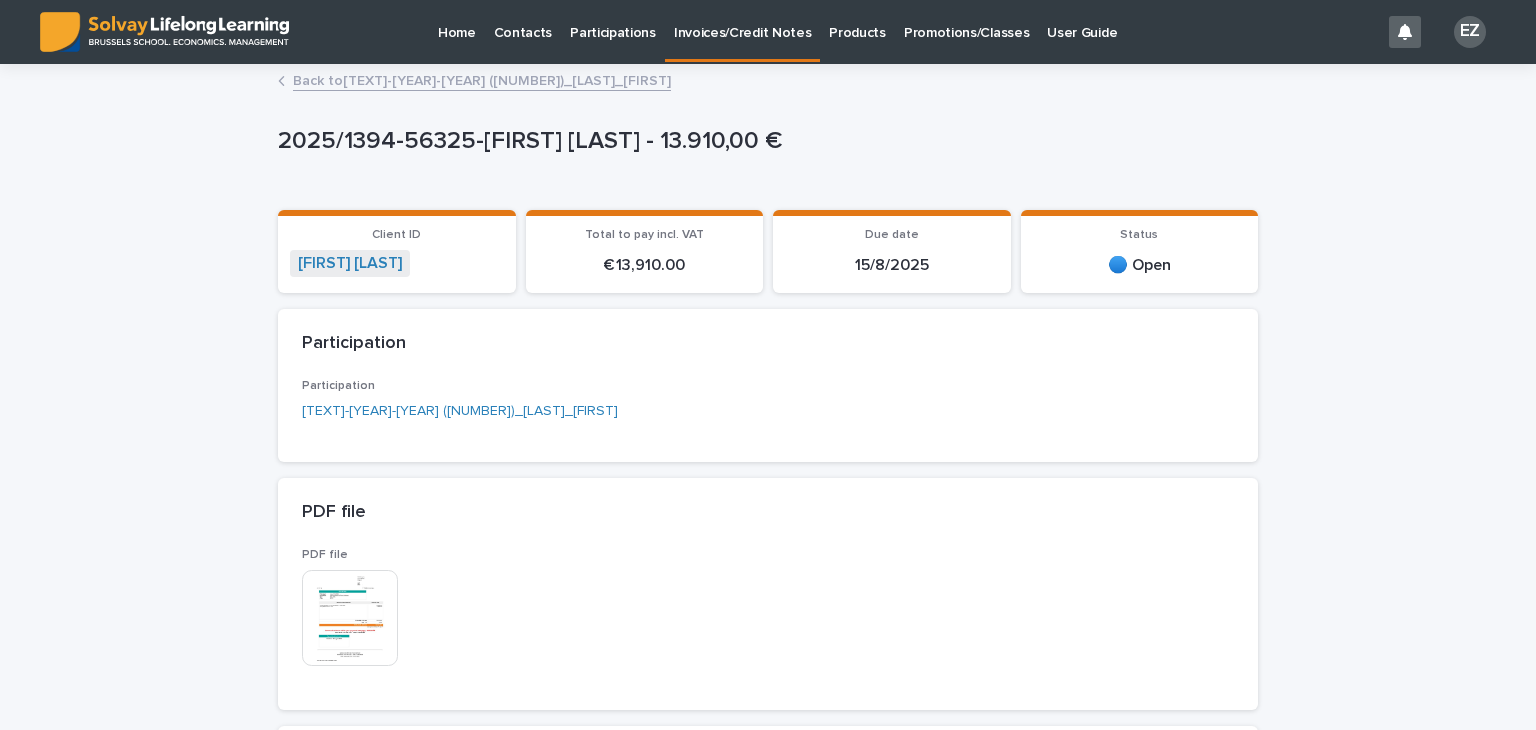 click on "Back to AMFM-[YEAR]-[YEAR] ([NUMBER])_[LAST]_[FIRST]" at bounding box center [482, 79] 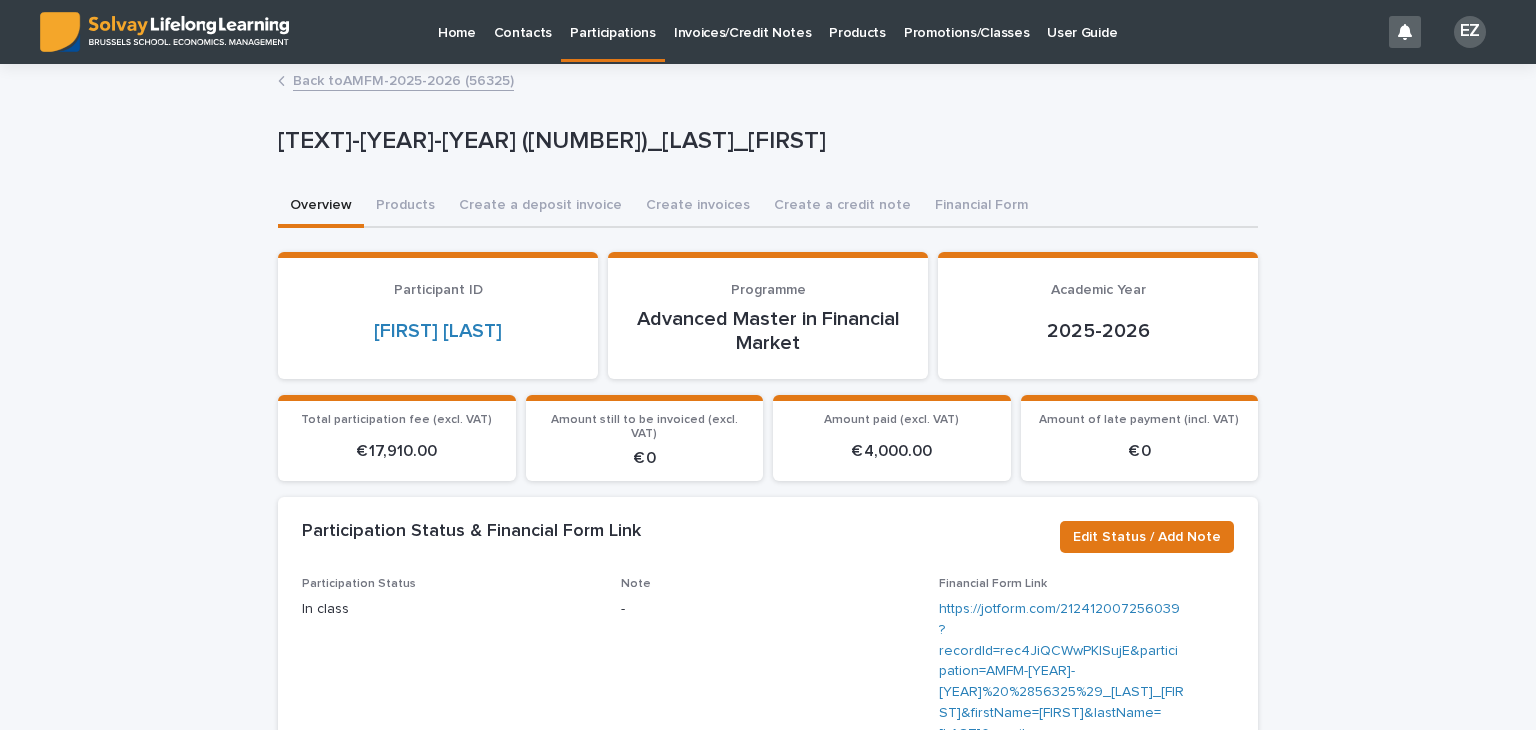 click on "Participation Status & Financial Form Link Edit Status / Add Note" at bounding box center (768, 537) 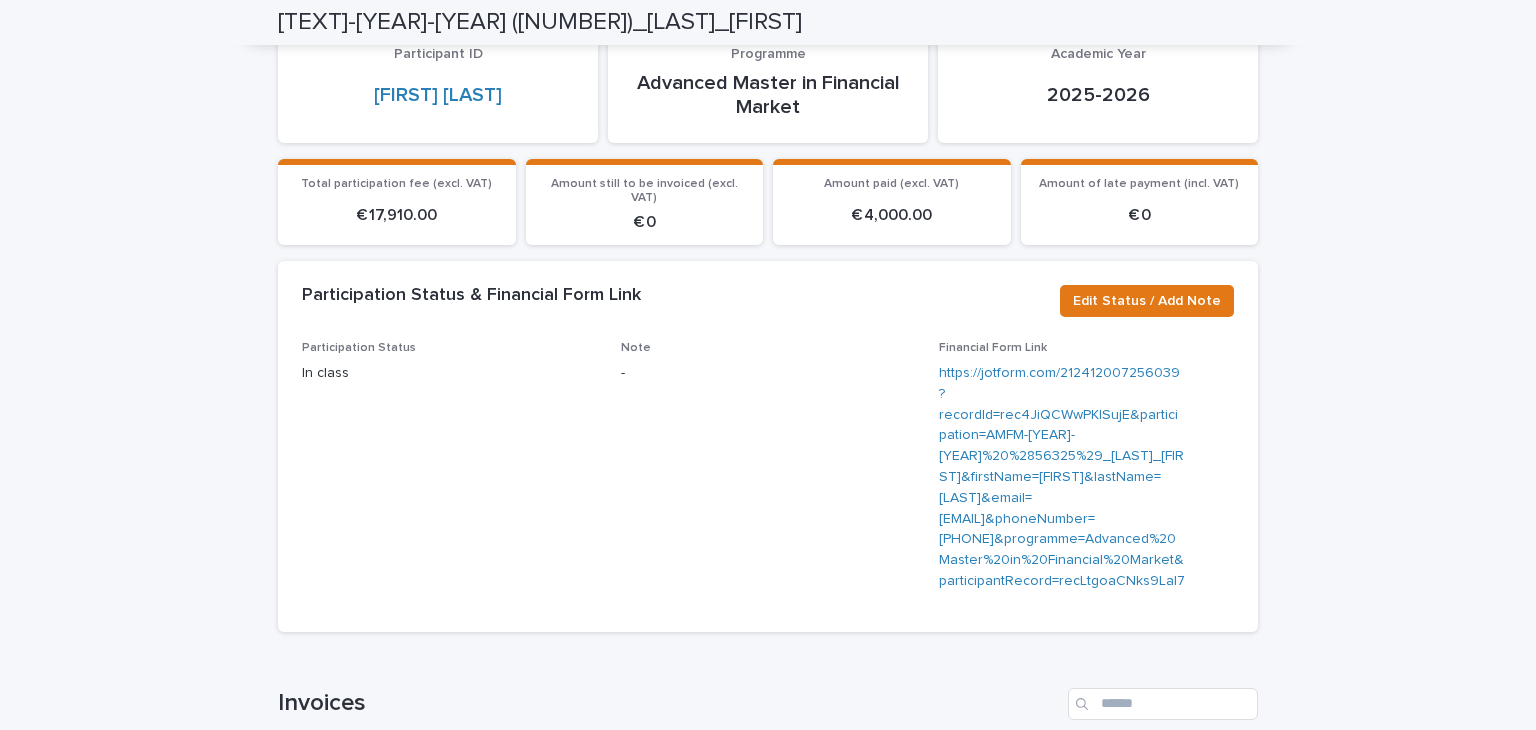 scroll, scrollTop: 0, scrollLeft: 0, axis: both 